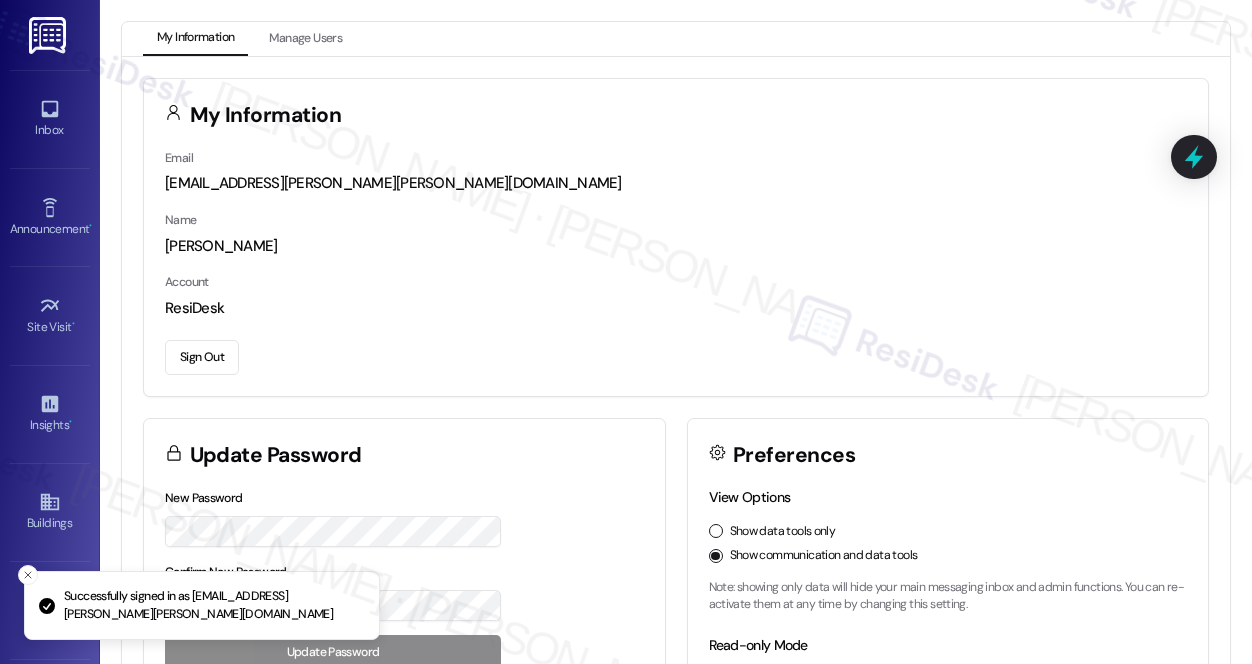 scroll, scrollTop: 0, scrollLeft: 0, axis: both 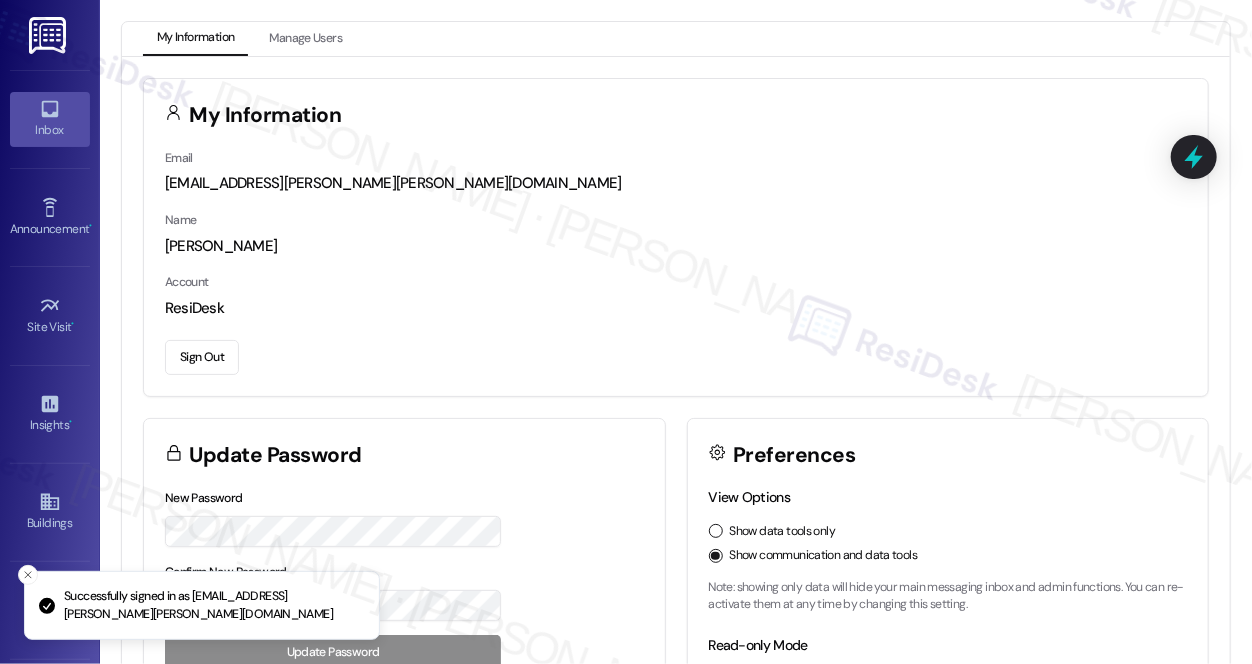 click on "Inbox" at bounding box center [50, 130] 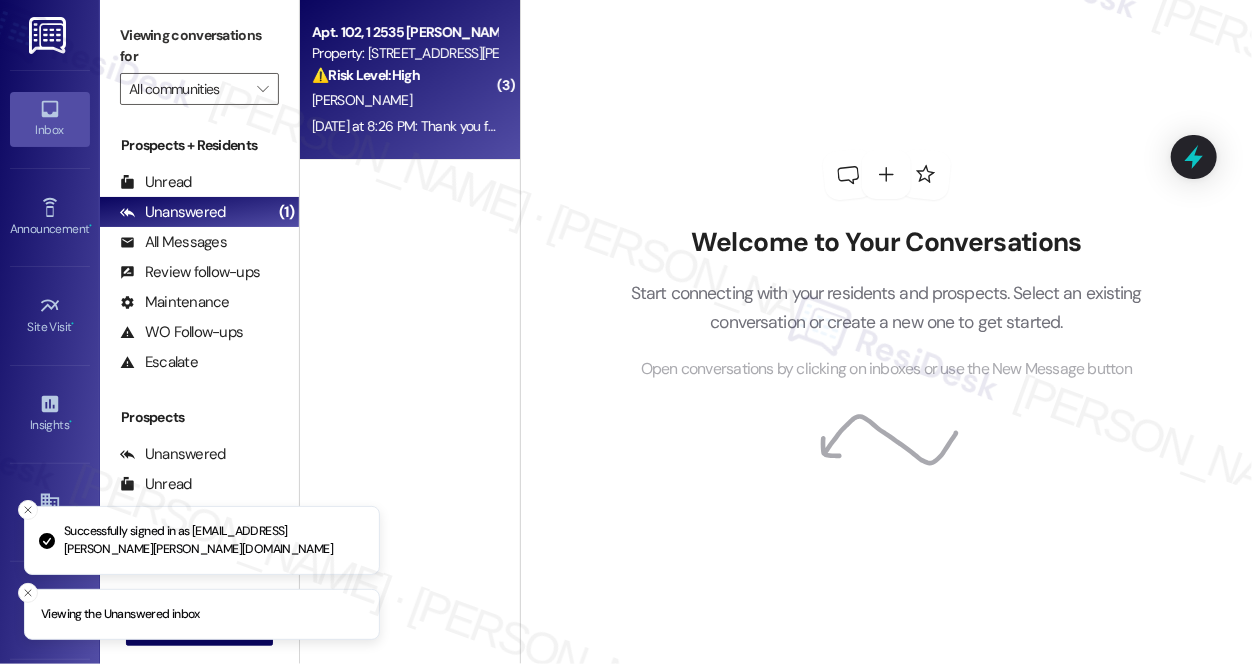 click on "[PERSON_NAME]" at bounding box center [404, 100] 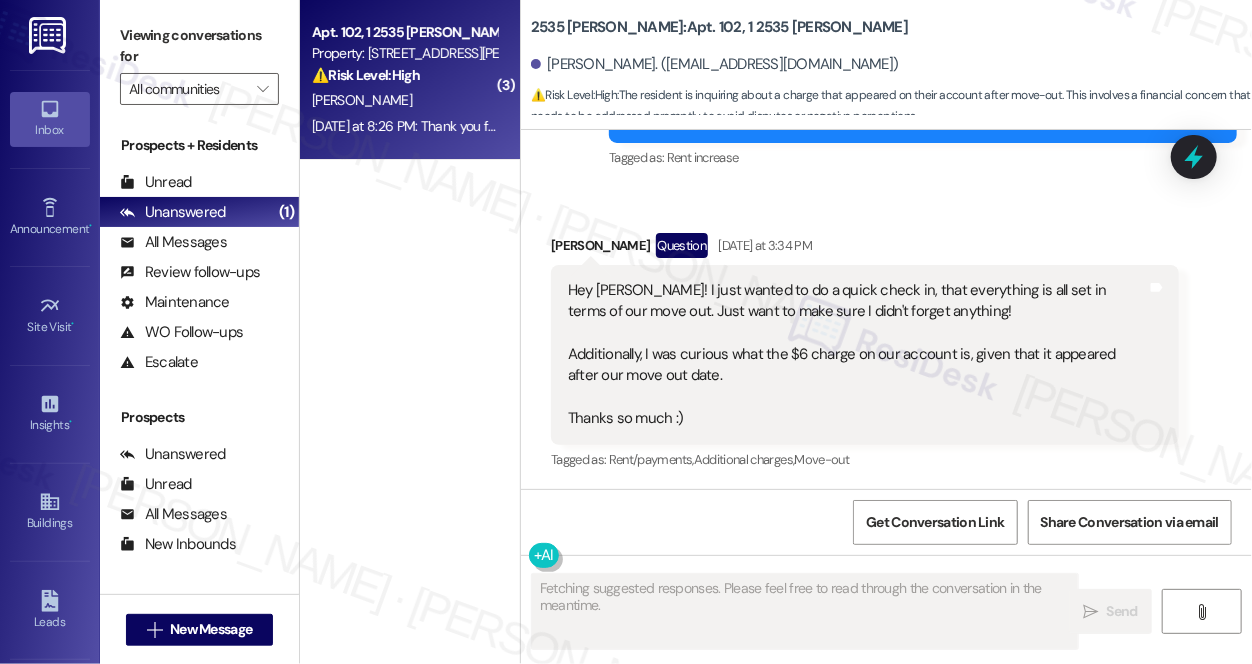 scroll, scrollTop: 3064, scrollLeft: 0, axis: vertical 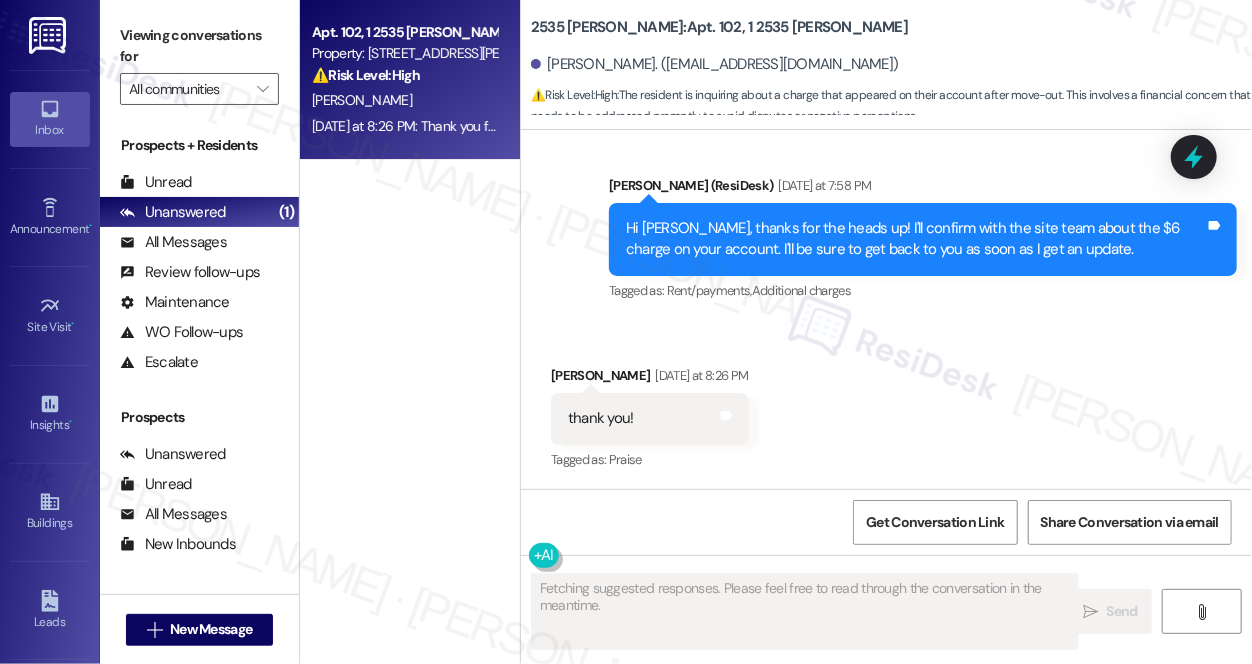 click on "[PERSON_NAME]  (ResiDesk) [DATE] at 7:58 PM" at bounding box center [923, 189] 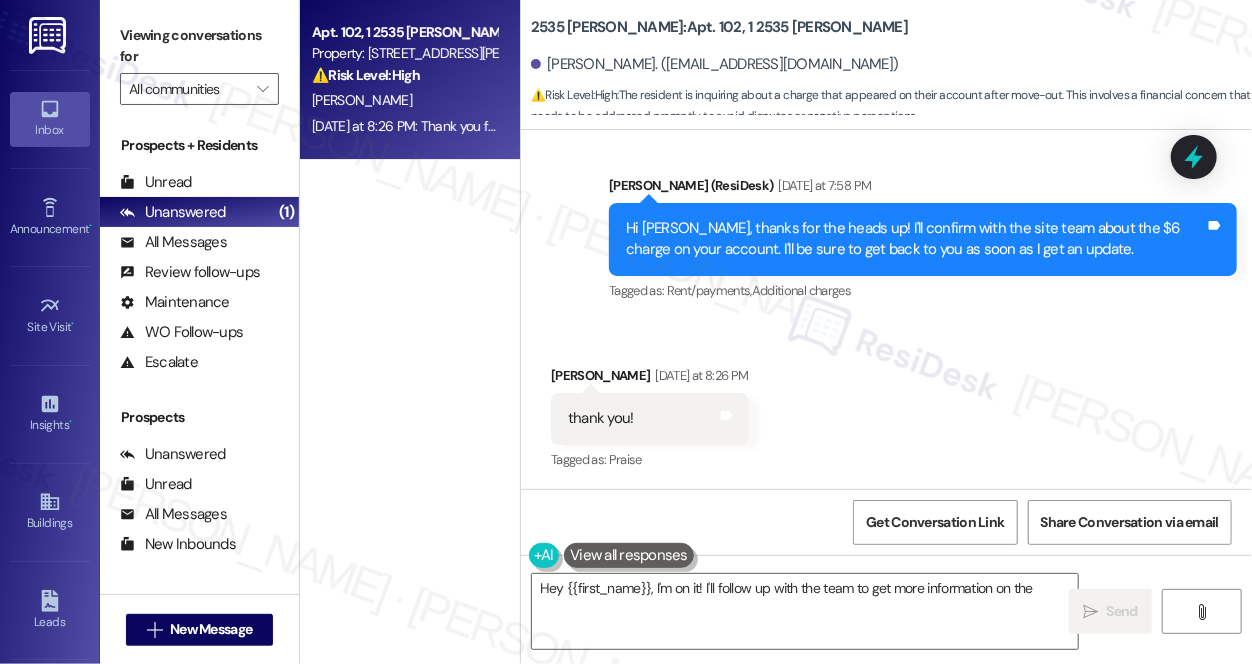 click on "Hi [PERSON_NAME], thanks for the heads up! I'll confirm with the site team about the $6 charge on your account. I'll be sure to get back to you as soon as I get an update." at bounding box center [915, 239] 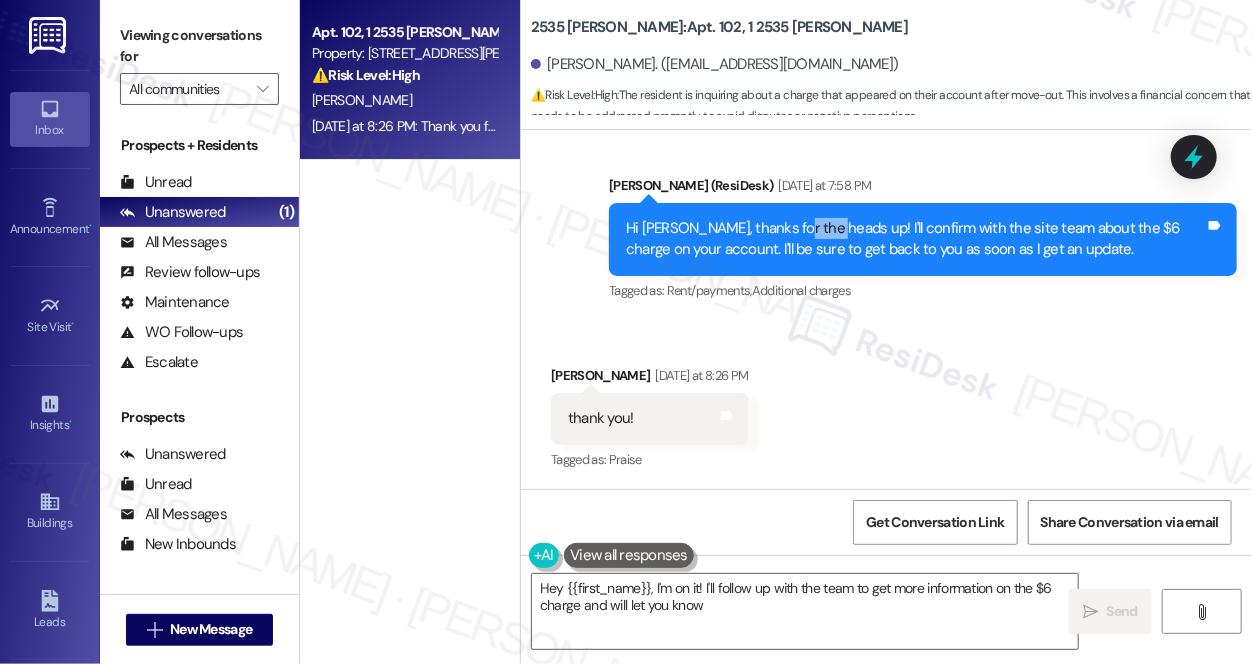 click on "Hi [PERSON_NAME], thanks for the heads up! I'll confirm with the site team about the $6 charge on your account. I'll be sure to get back to you as soon as I get an update." at bounding box center (915, 239) 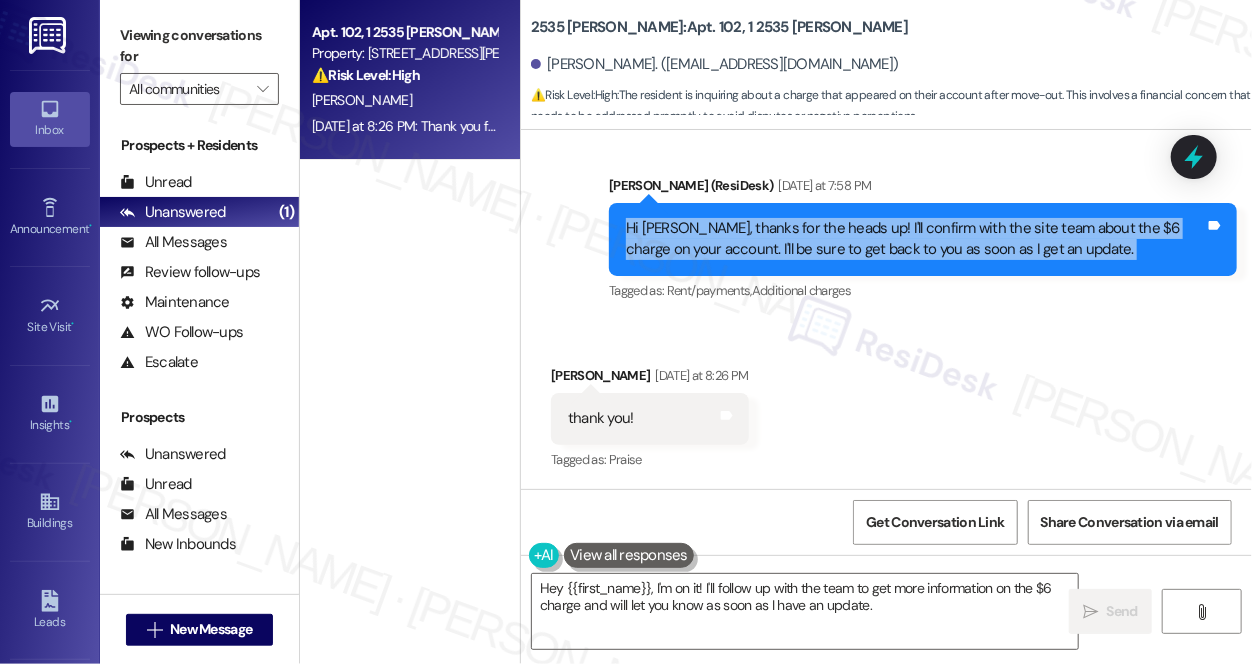 click on "Hi [PERSON_NAME], thanks for the heads up! I'll confirm with the site team about the $6 charge on your account. I'll be sure to get back to you as soon as I get an update." at bounding box center (915, 239) 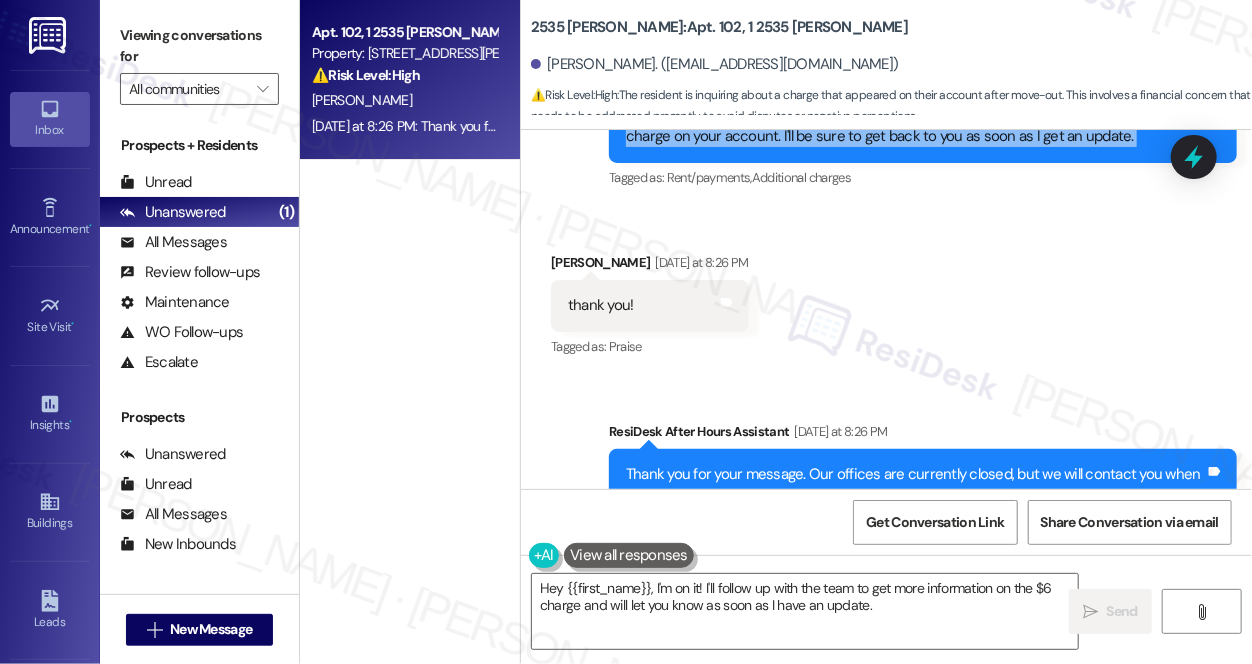 scroll, scrollTop: 3277, scrollLeft: 0, axis: vertical 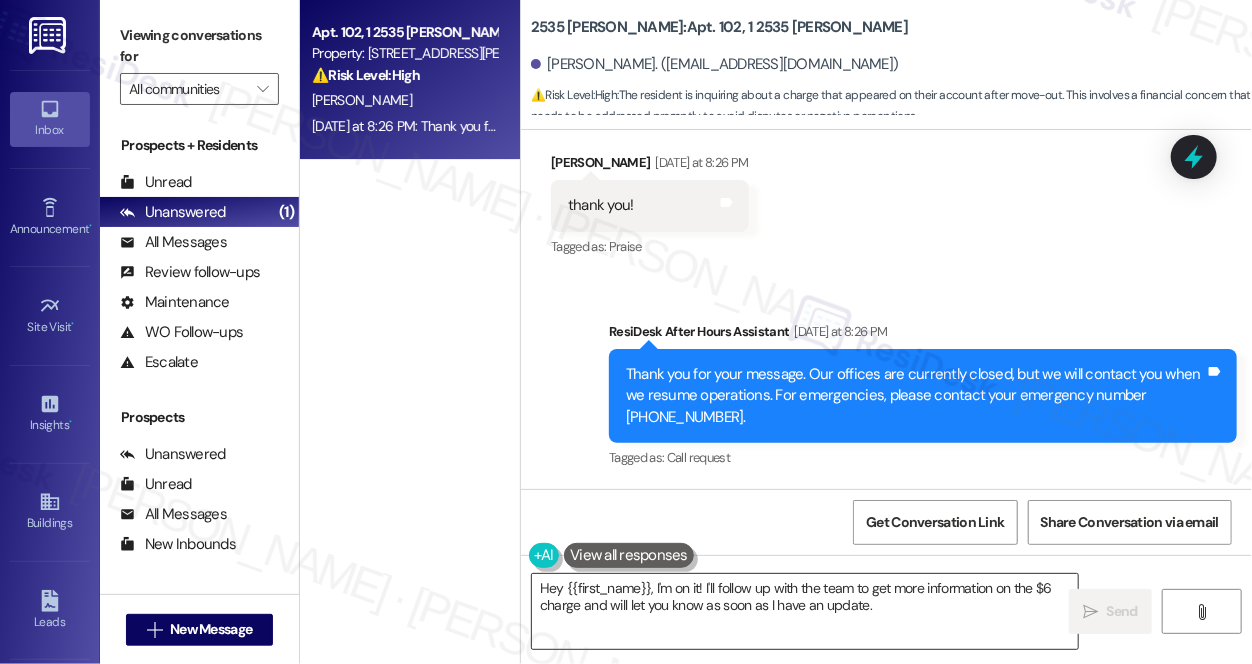 click on "Hey {{first_name}}, I'm on it! I'll follow up with the team to get more information on the $6 charge and will let you know as soon as I have an update." at bounding box center (805, 611) 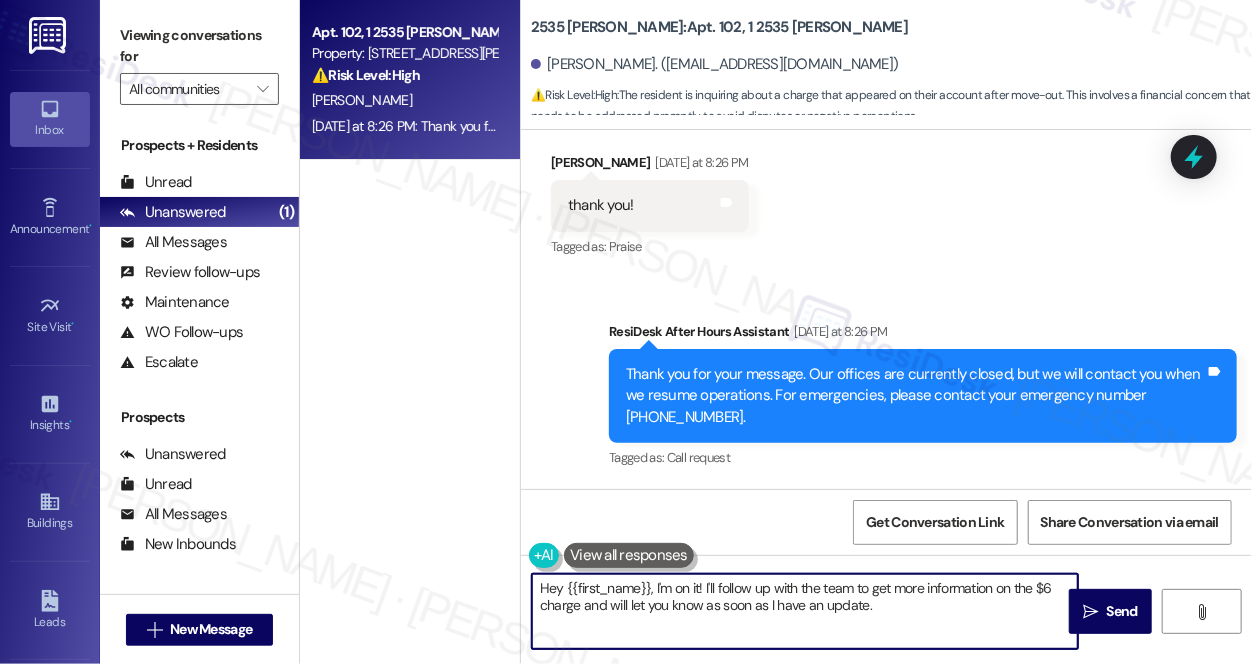 click on "Hey {{first_name}}, I'm on it! I'll follow up with the team to get more information on the $6 charge and will let you know as soon as I have an update." at bounding box center (805, 611) 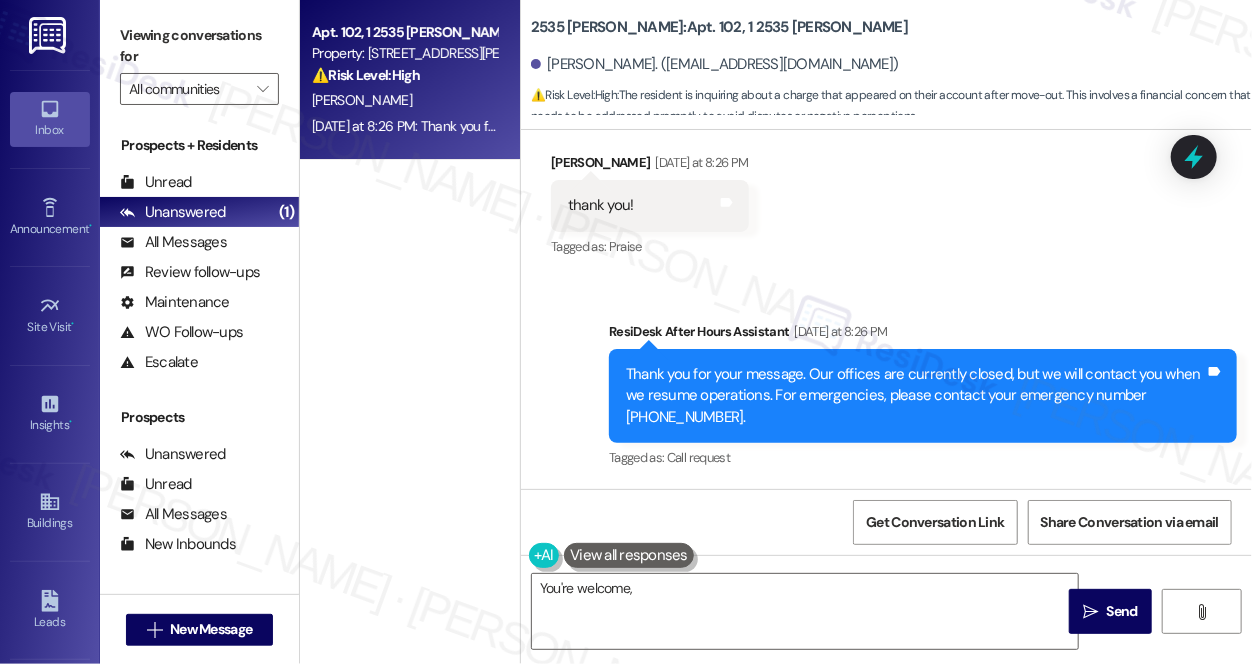 click on "[PERSON_NAME] [DATE] at 8:26 PM" at bounding box center [650, 166] 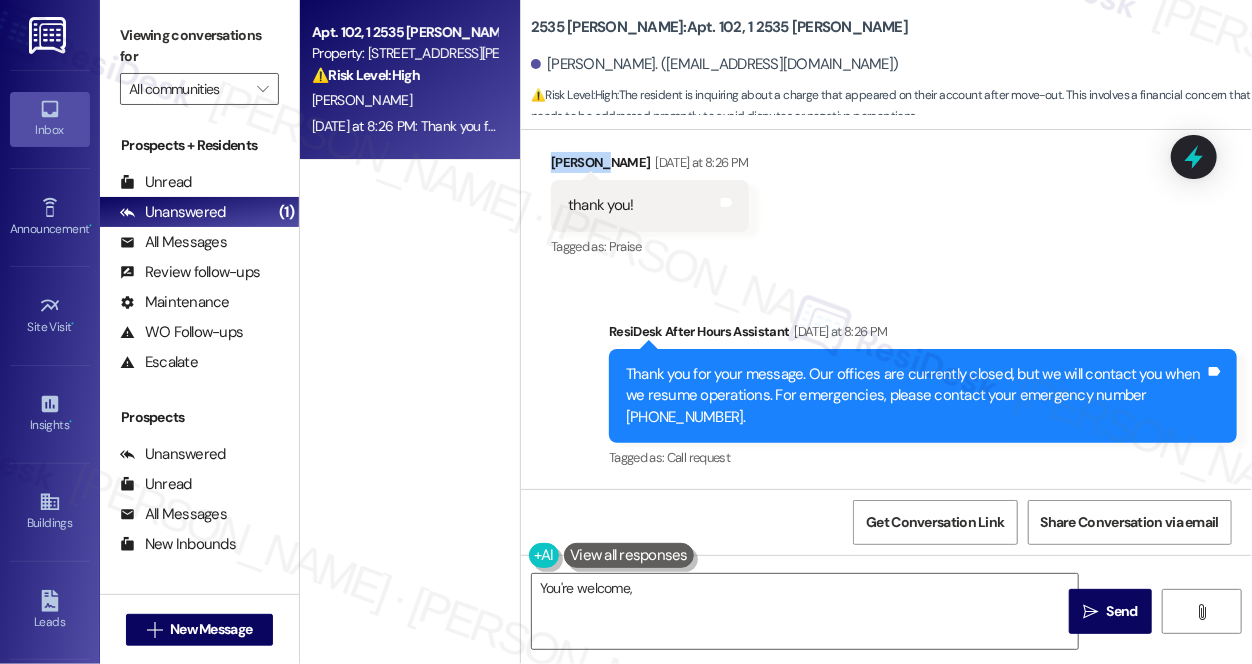 click on "[PERSON_NAME] [DATE] at 8:26 PM" at bounding box center [650, 166] 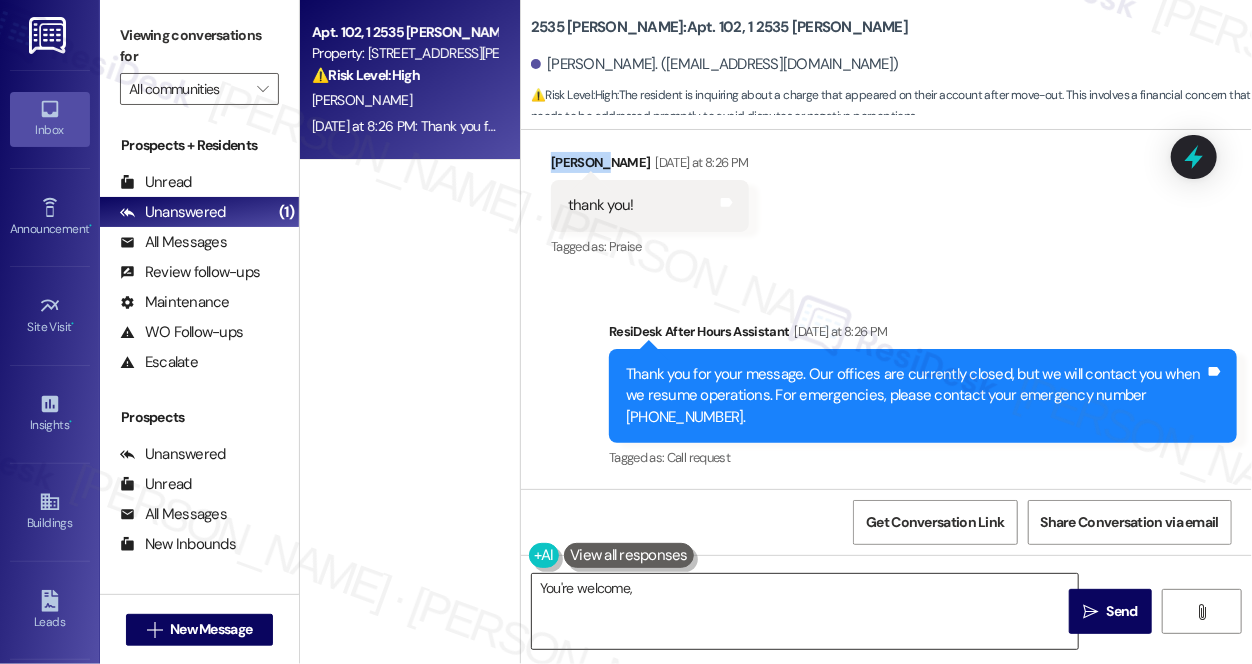 copy on "[PERSON_NAME]" 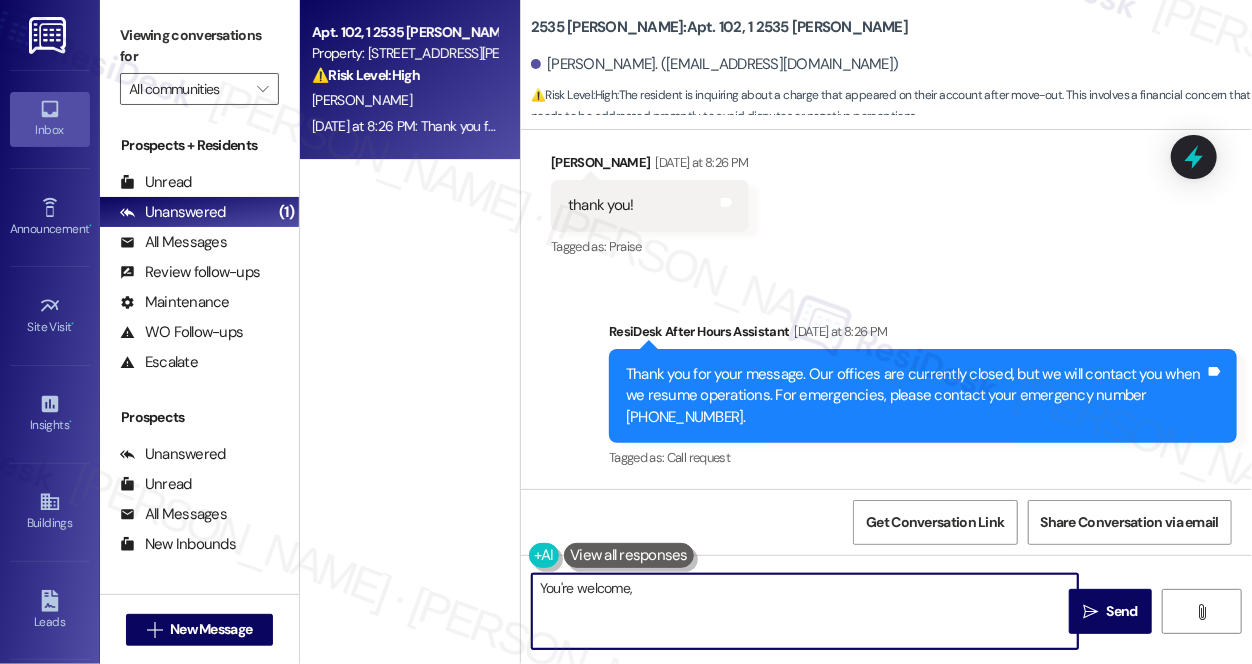 click on "You're welcome," at bounding box center [805, 611] 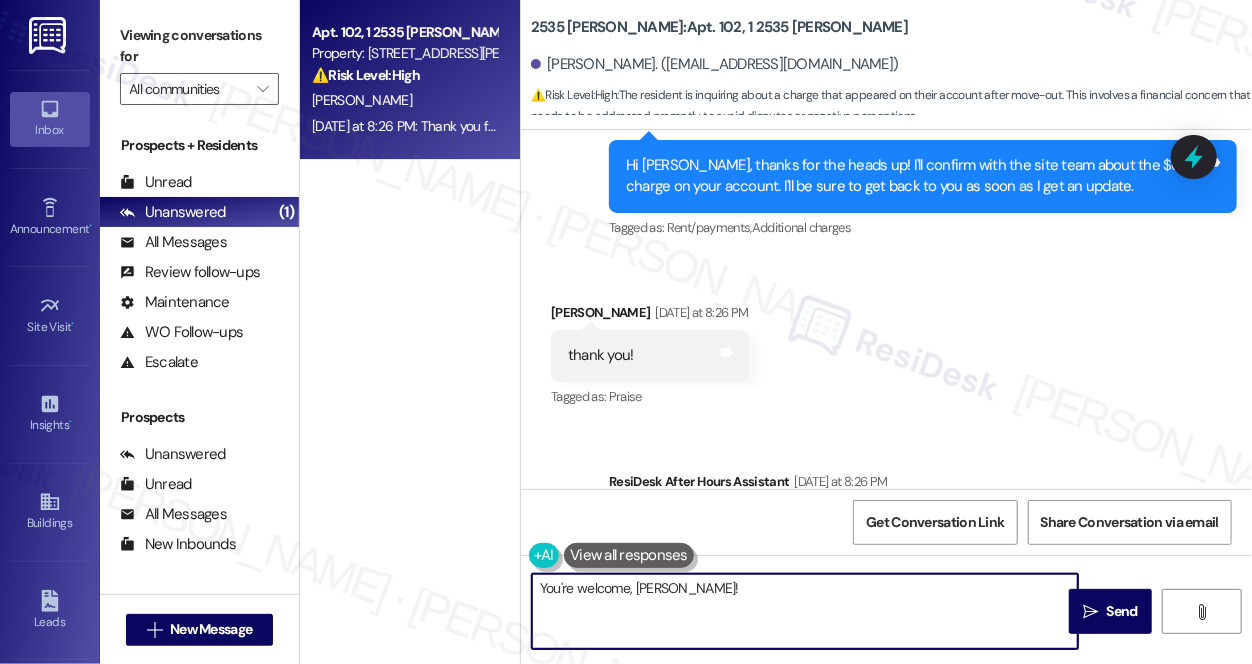 scroll, scrollTop: 3277, scrollLeft: 0, axis: vertical 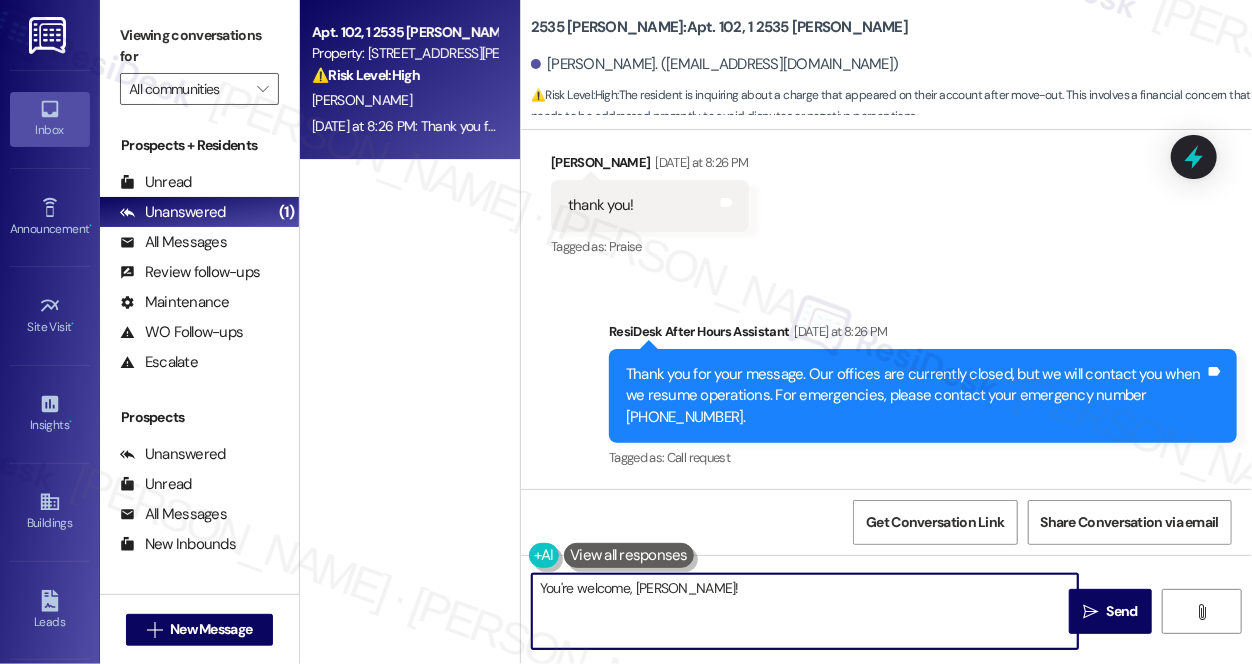 click on "You're welcome, [PERSON_NAME]!" at bounding box center [805, 611] 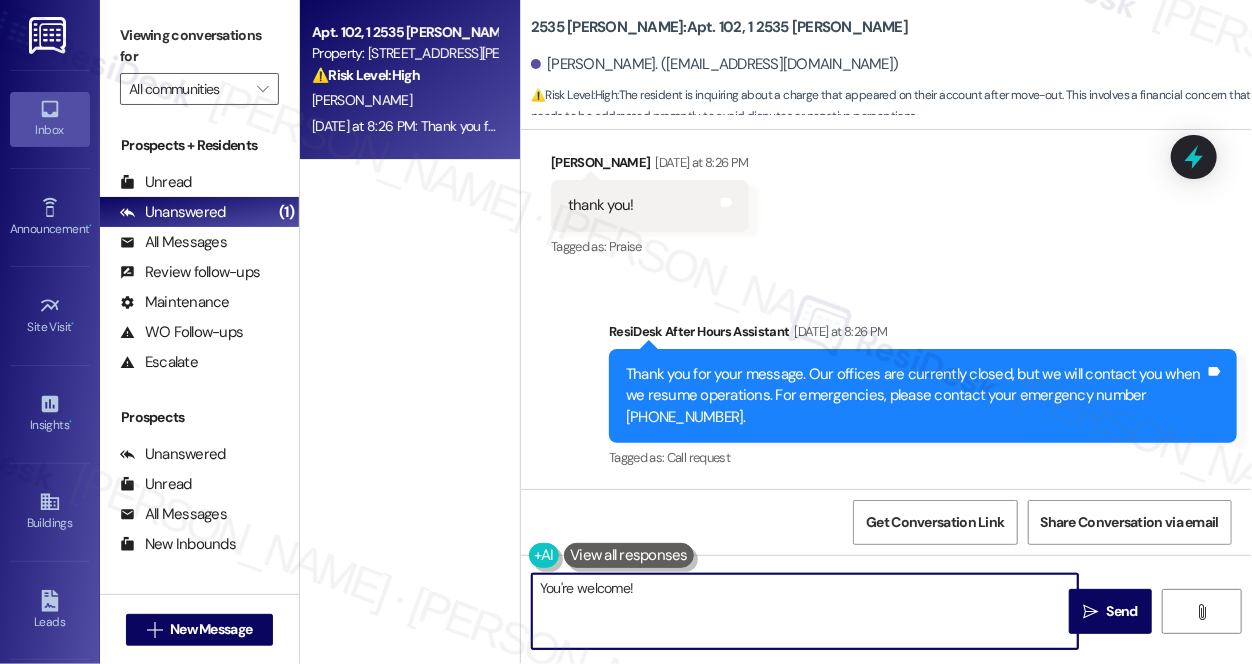 click on "You're welcome!" at bounding box center [805, 611] 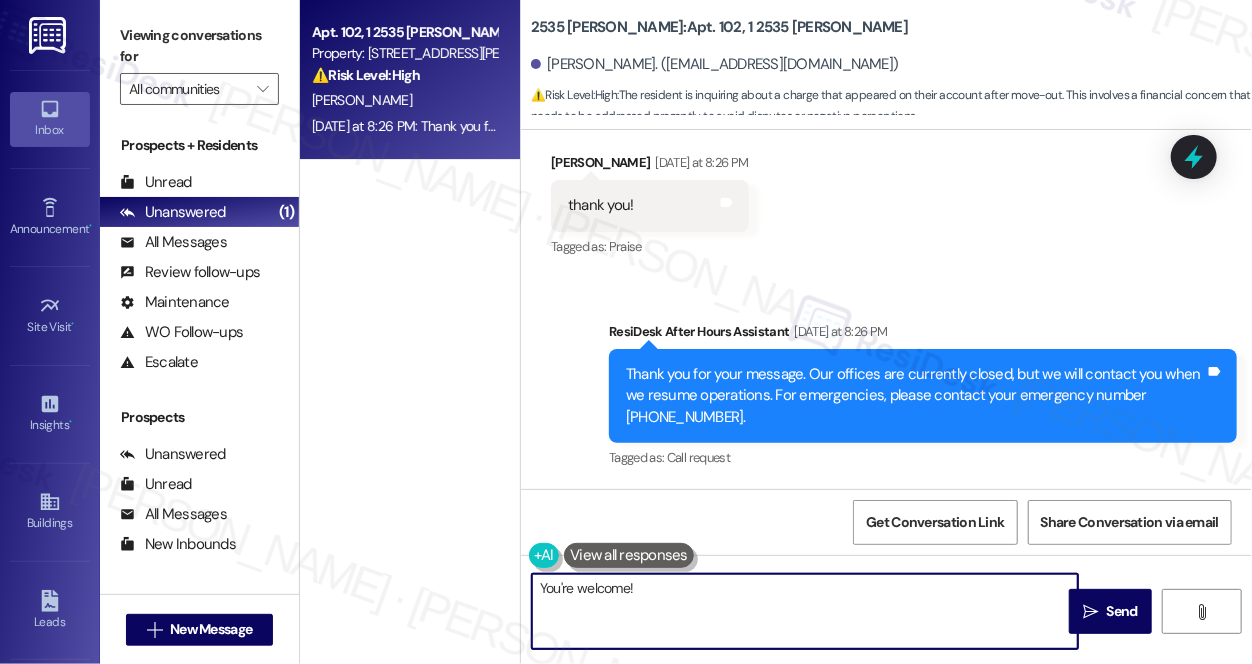 click on "You're welcome!" at bounding box center (805, 611) 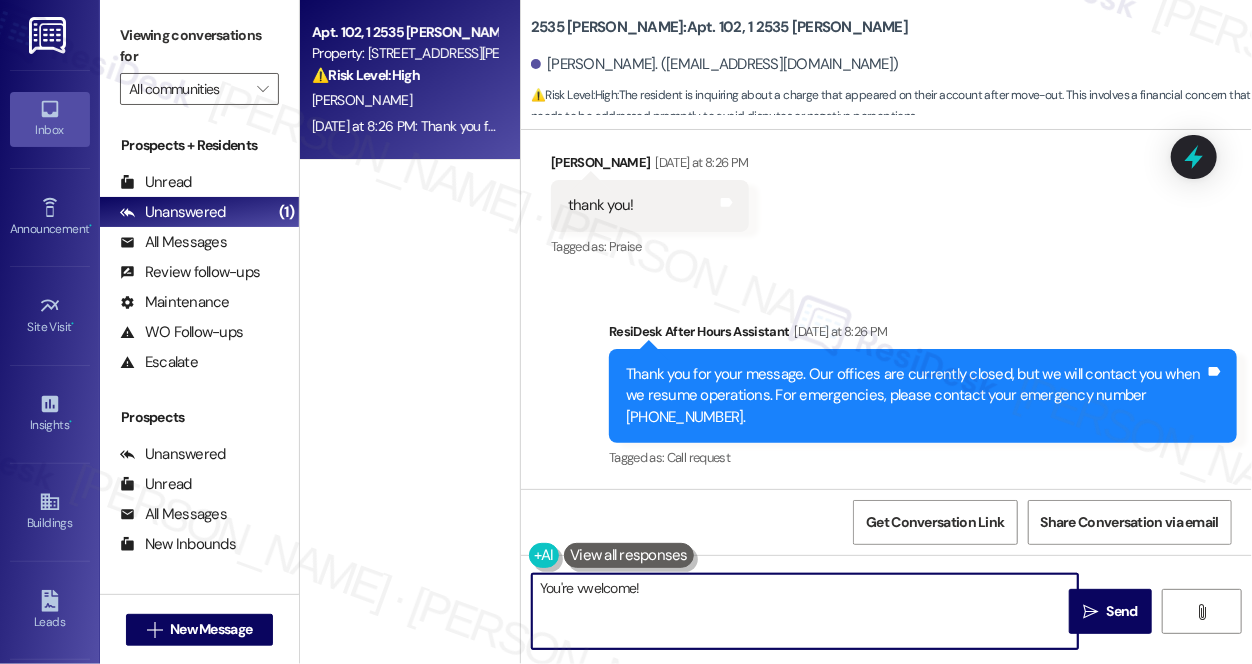 type on "You're welcome!" 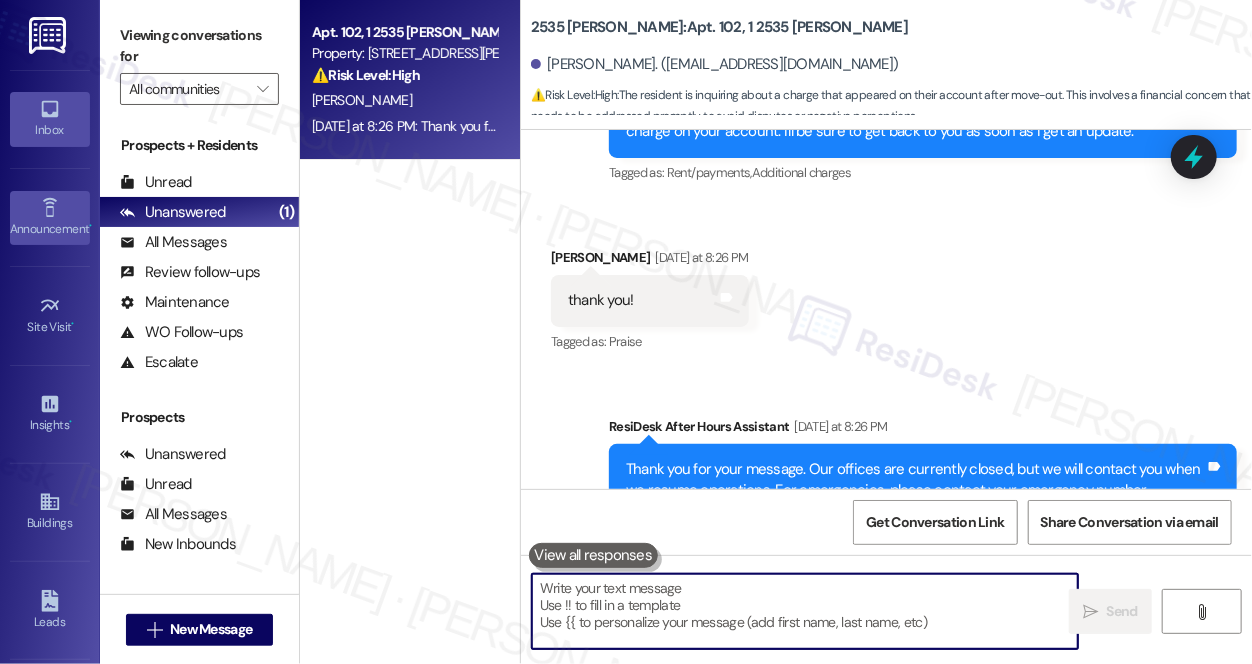 scroll, scrollTop: 3064, scrollLeft: 0, axis: vertical 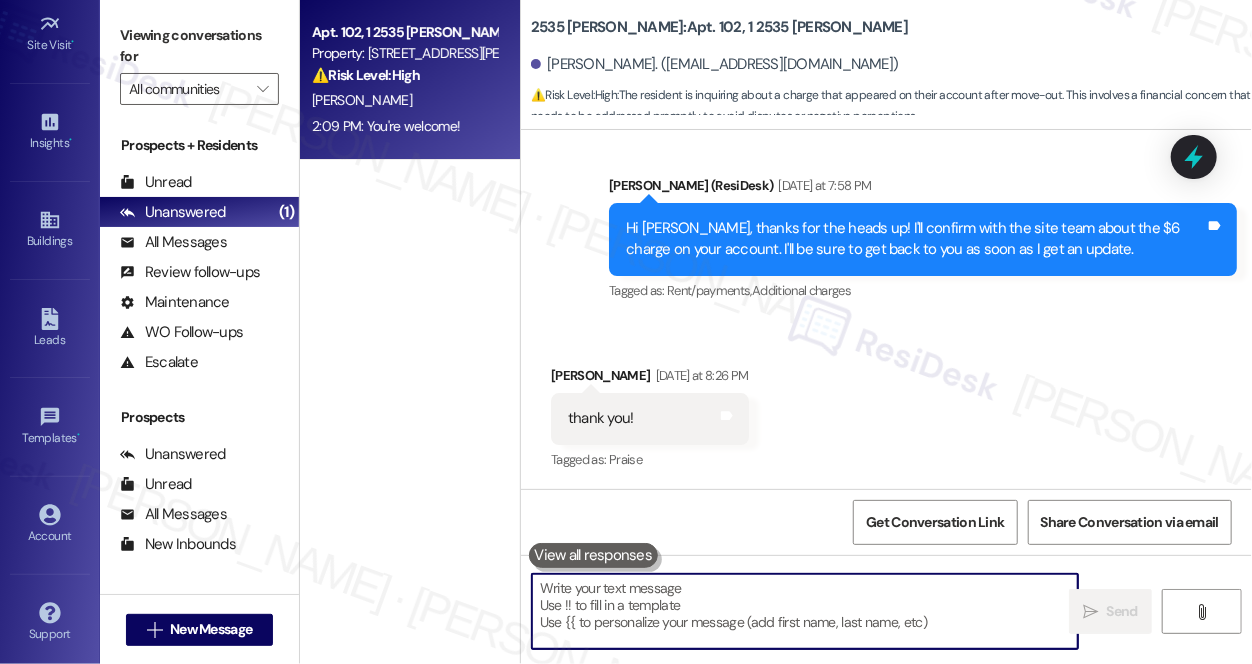 type 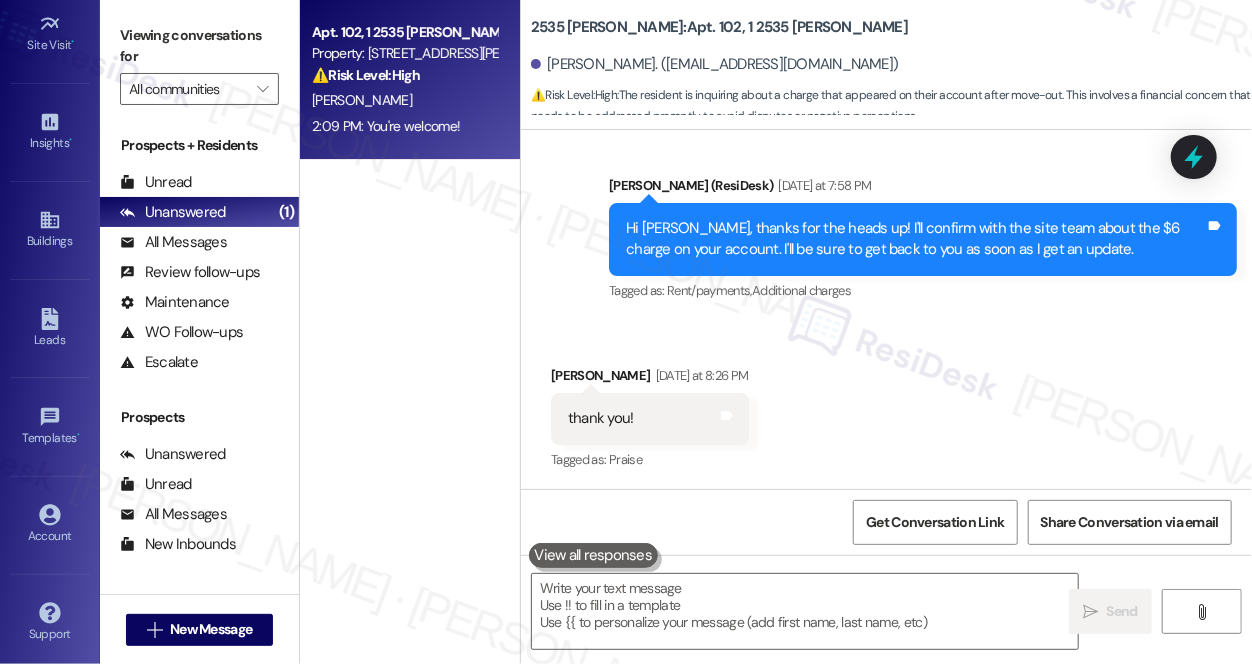 click on "Received via SMS [PERSON_NAME] [DATE] at 8:26 PM thank you! Tags and notes Tagged as:   Praise Click to highlight conversations about Praise" at bounding box center [886, 404] 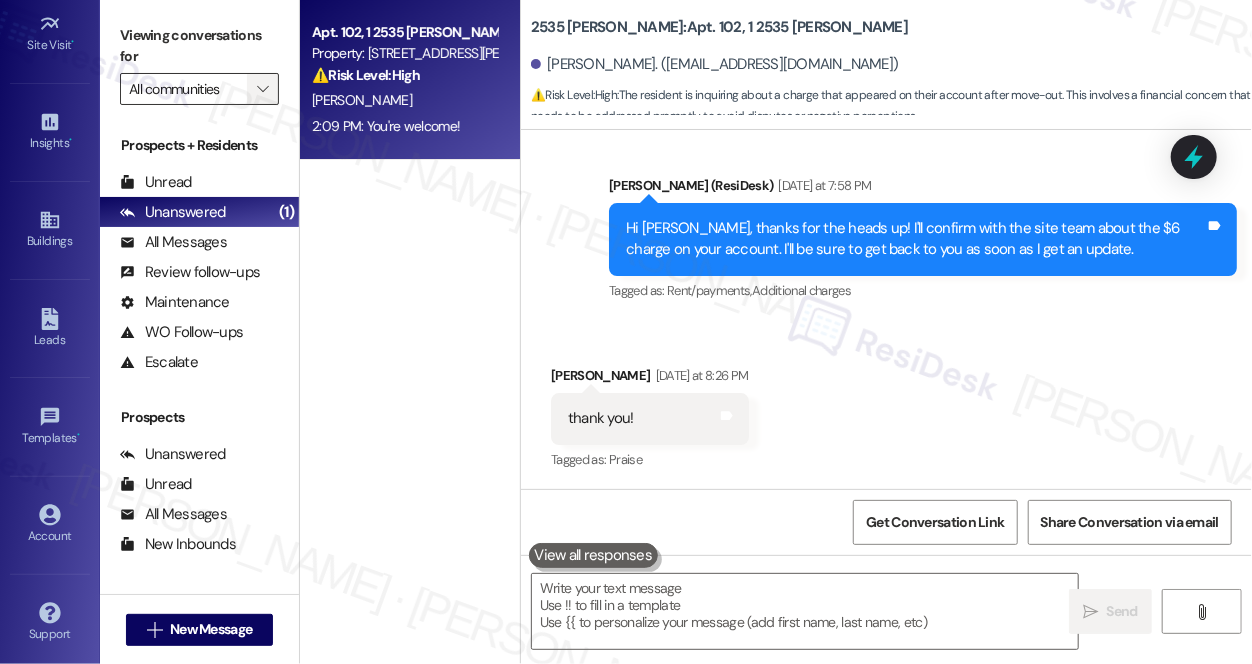 click on "" at bounding box center (262, 89) 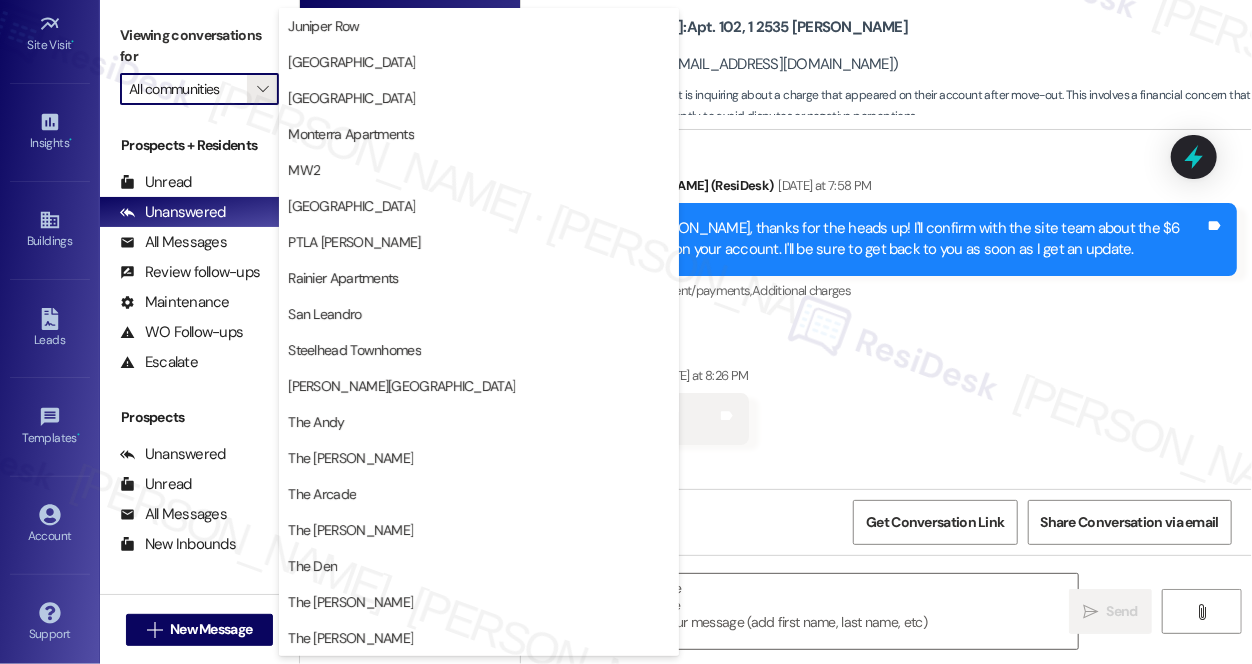 scroll, scrollTop: 727, scrollLeft: 0, axis: vertical 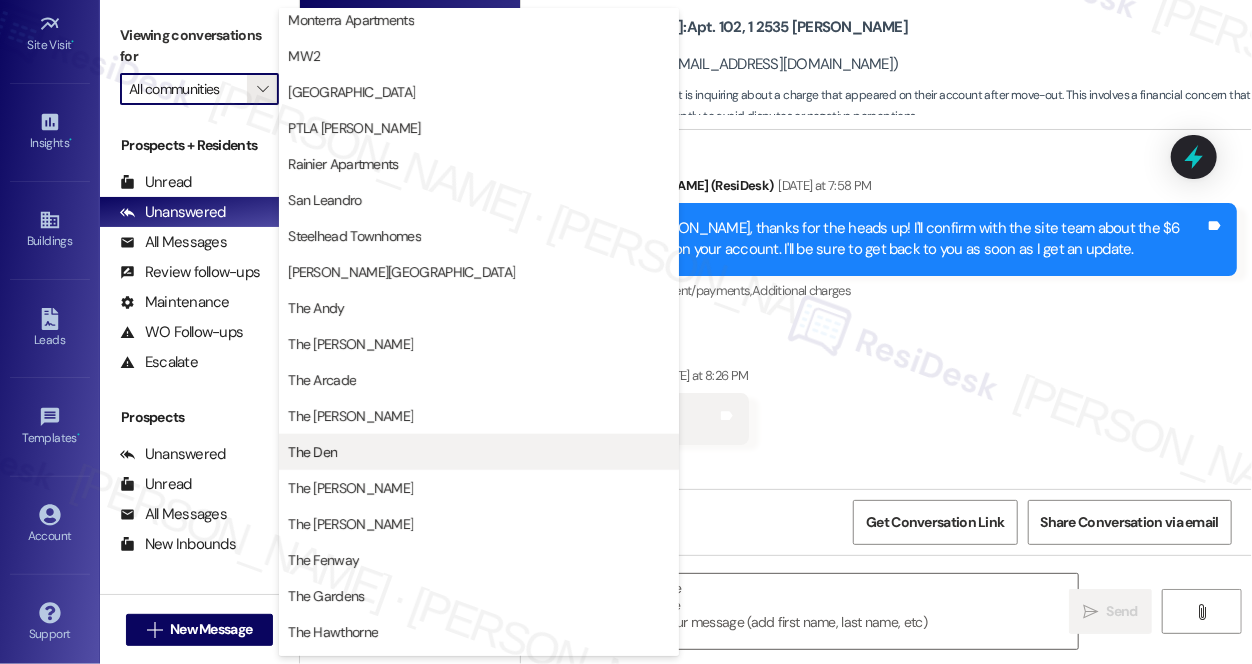 click on "The Den" at bounding box center [479, 452] 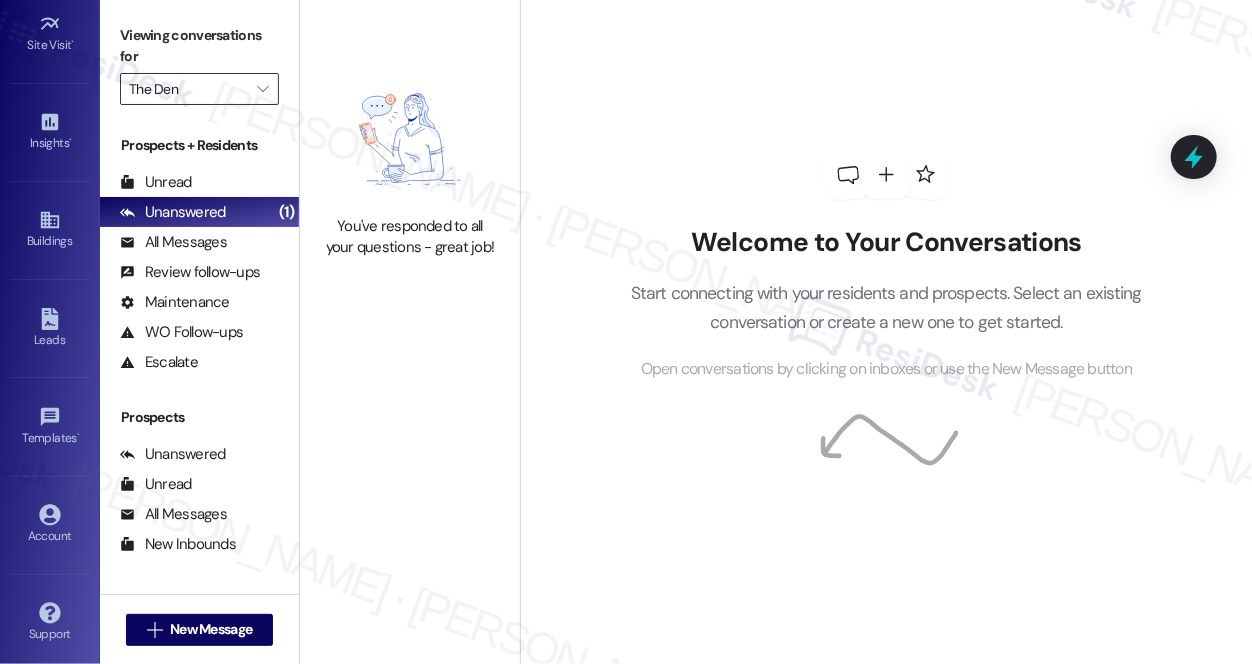 click on "The Den" at bounding box center (188, 89) 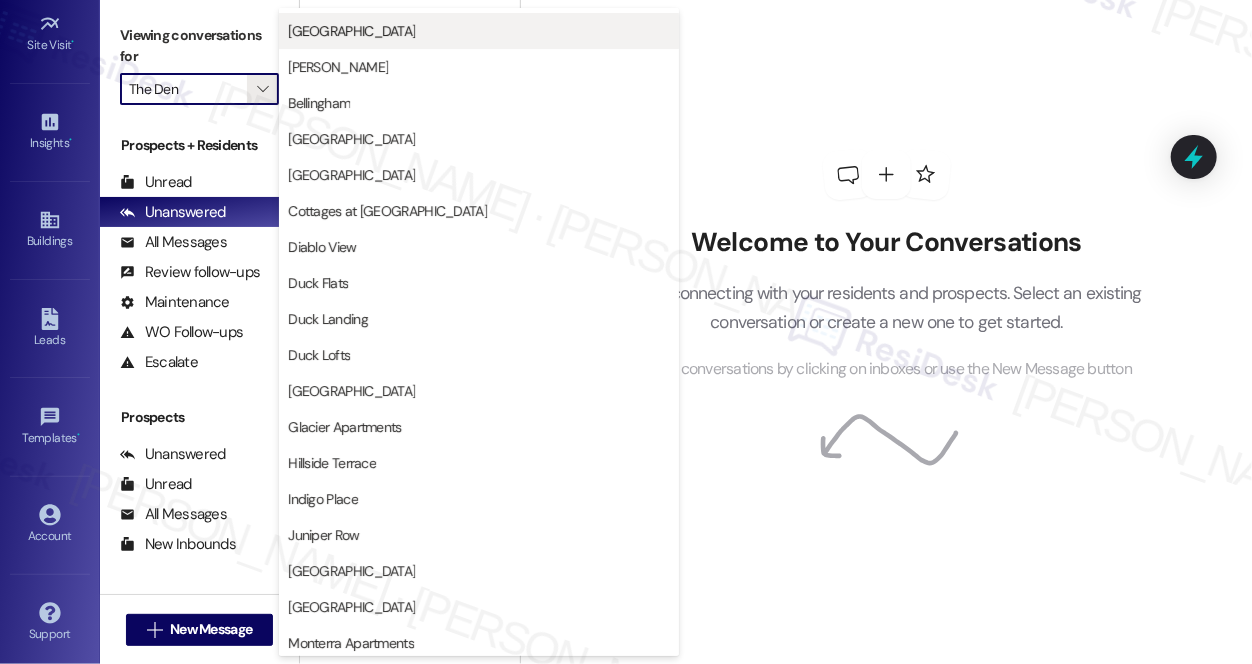 scroll, scrollTop: 0, scrollLeft: 0, axis: both 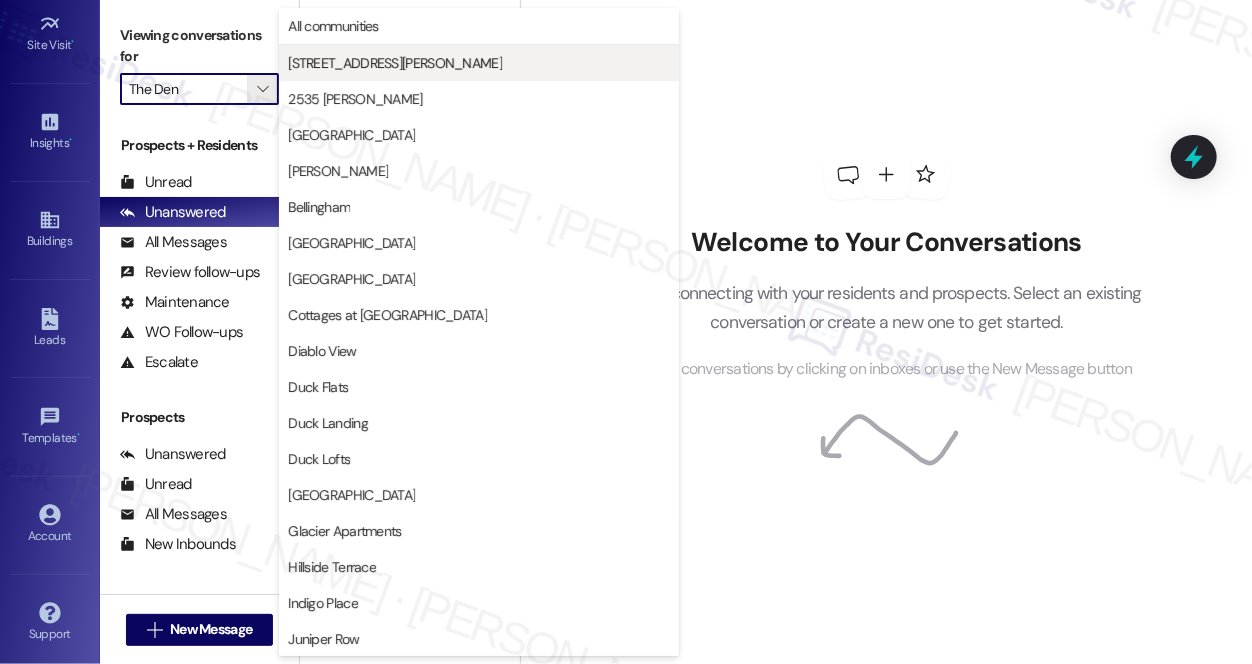 click on "[STREET_ADDRESS][PERSON_NAME]" at bounding box center (395, 63) 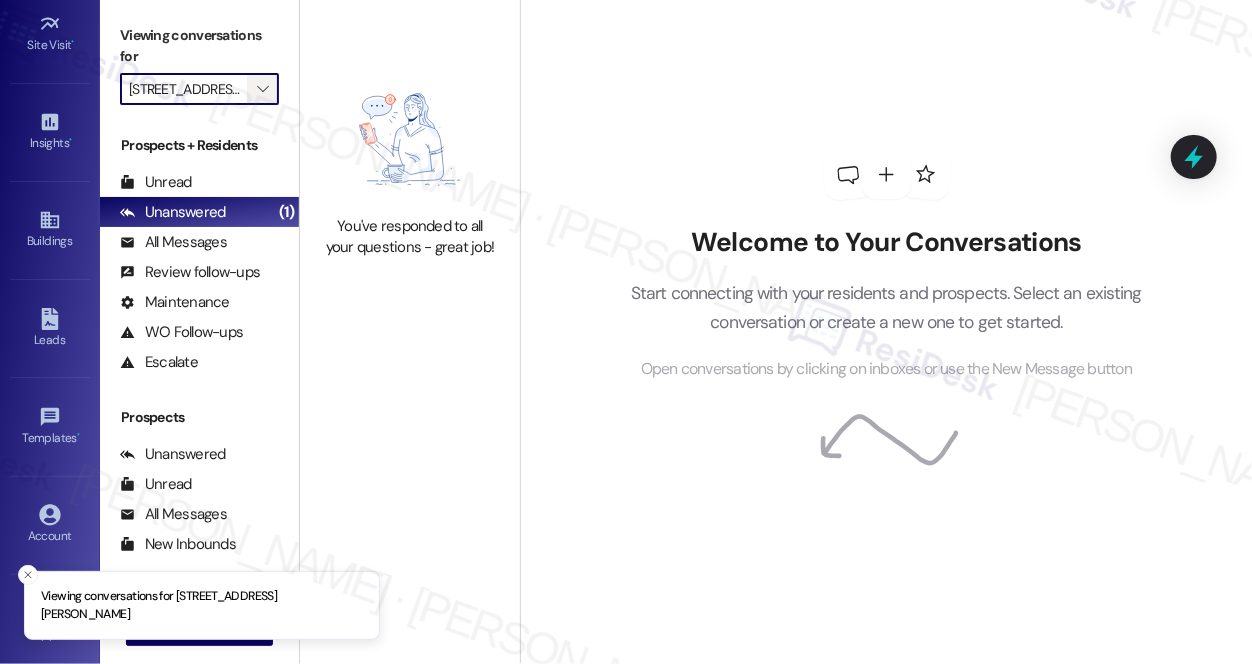 click on "" at bounding box center (263, 89) 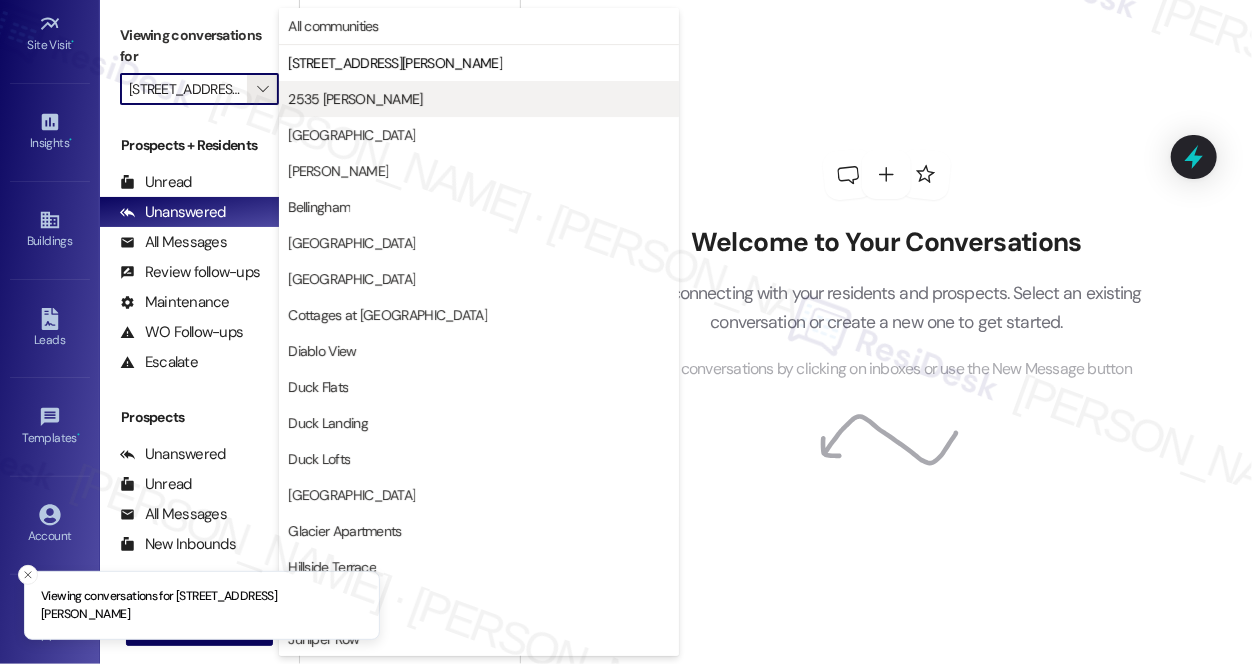 click on "2535 [PERSON_NAME]" at bounding box center [355, 99] 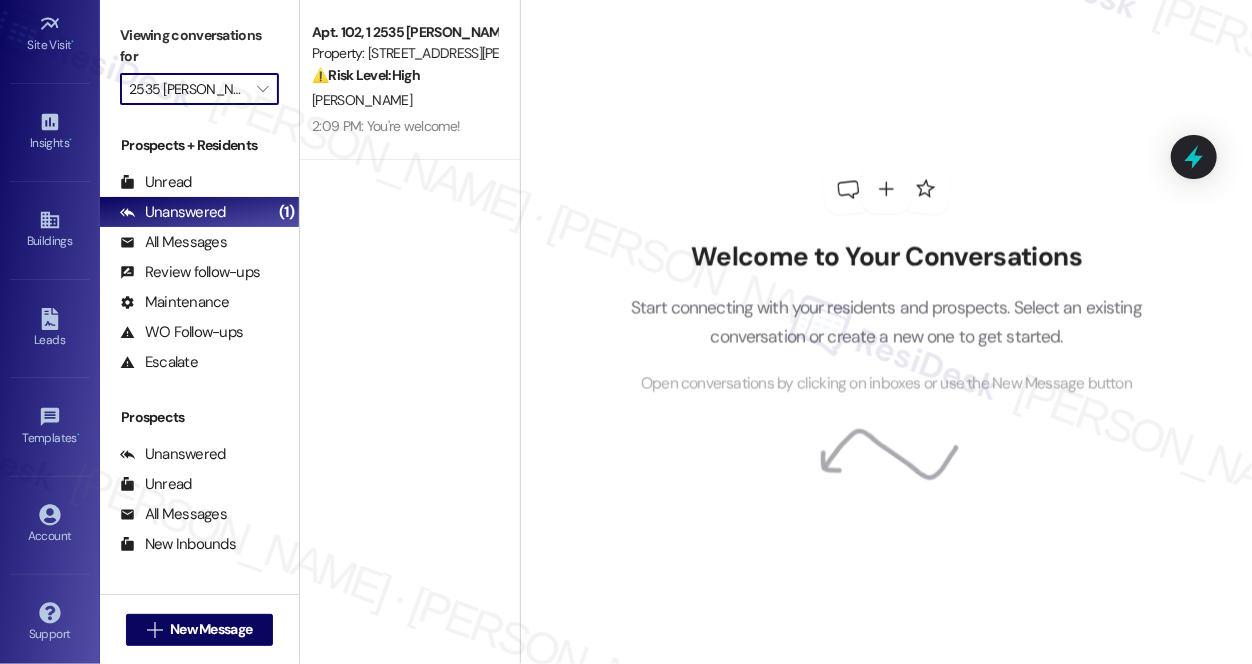 click on "2535 [PERSON_NAME]" at bounding box center (188, 89) 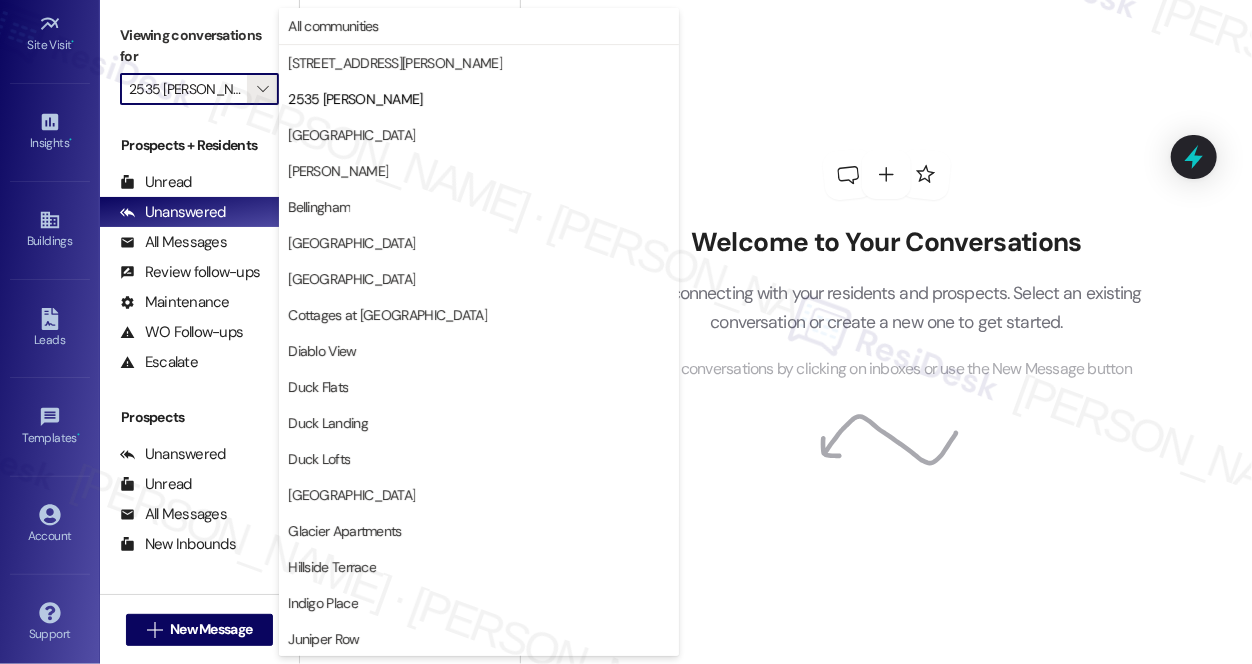 click on "Welcome to Your Conversations Start connecting with your residents and prospects. Select an existing conversation or create a new one to get started. Open conversations by clicking on inboxes or use the New Message button" at bounding box center [887, 265] 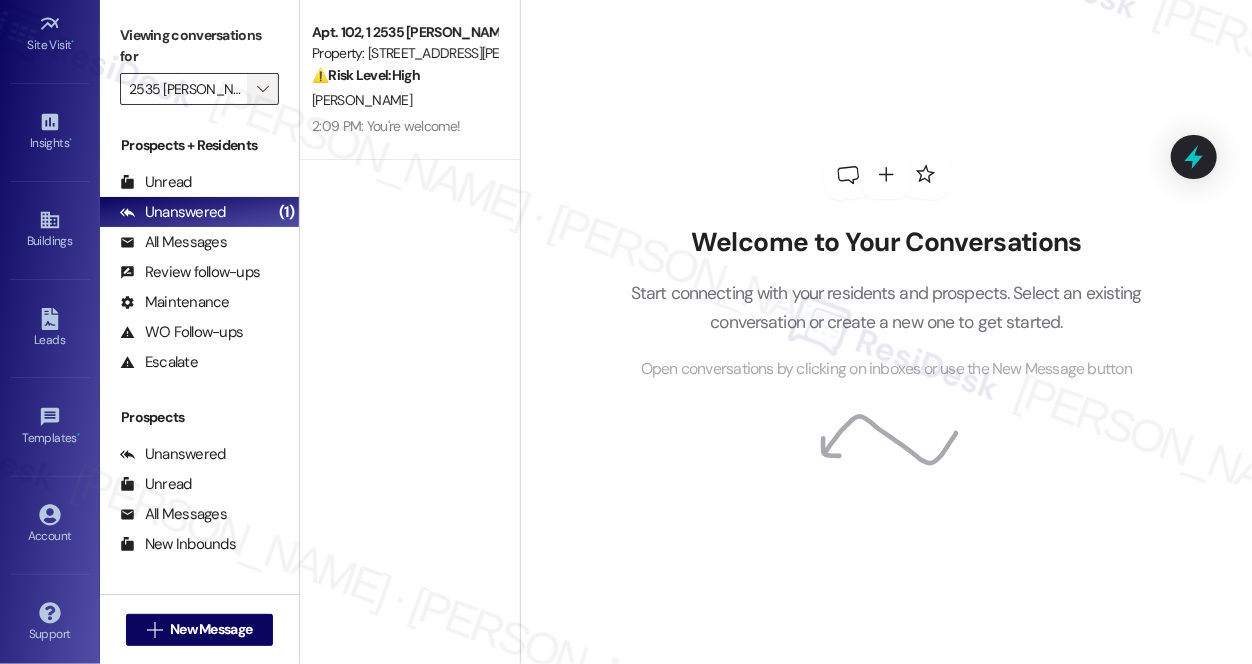 click on "" at bounding box center (262, 89) 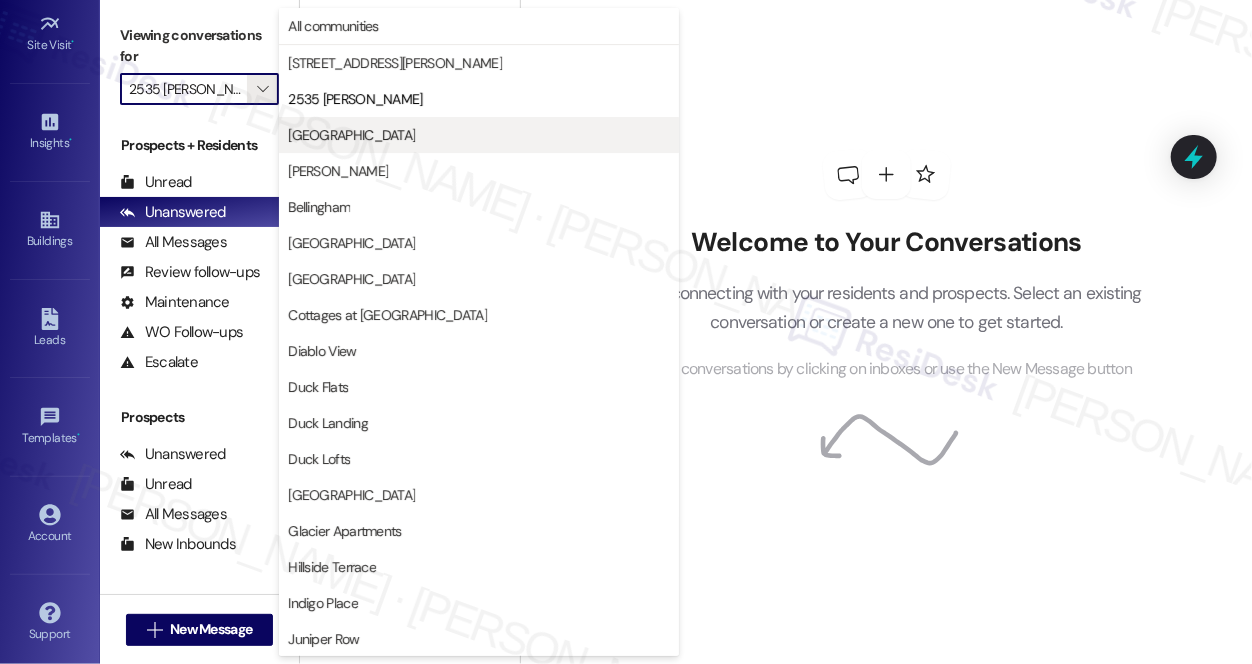 click on "[GEOGRAPHIC_DATA]" at bounding box center (479, 135) 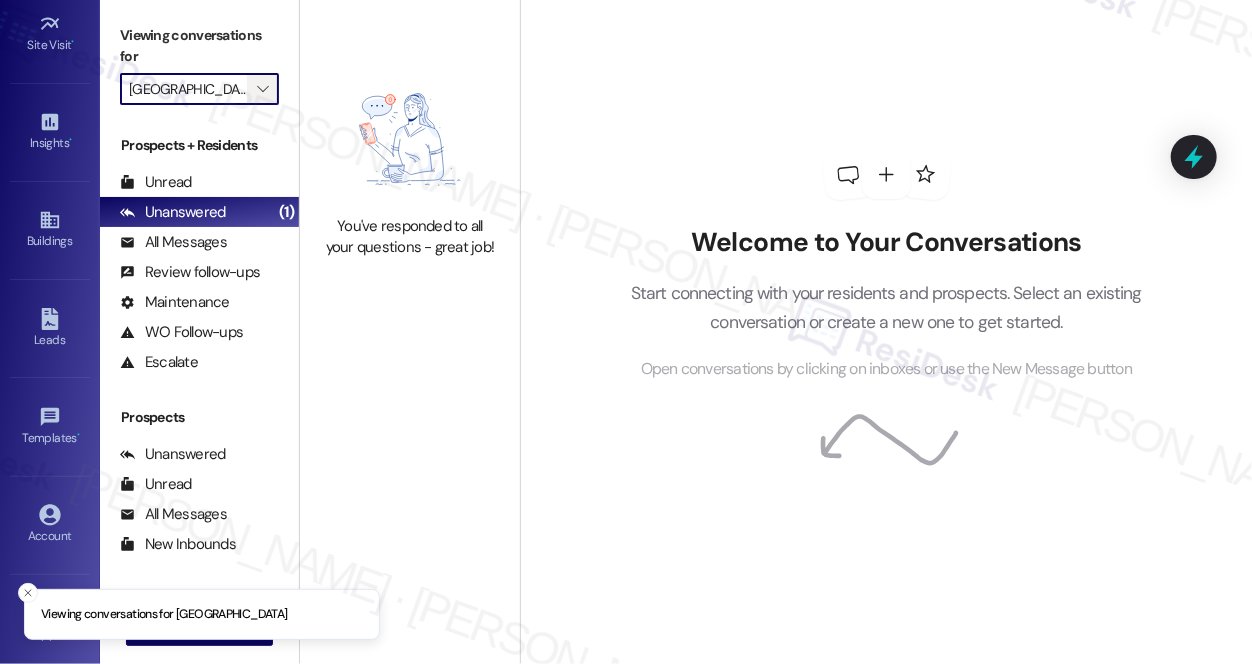 click on "" at bounding box center [262, 89] 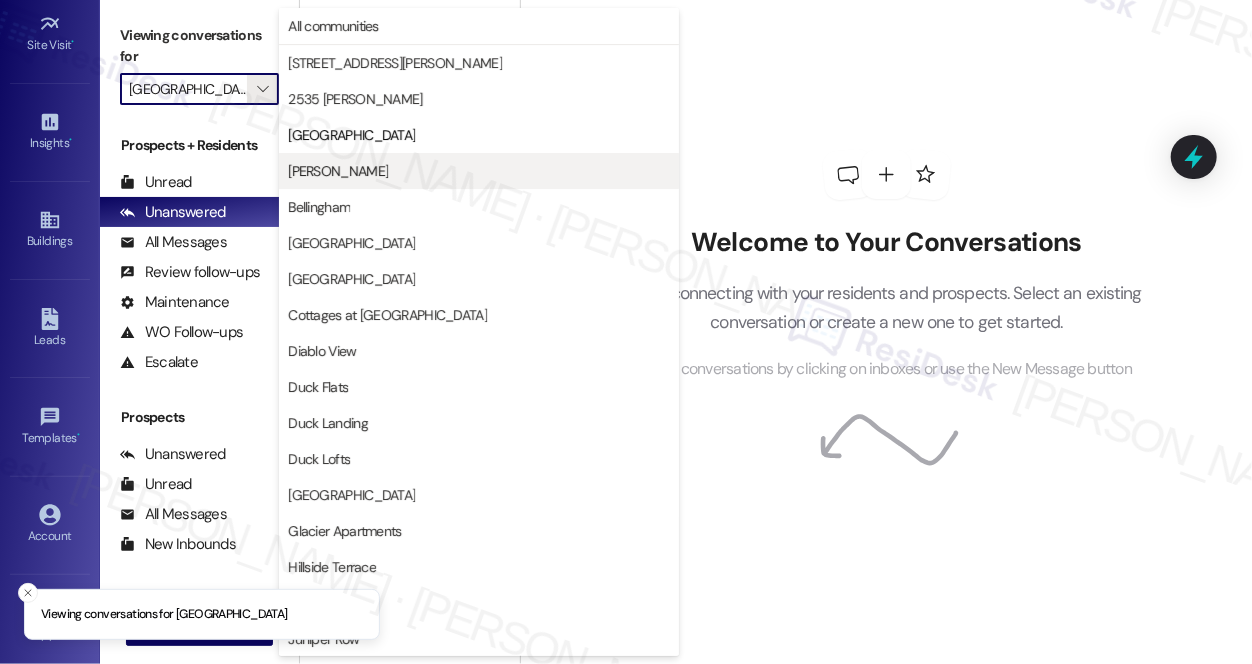 click on "[PERSON_NAME]" at bounding box center (479, 171) 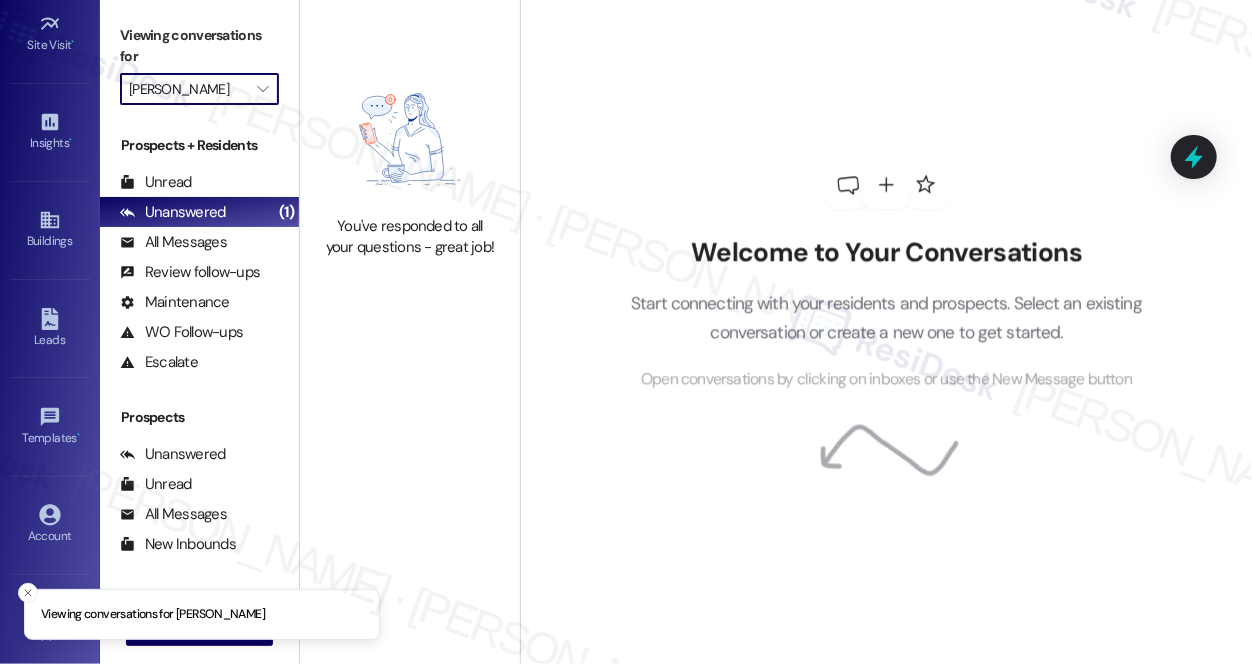 click on "[PERSON_NAME]" at bounding box center [188, 89] 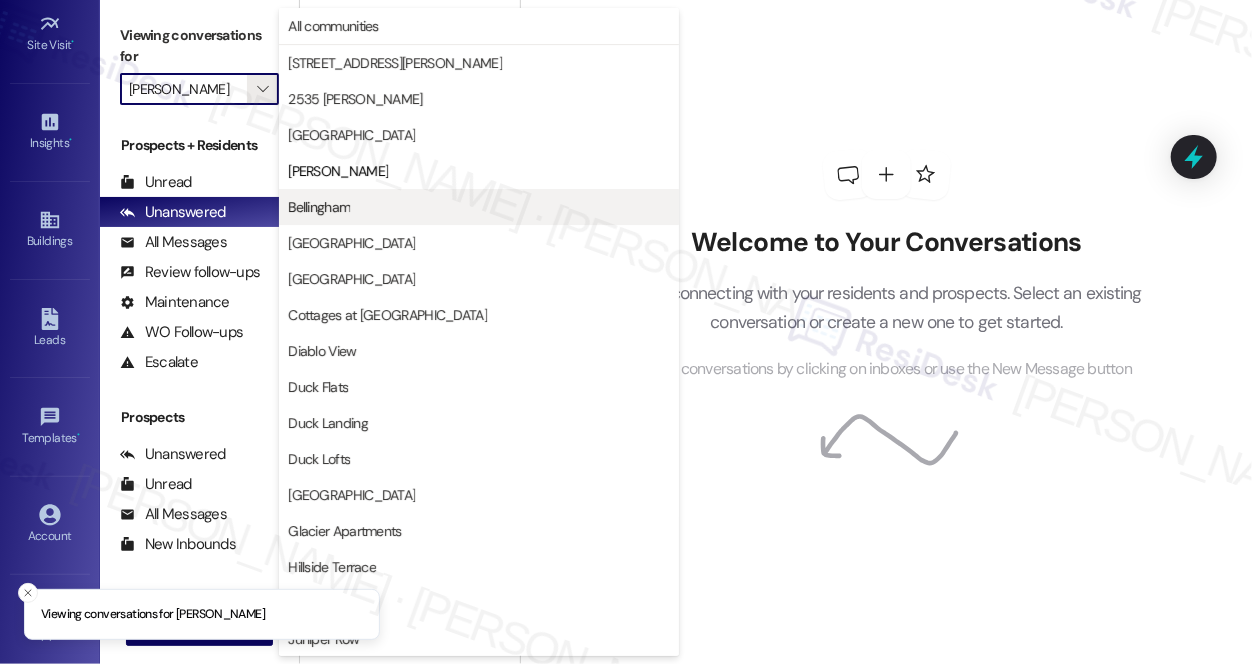 click on "Bellingham" at bounding box center [319, 207] 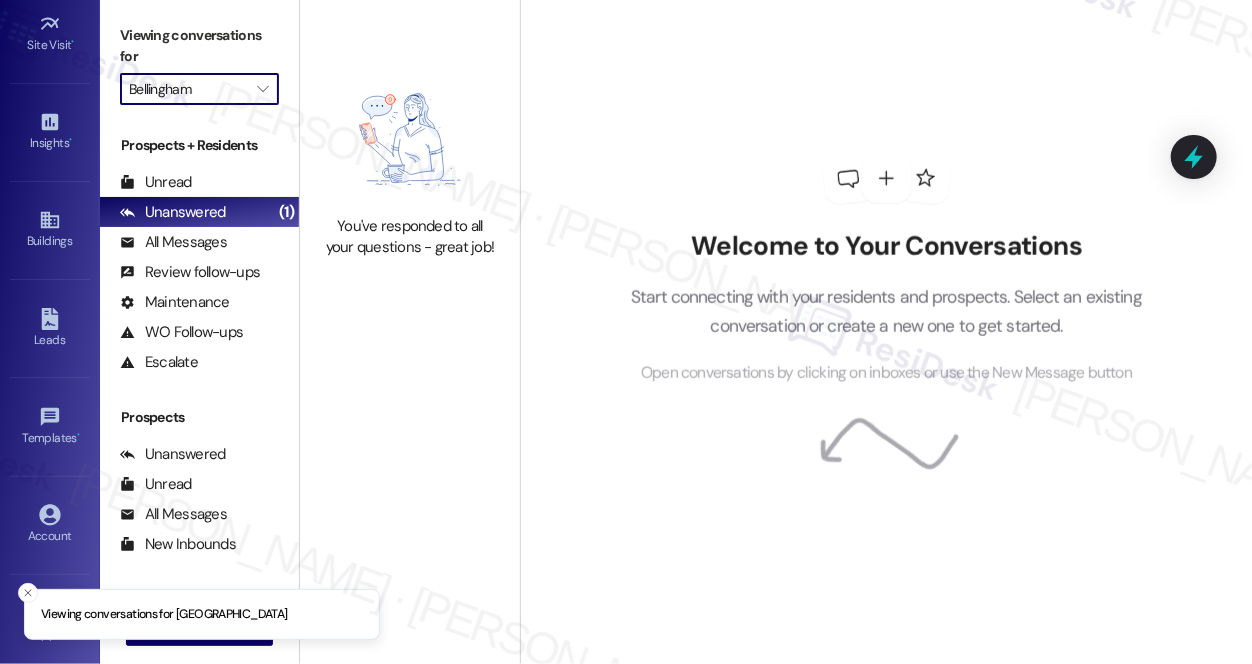 click on "Bellingham" at bounding box center [188, 89] 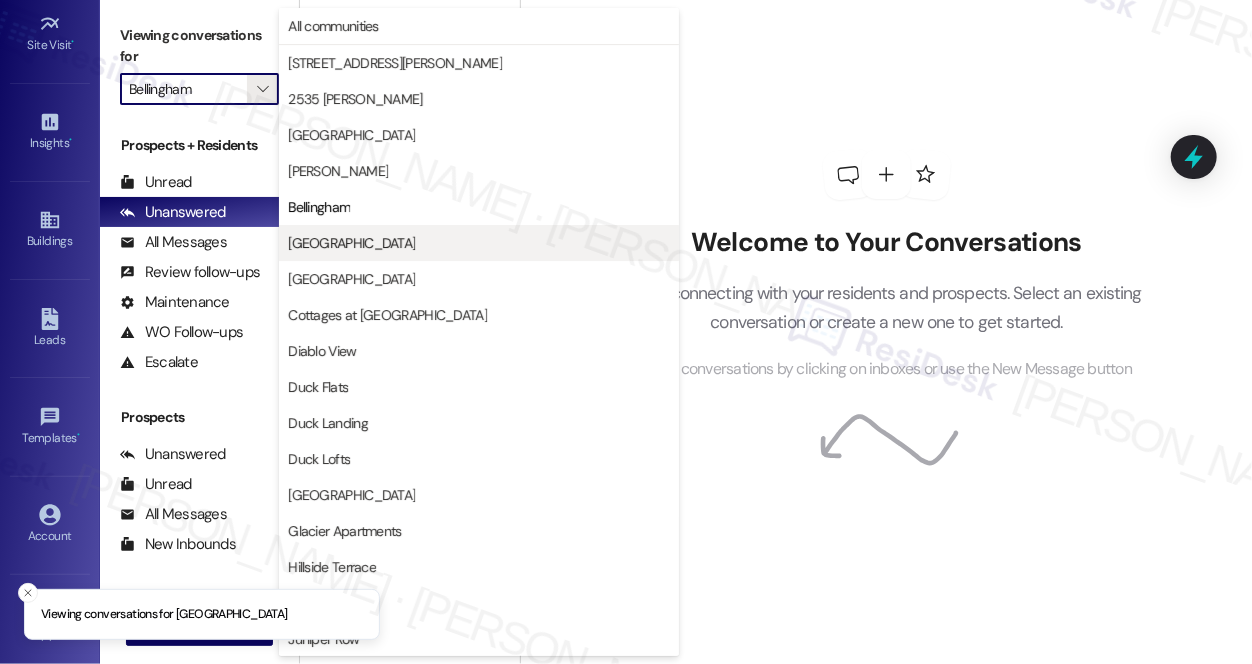 click on "[GEOGRAPHIC_DATA]" at bounding box center (351, 243) 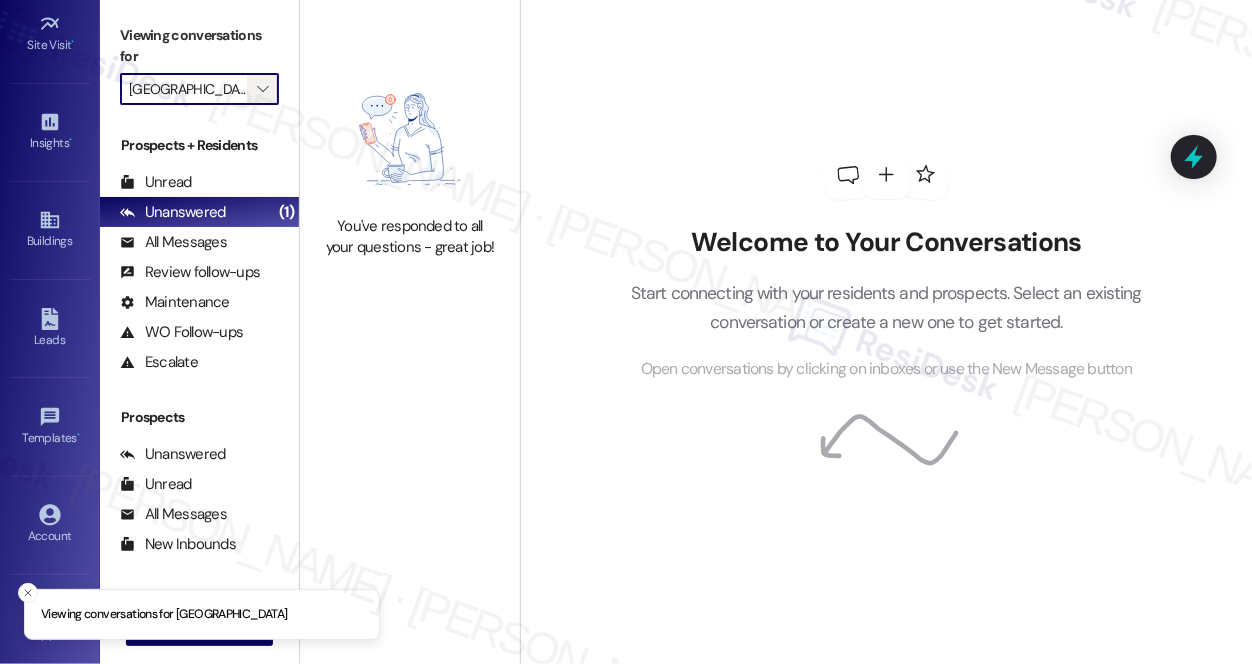 click on "" at bounding box center (262, 89) 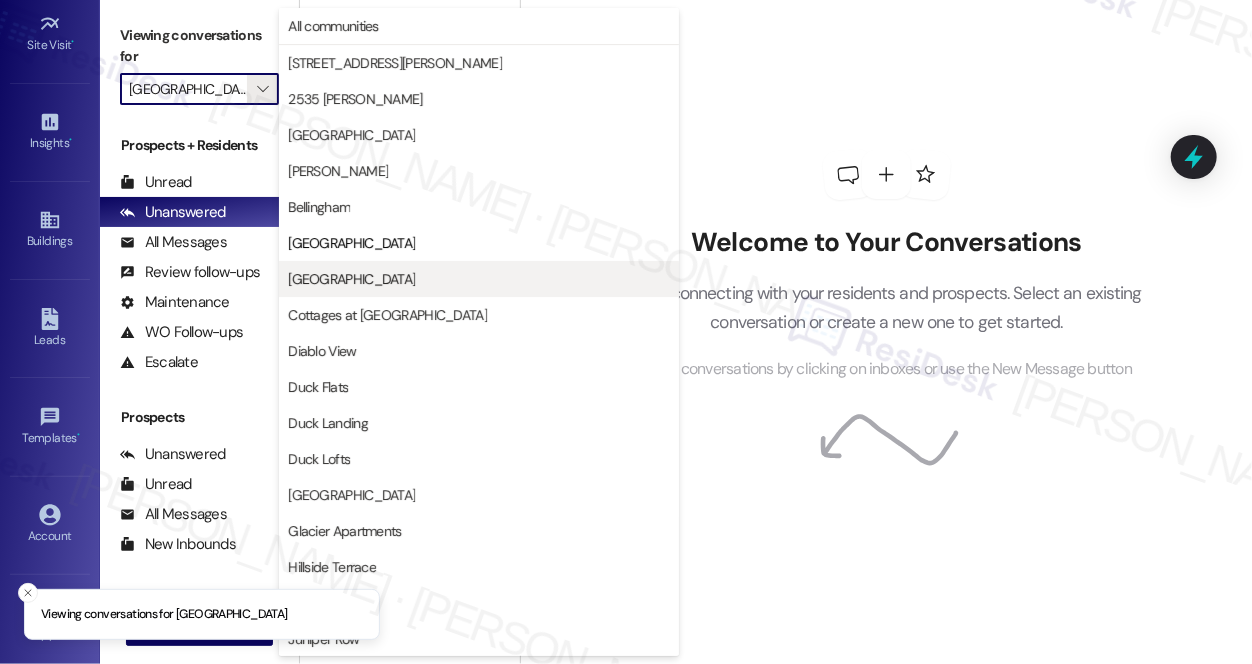 click on "[GEOGRAPHIC_DATA]" at bounding box center (351, 279) 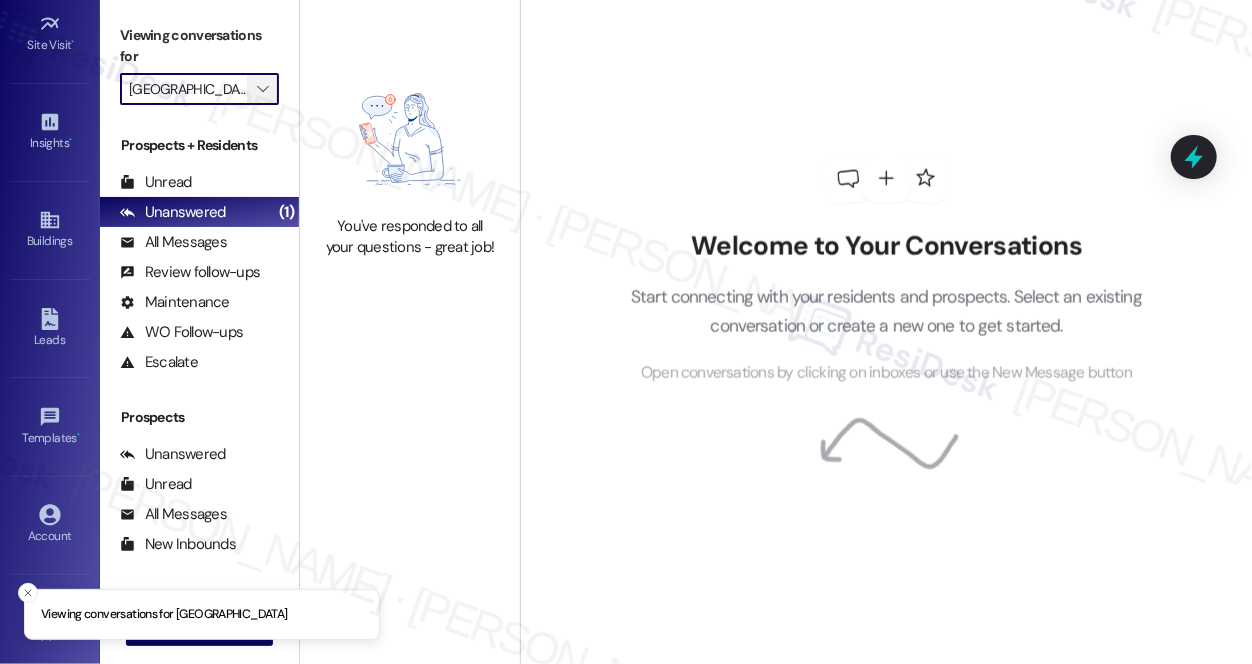 click on "" at bounding box center (262, 89) 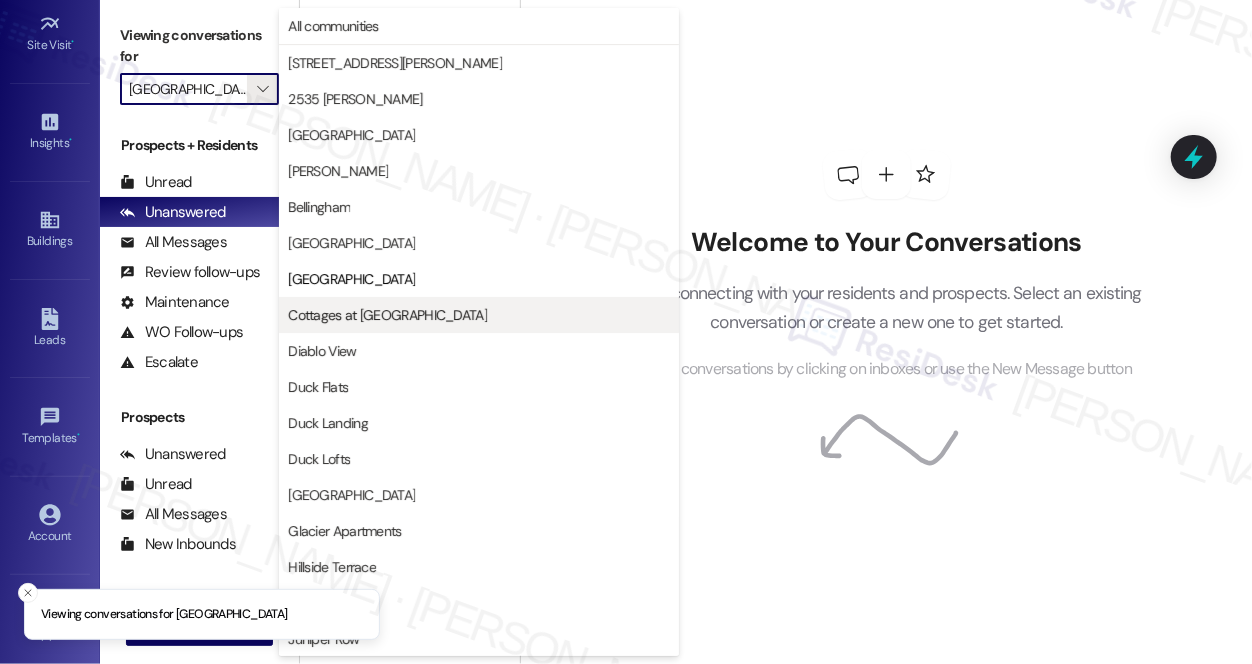 click on "Cottages at [GEOGRAPHIC_DATA]" at bounding box center (387, 315) 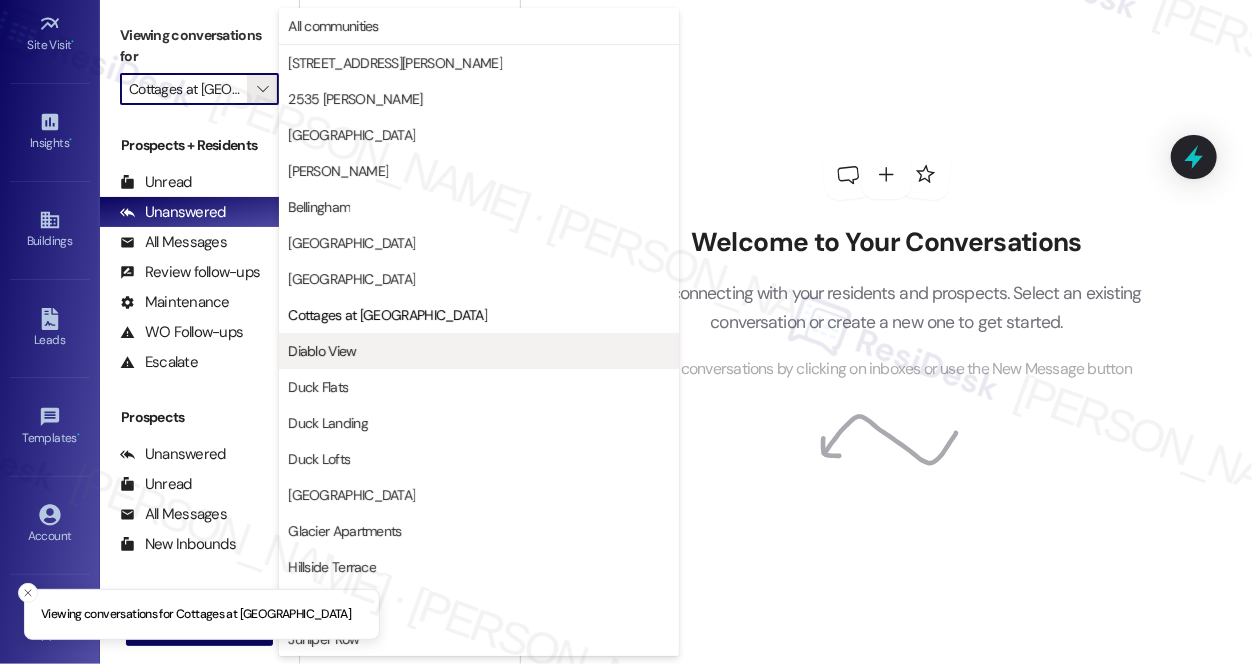click on "Diablo View" at bounding box center [479, 351] 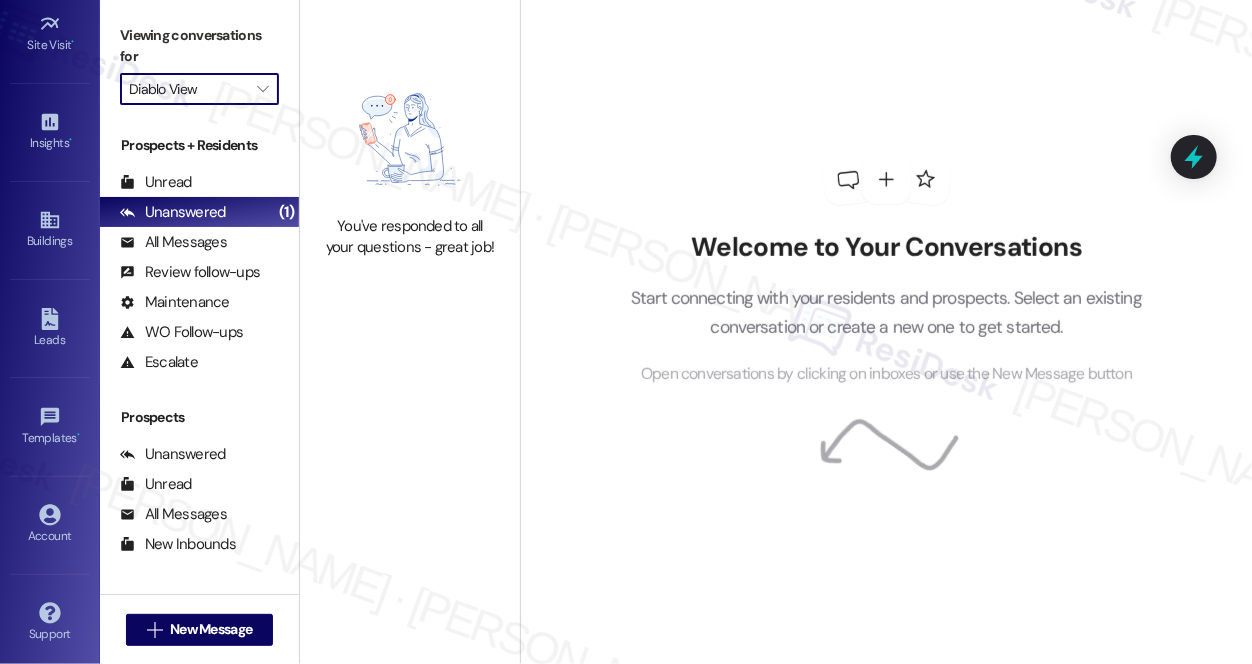 click on "Diablo View" at bounding box center [188, 89] 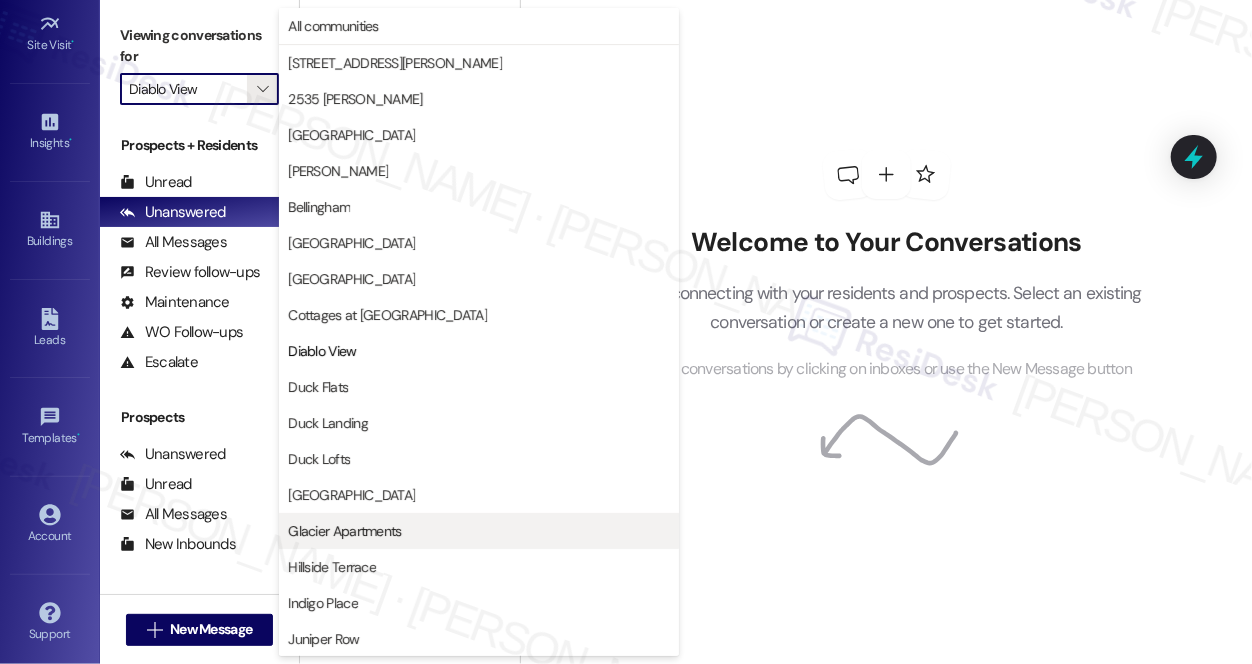 scroll, scrollTop: 325, scrollLeft: 0, axis: vertical 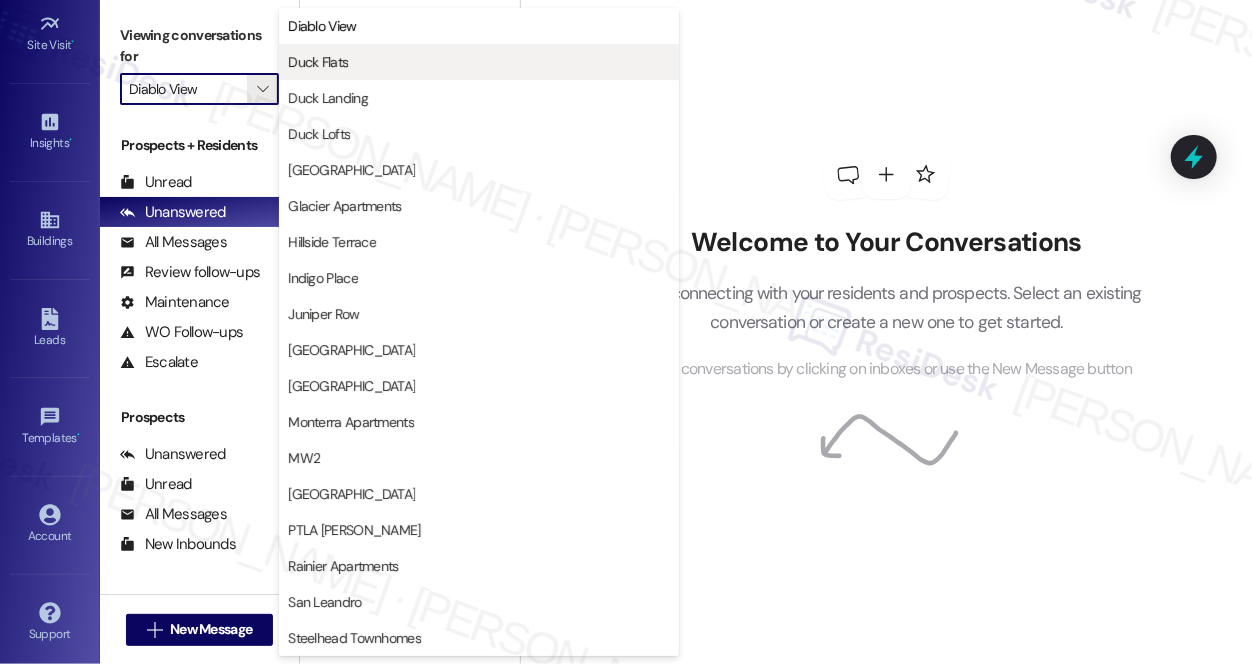 click on "Duck Flats" at bounding box center [479, 62] 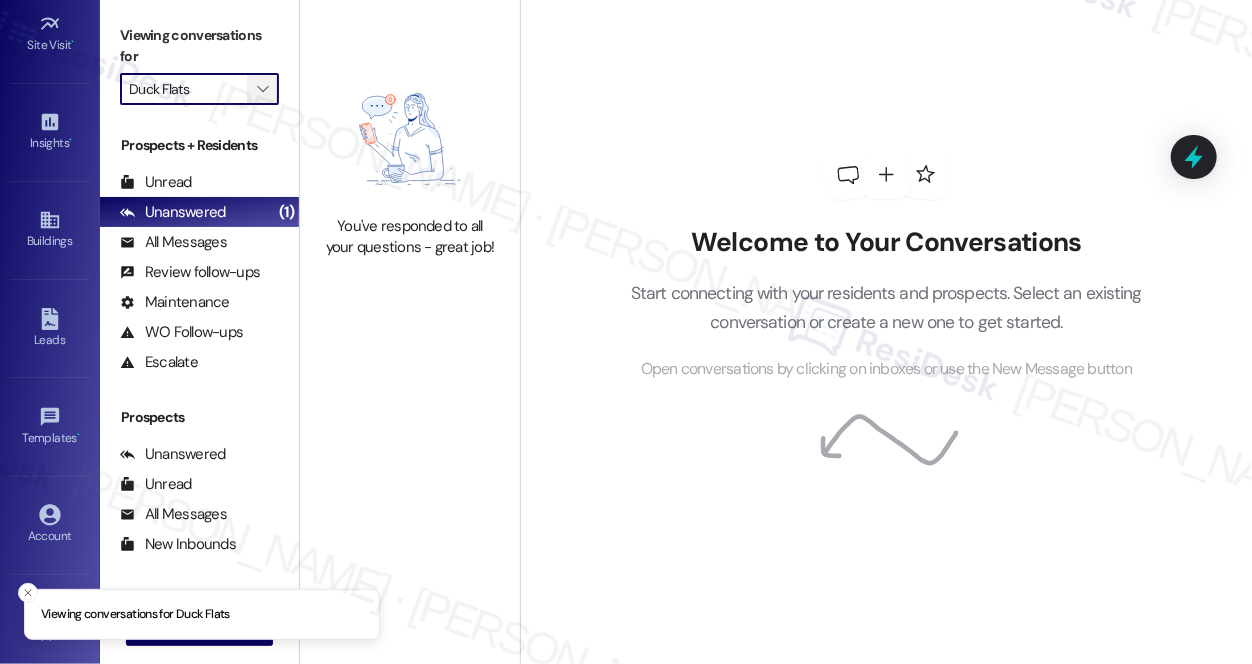 click on "" at bounding box center [262, 89] 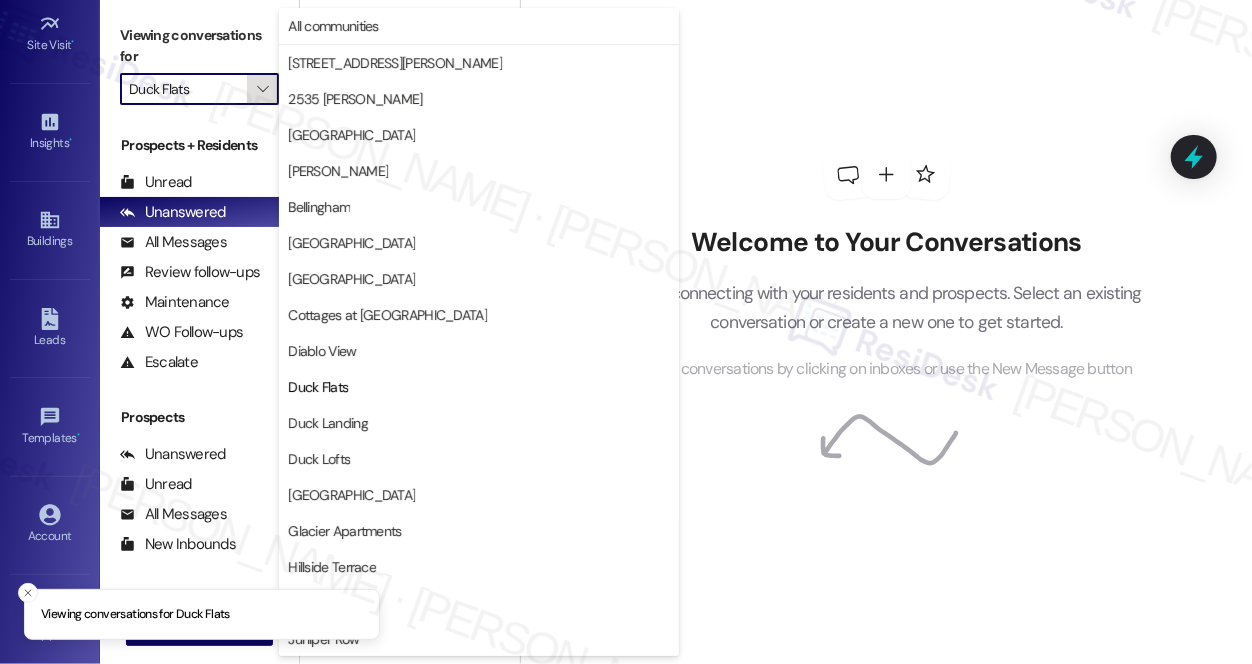 scroll, scrollTop: 325, scrollLeft: 0, axis: vertical 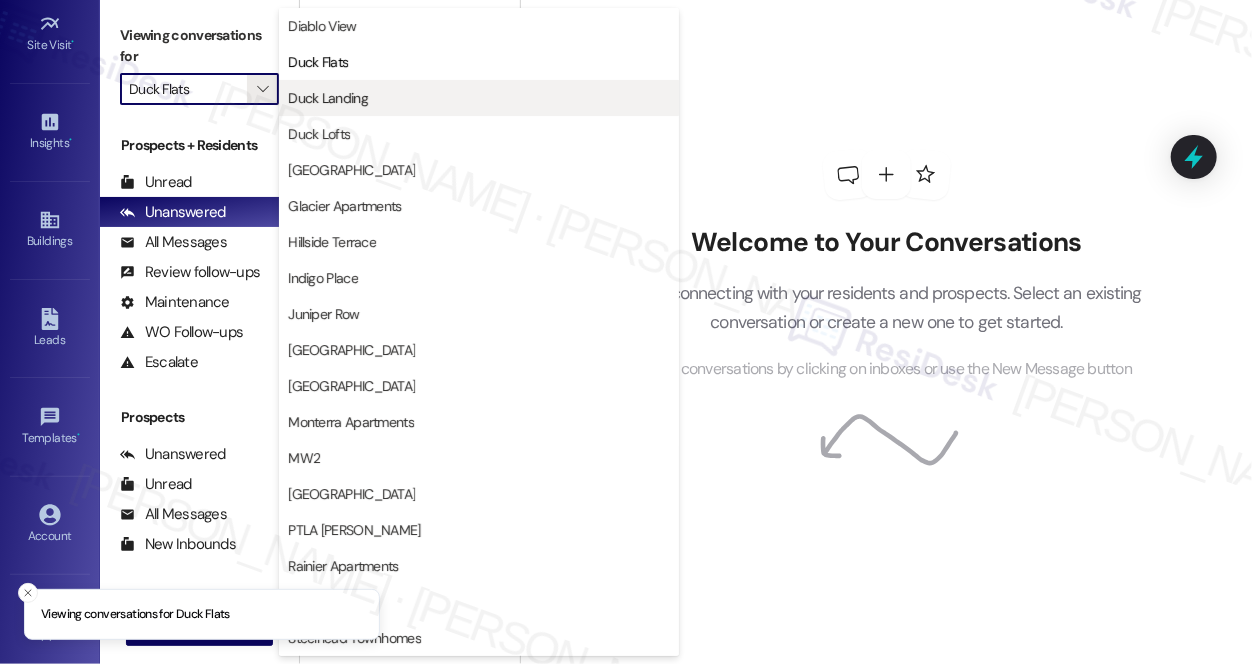 click on "Duck Landing" at bounding box center [328, 98] 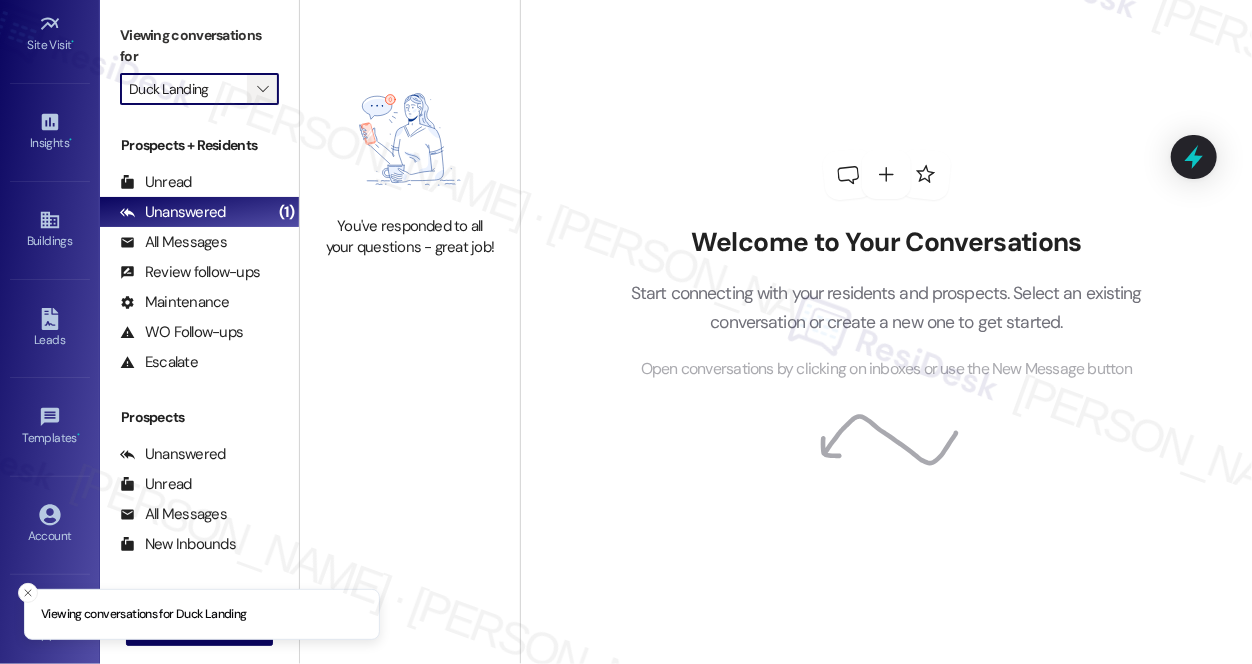 click on "" at bounding box center (262, 89) 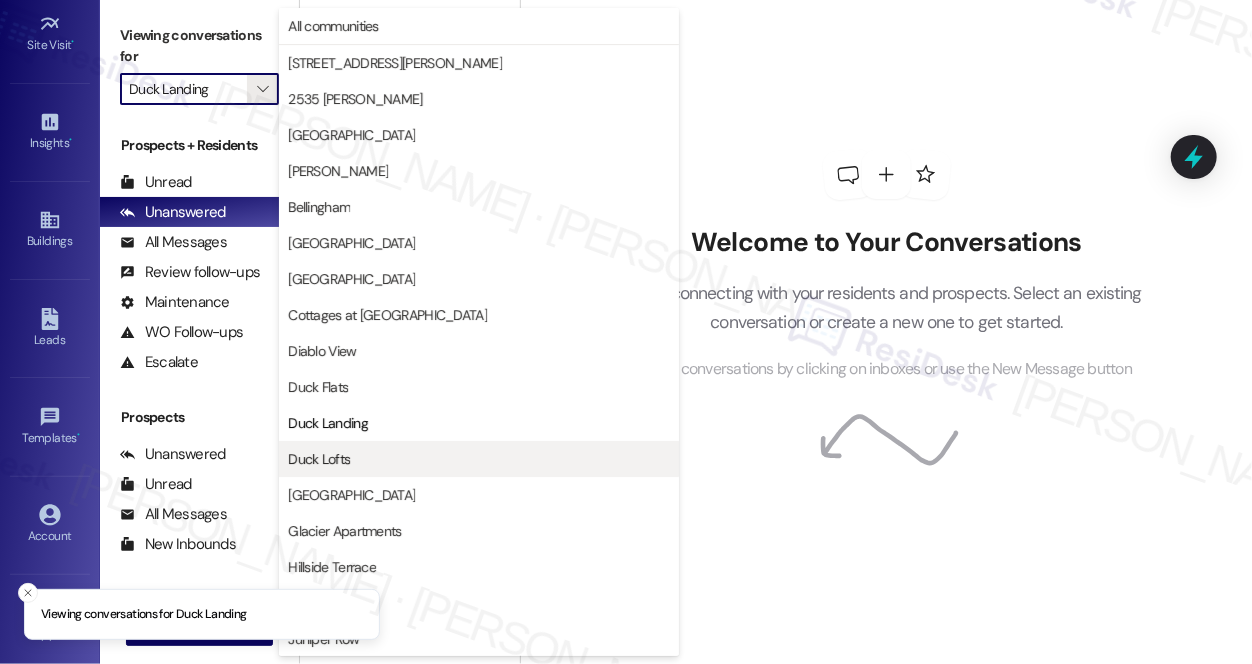 scroll, scrollTop: 325, scrollLeft: 0, axis: vertical 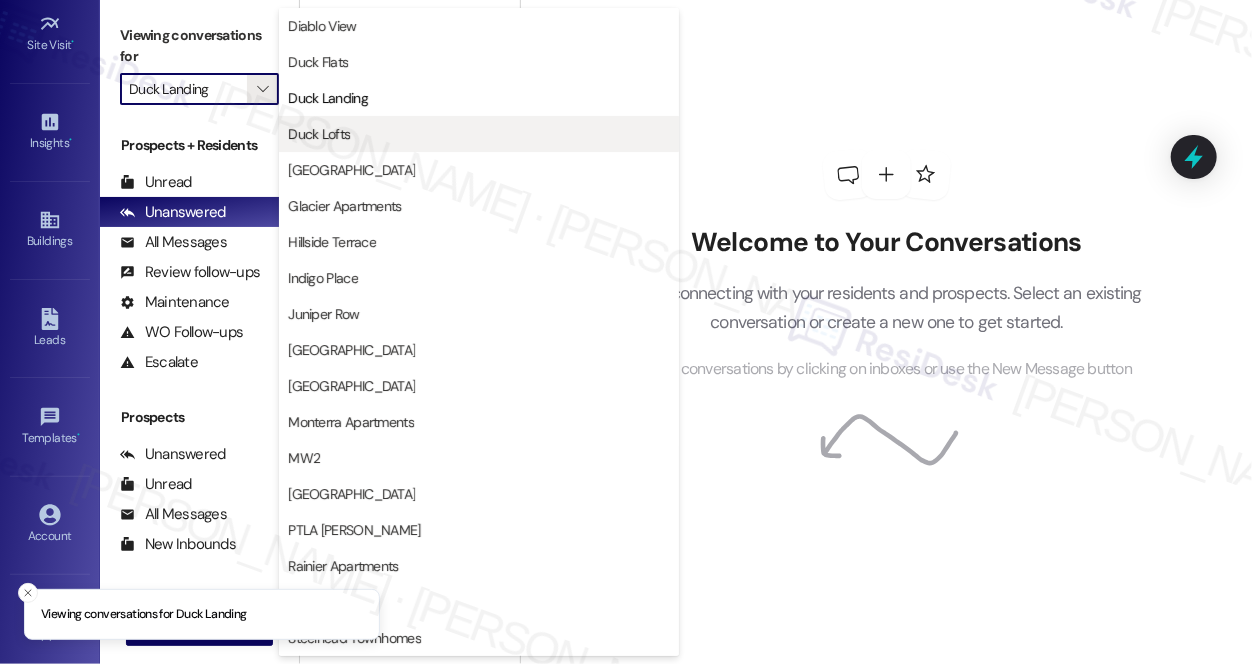 click on "Duck Lofts" at bounding box center (479, 134) 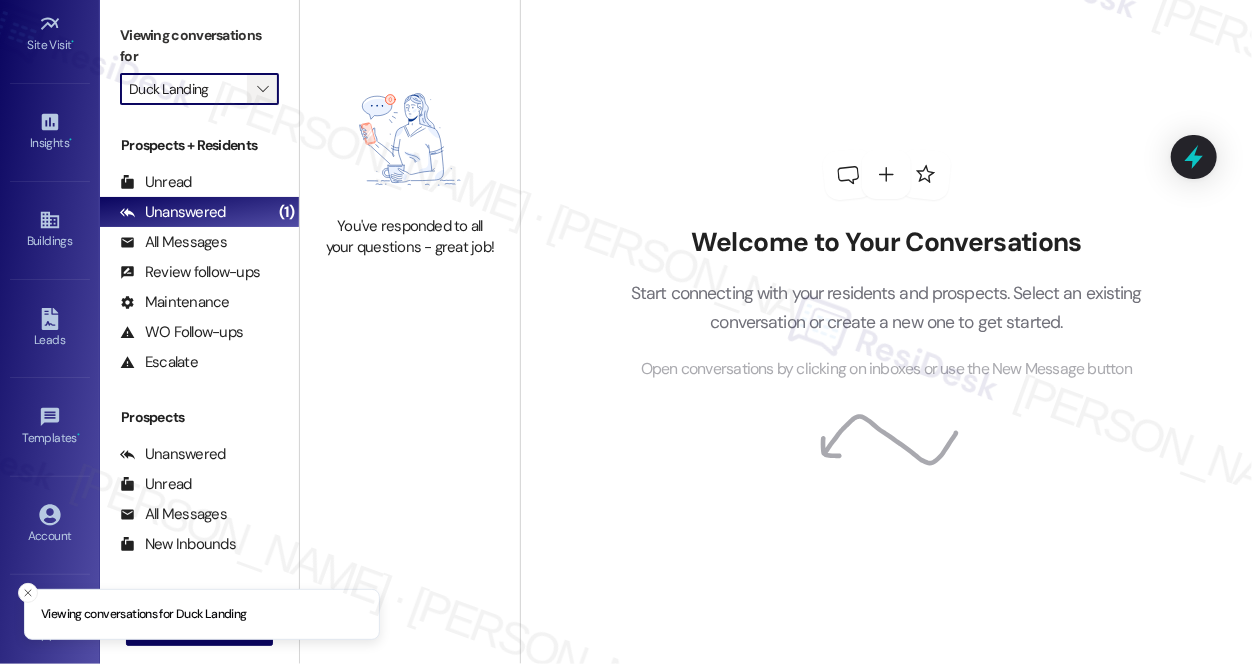 click on "" at bounding box center [262, 89] 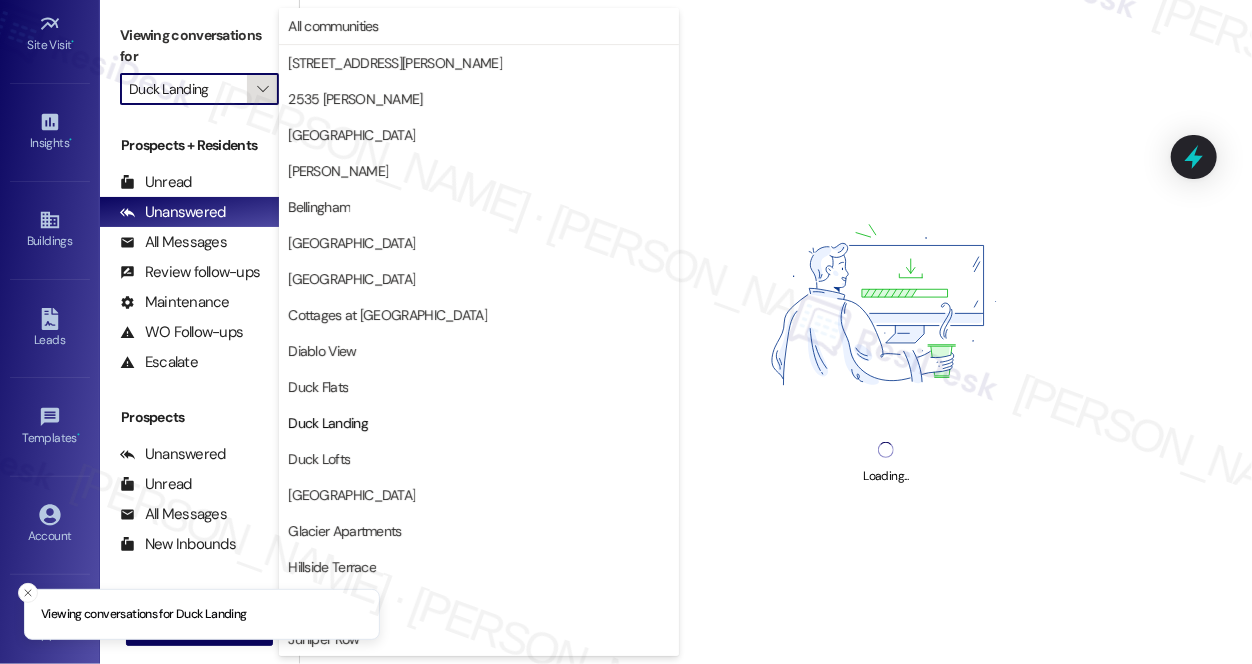 scroll, scrollTop: 325, scrollLeft: 0, axis: vertical 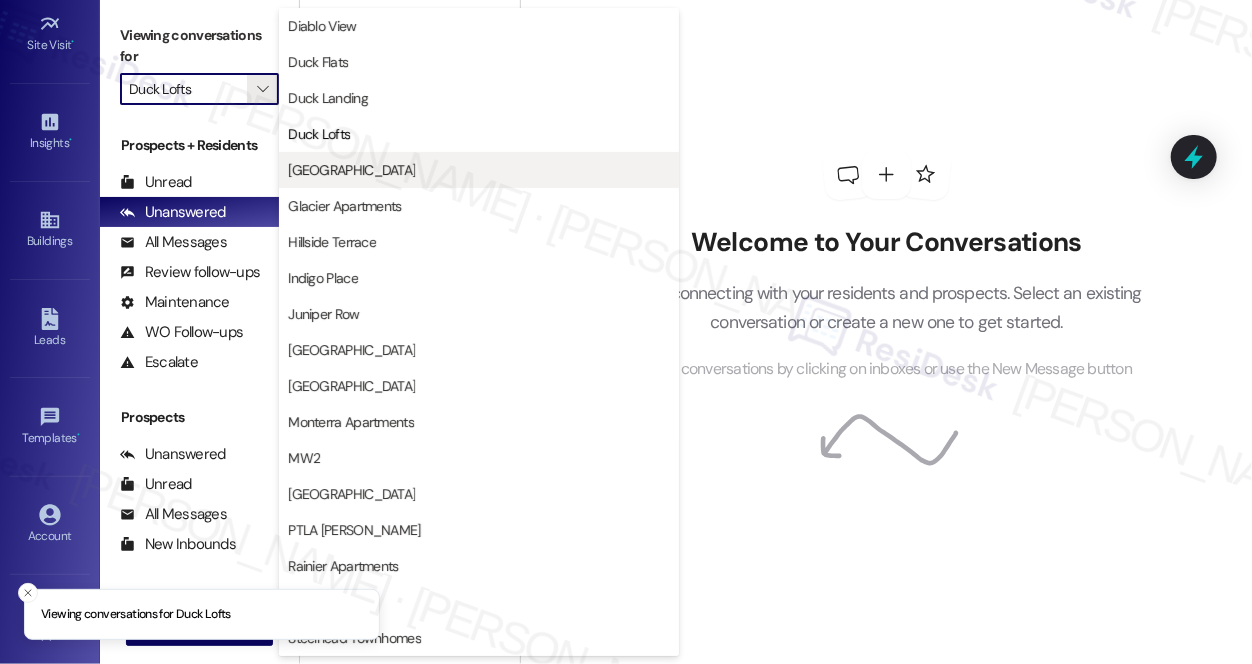 click on "[GEOGRAPHIC_DATA]" at bounding box center [479, 170] 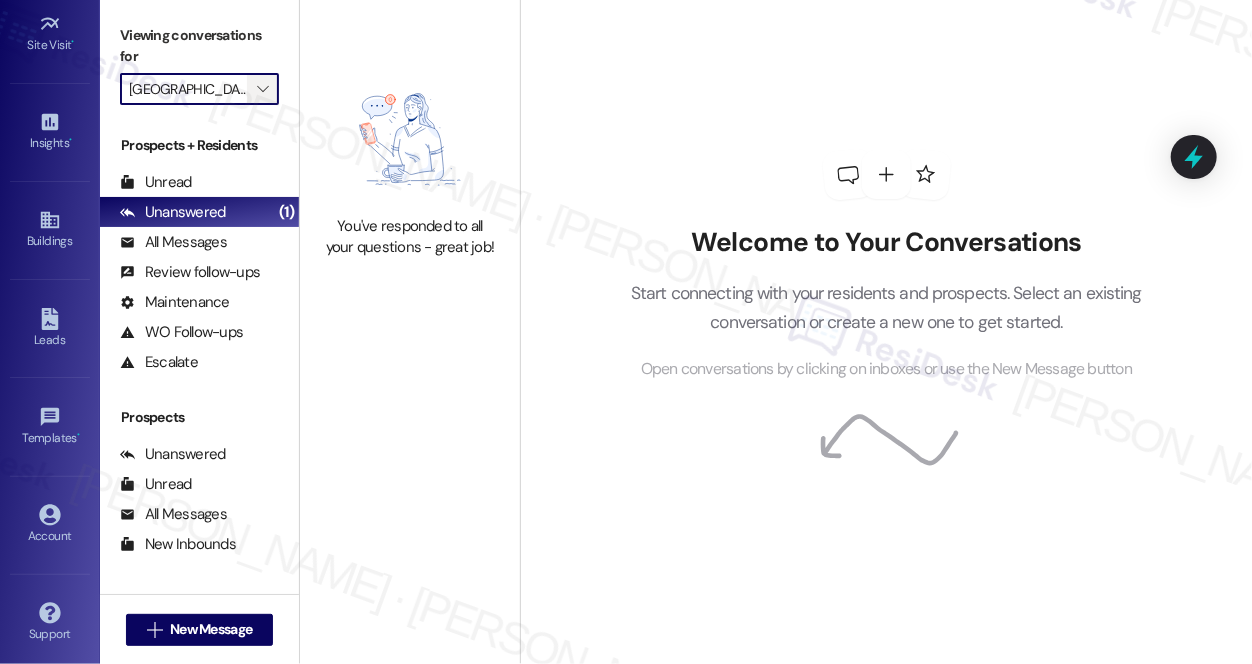 click on "" at bounding box center (262, 89) 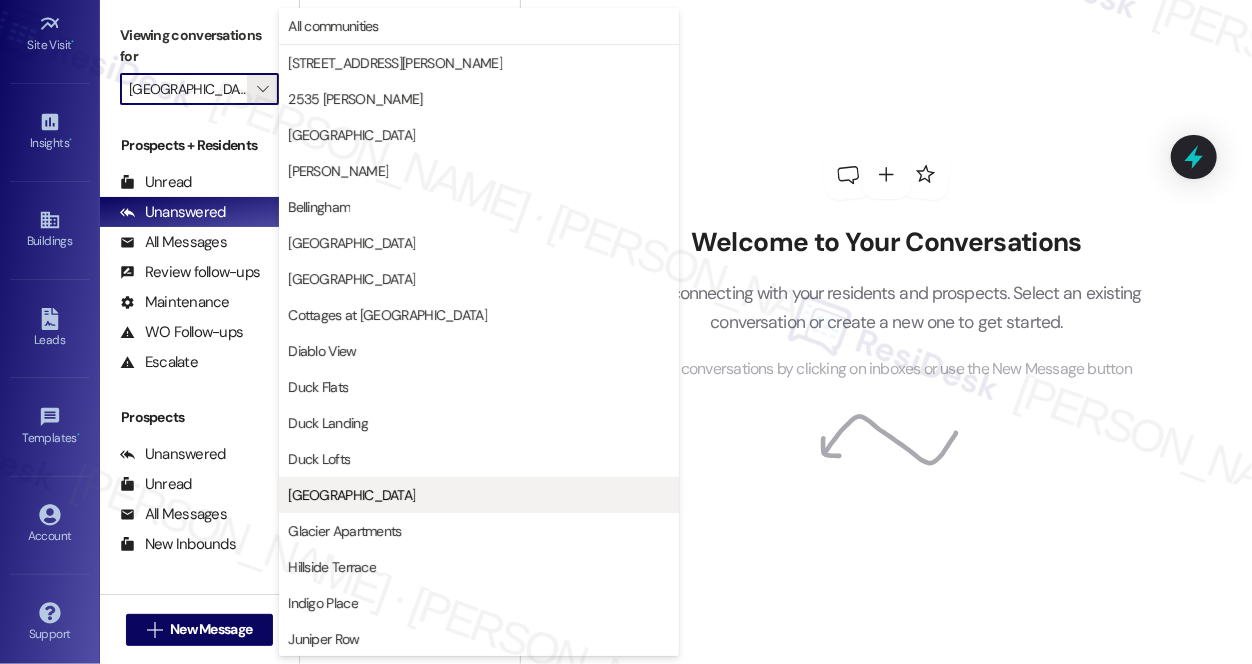 scroll, scrollTop: 325, scrollLeft: 0, axis: vertical 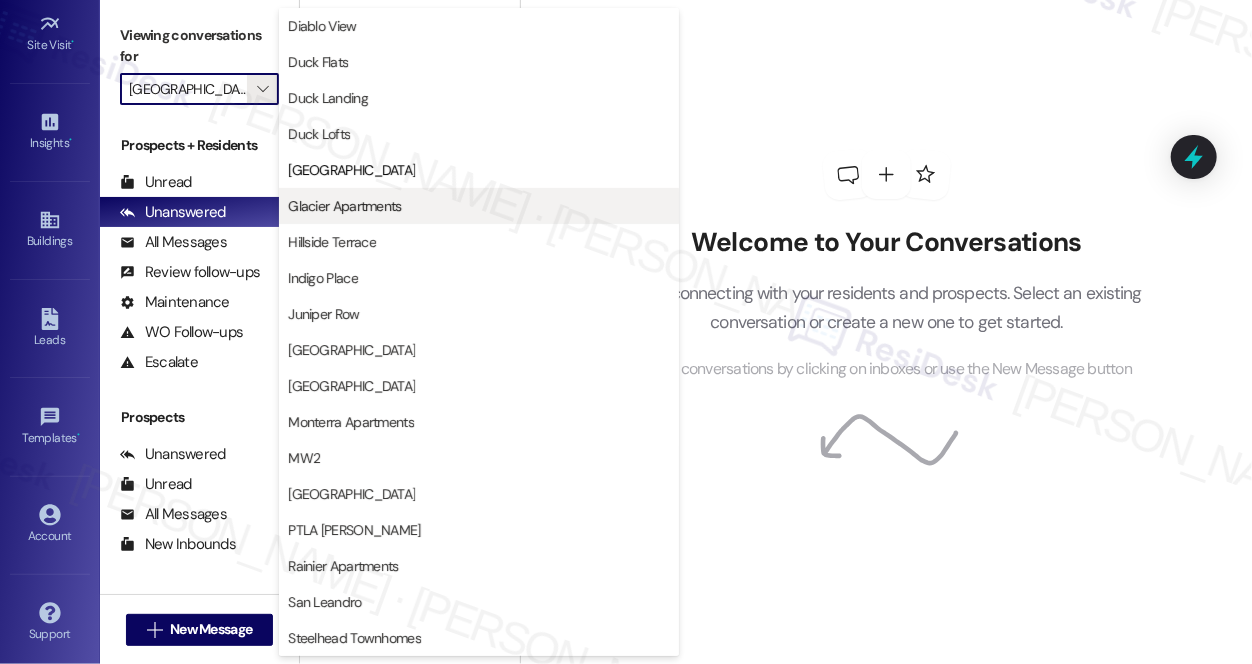 click on "Glacier Apartments" at bounding box center (344, 206) 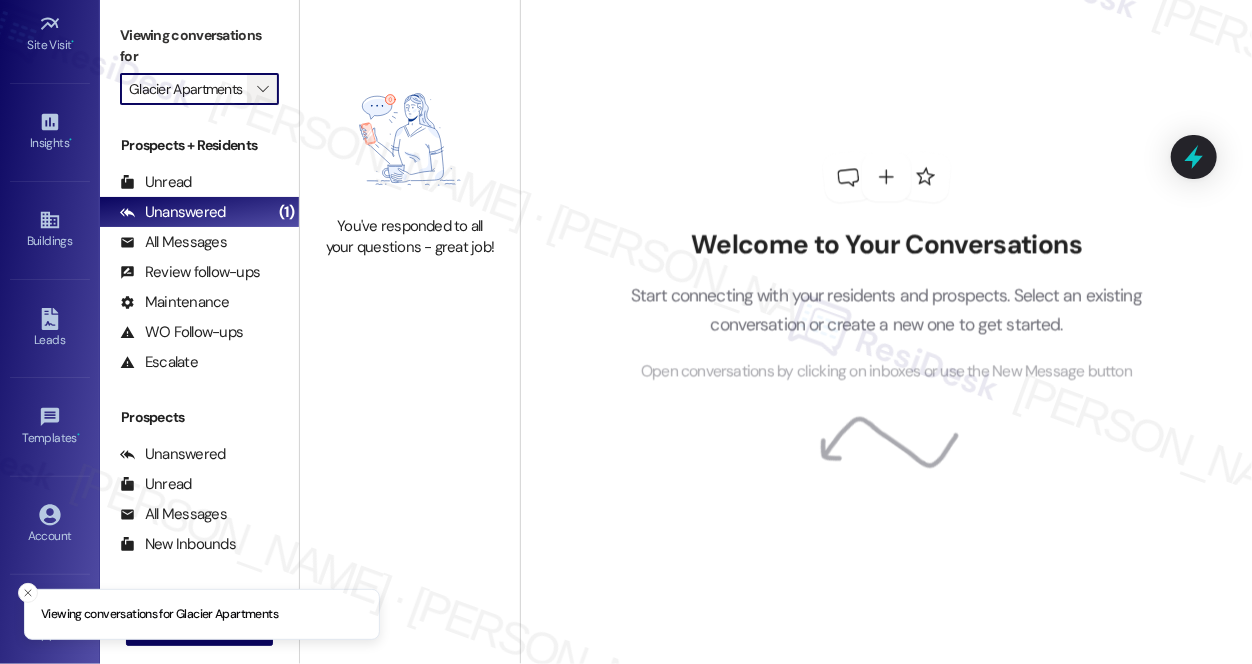click on "" at bounding box center [263, 89] 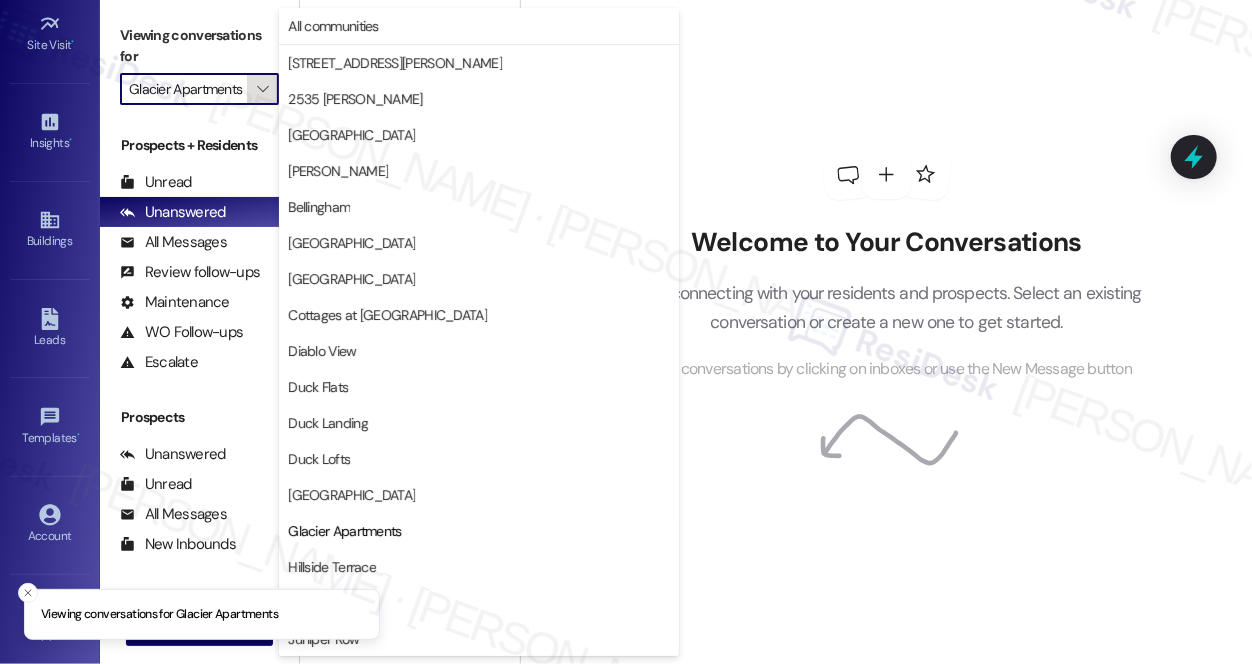 scroll, scrollTop: 325, scrollLeft: 0, axis: vertical 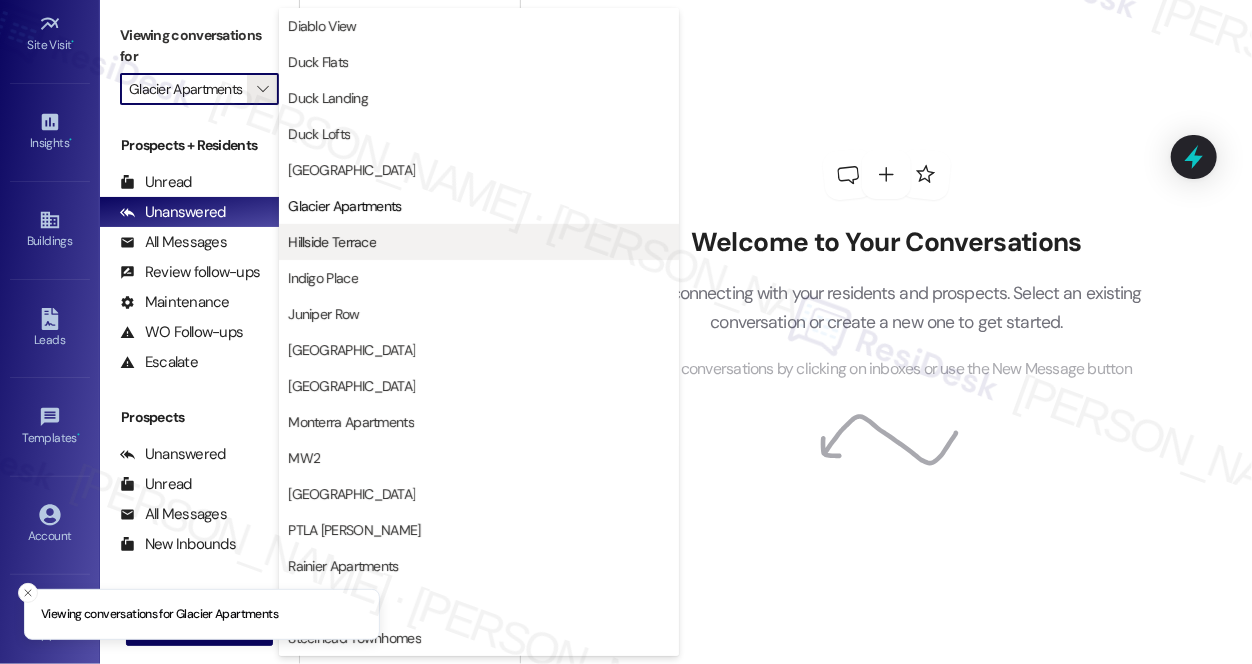 click on "Hillside Terrace" at bounding box center [332, 242] 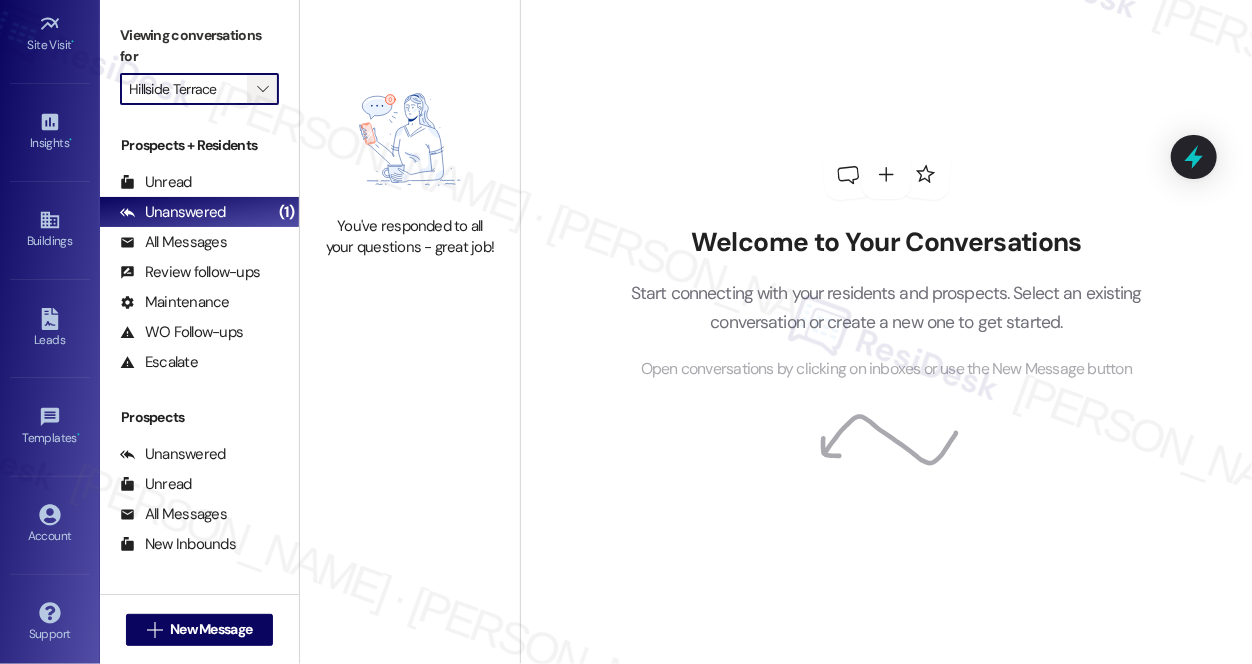 click on "" at bounding box center (262, 89) 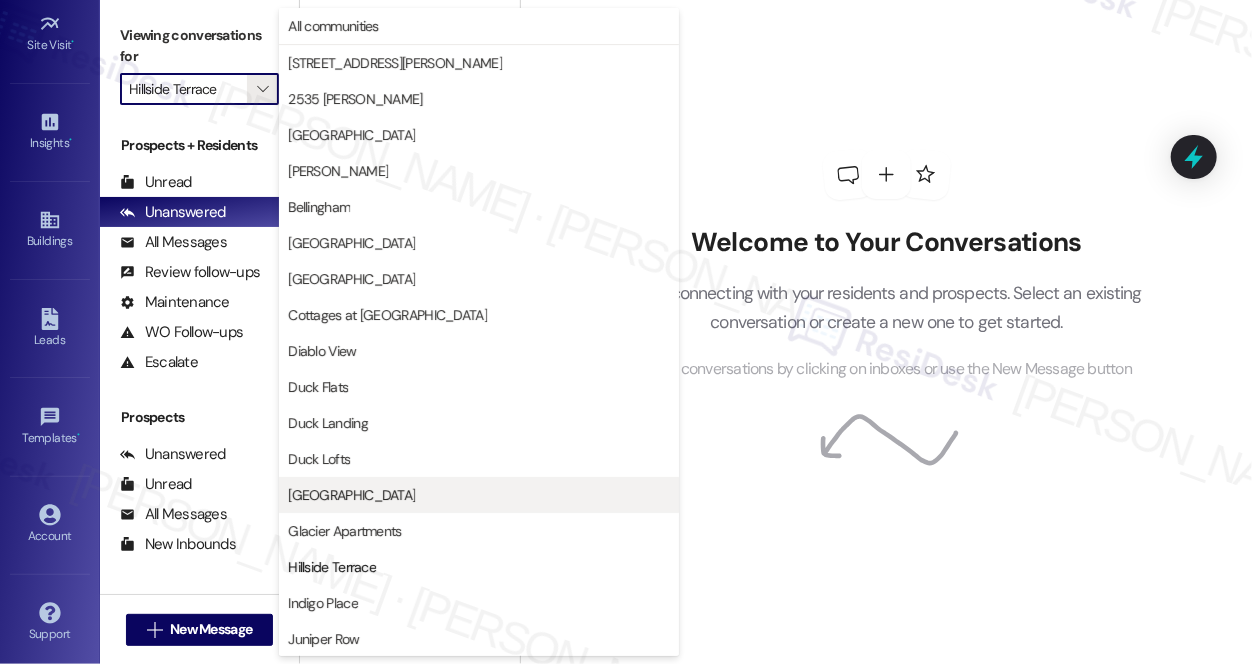 scroll, scrollTop: 325, scrollLeft: 0, axis: vertical 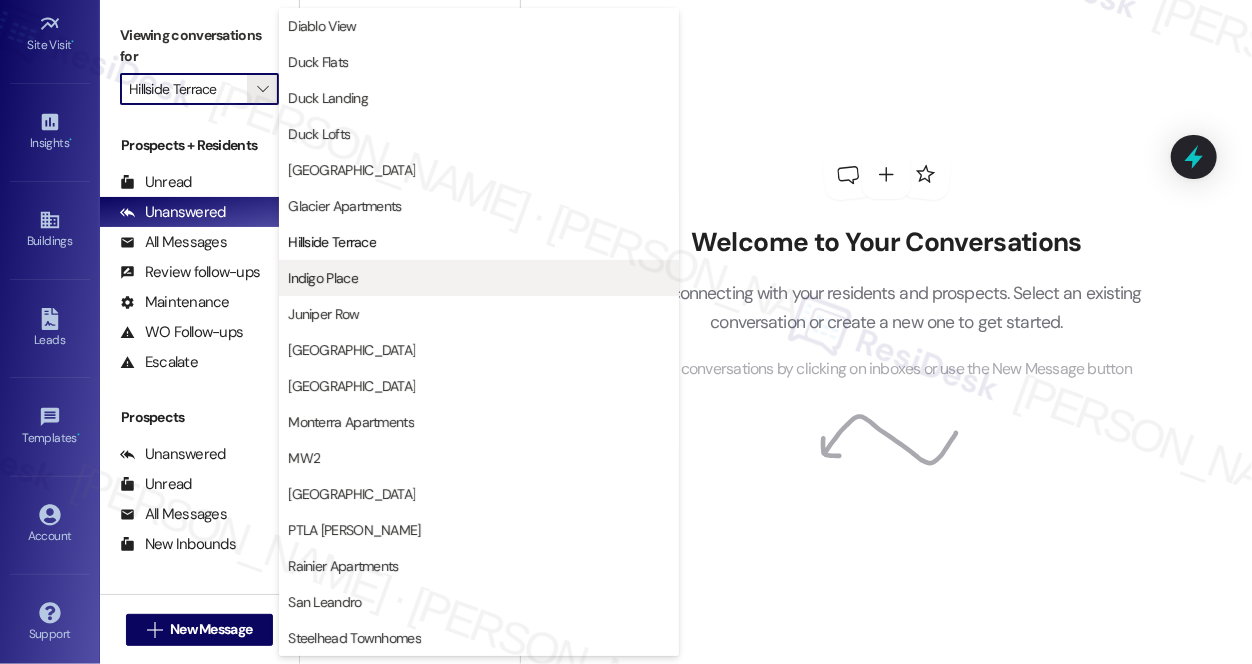 click on "Indigo Place" at bounding box center (479, 278) 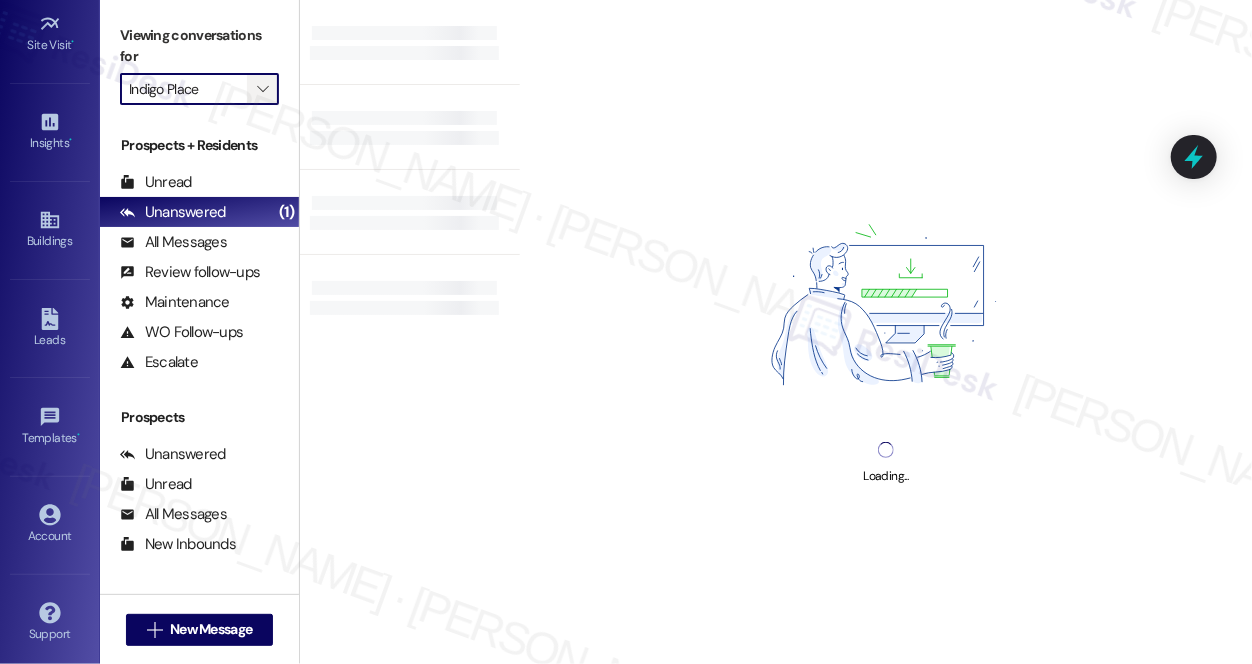 click on "" at bounding box center (262, 89) 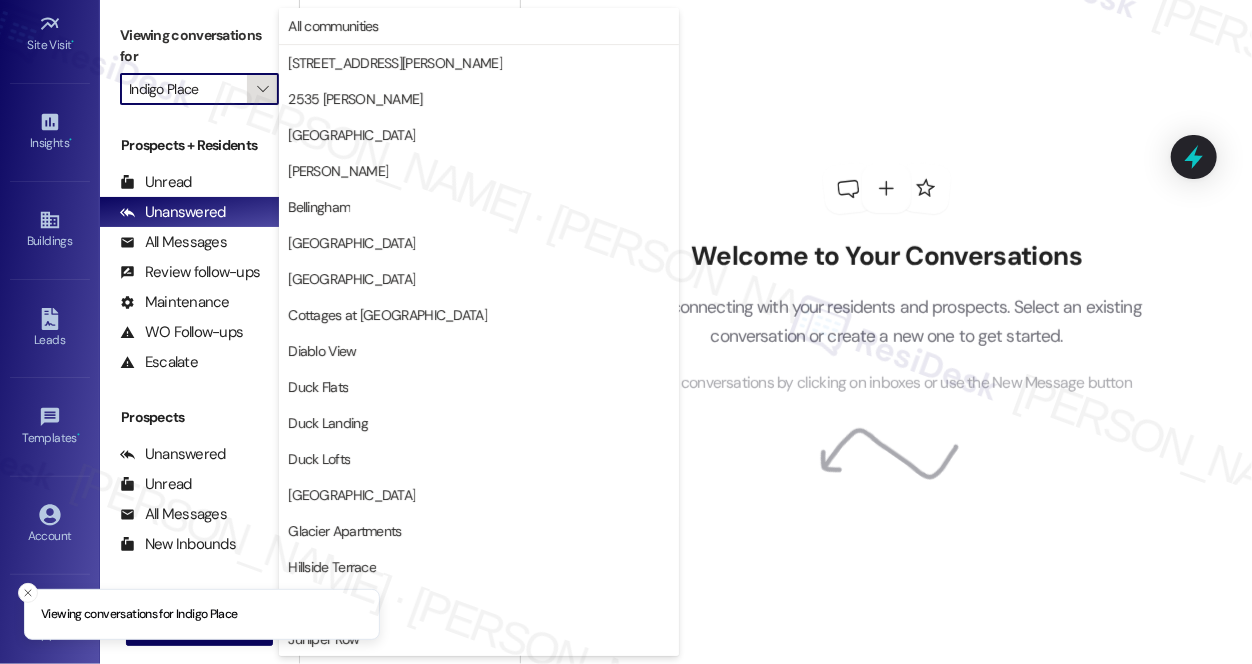 scroll, scrollTop: 325, scrollLeft: 0, axis: vertical 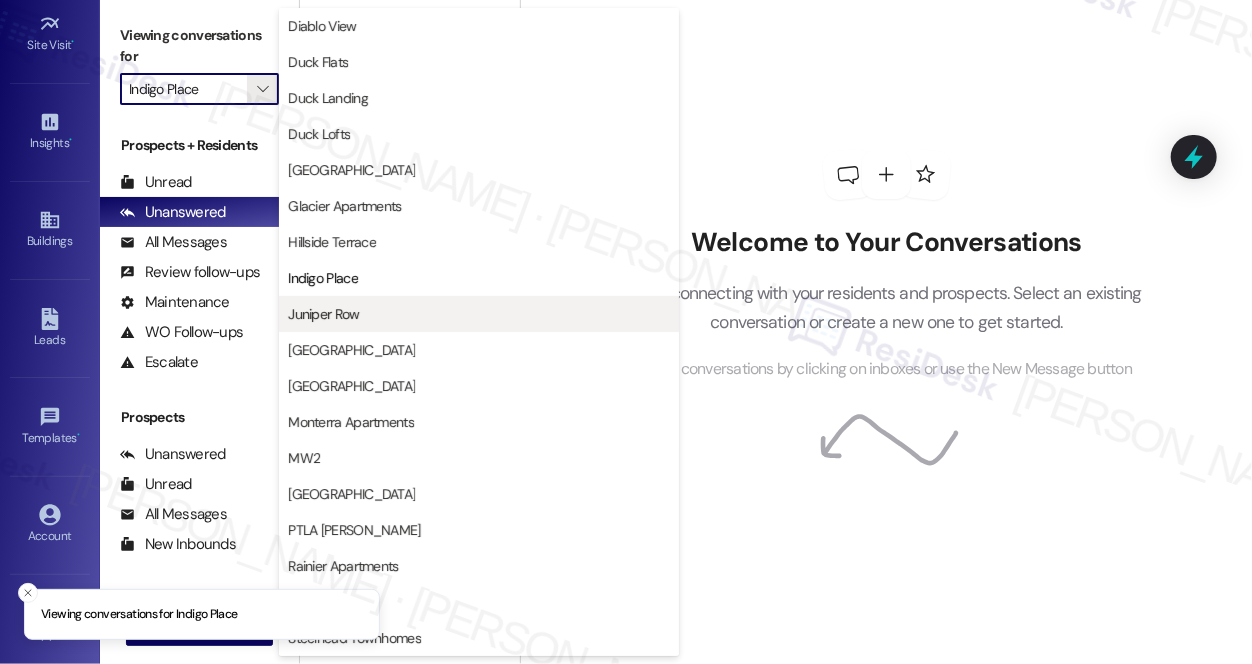 click on "Juniper Row" at bounding box center [323, 314] 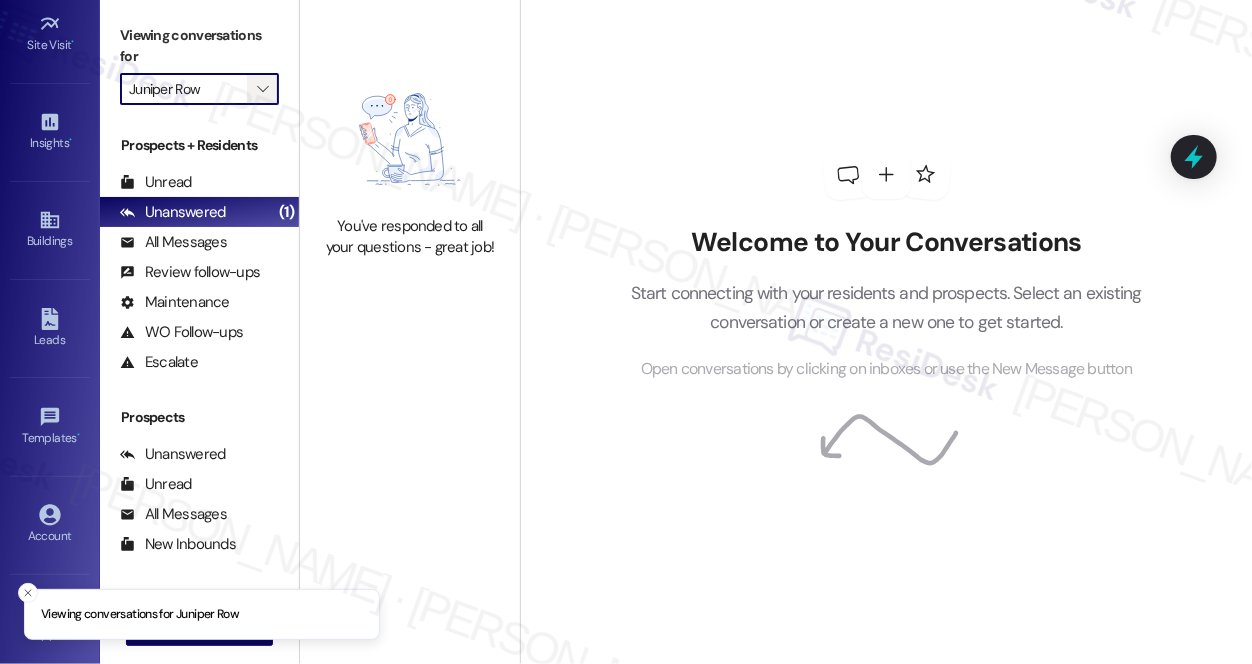 click on "" at bounding box center (262, 89) 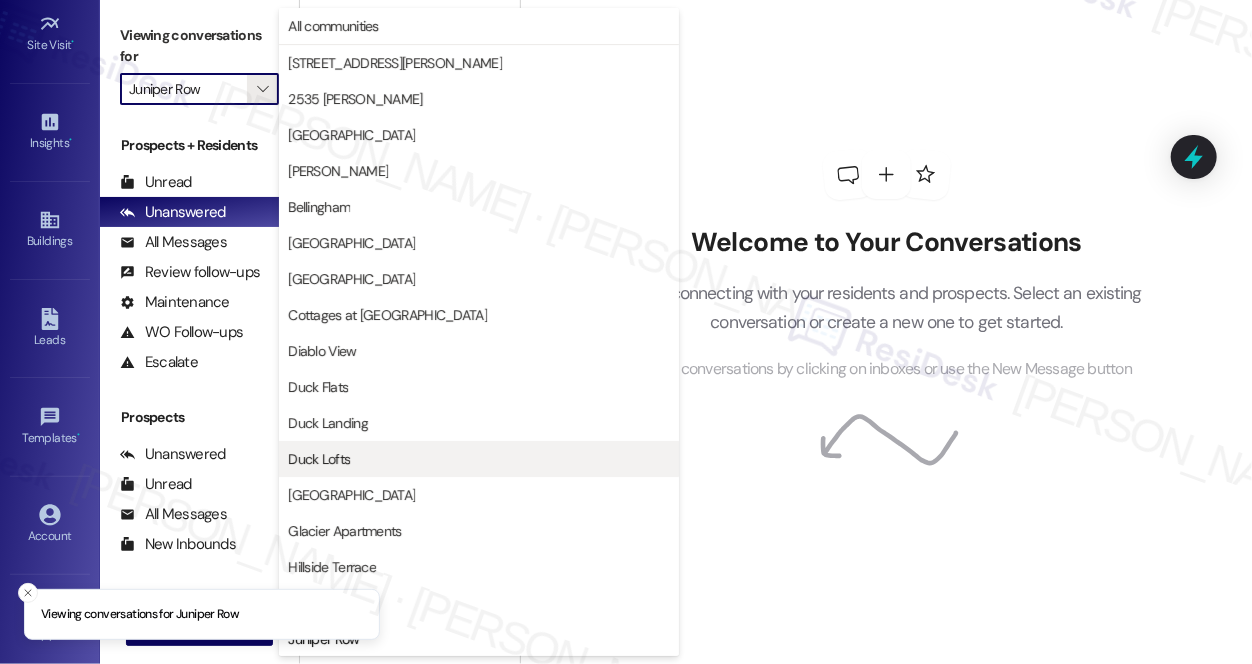 scroll, scrollTop: 325, scrollLeft: 0, axis: vertical 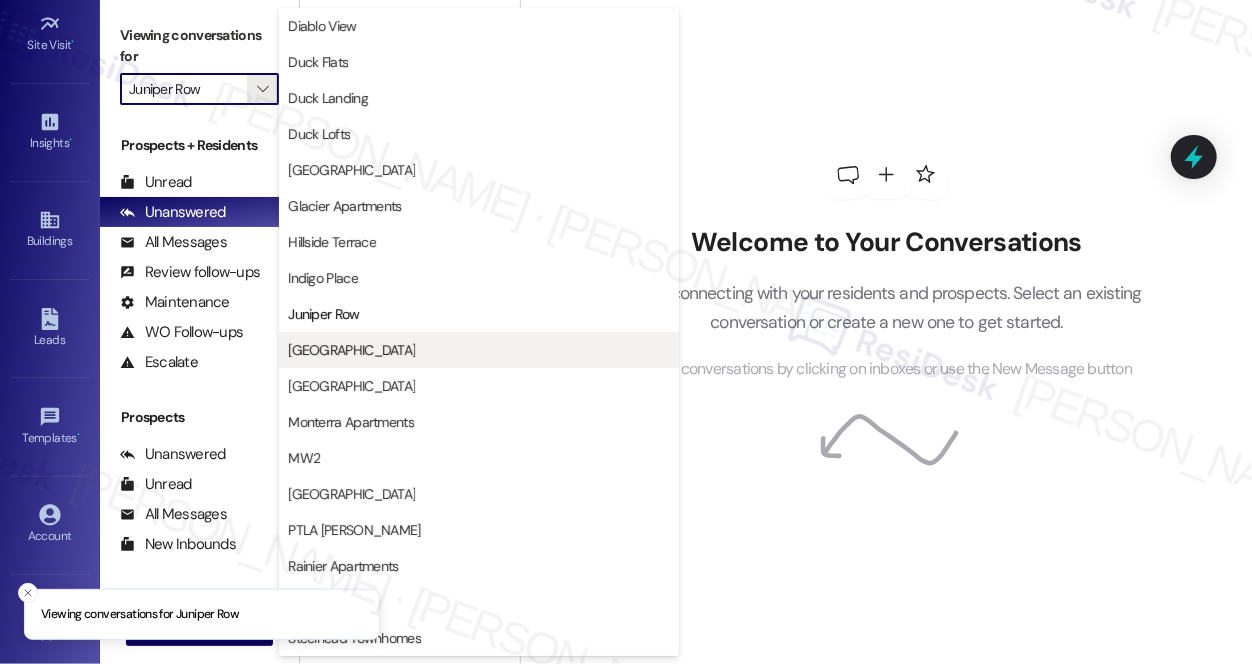 click on "[GEOGRAPHIC_DATA]" at bounding box center (351, 350) 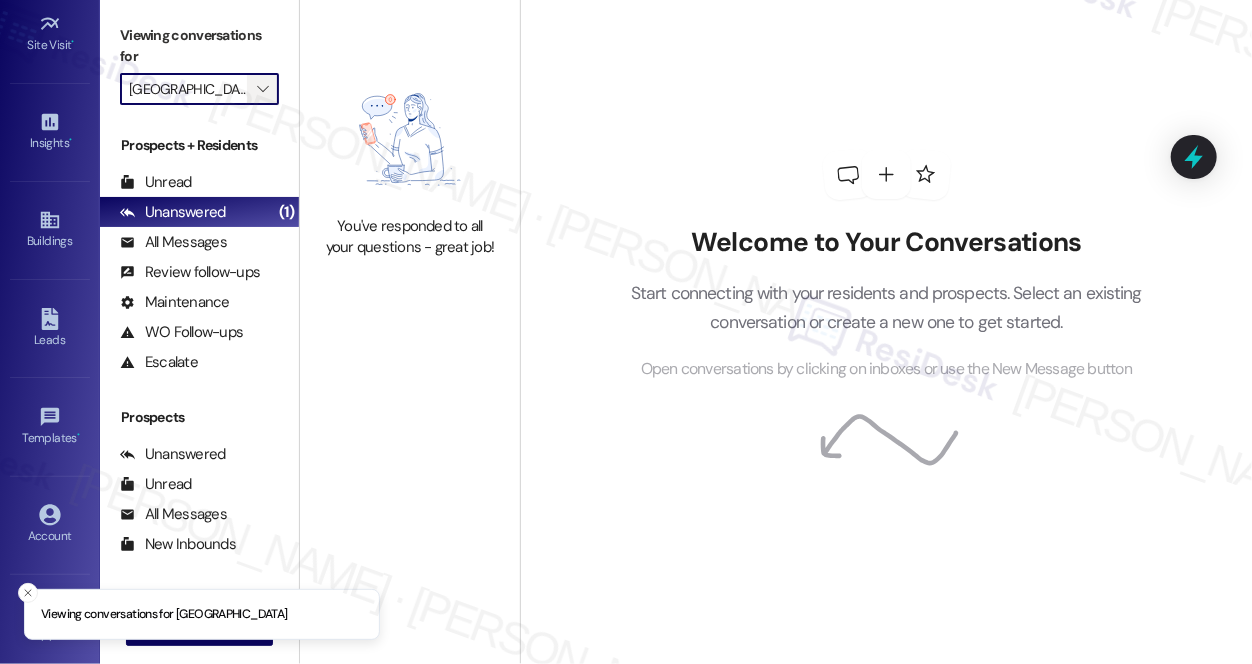 click on "" at bounding box center [262, 89] 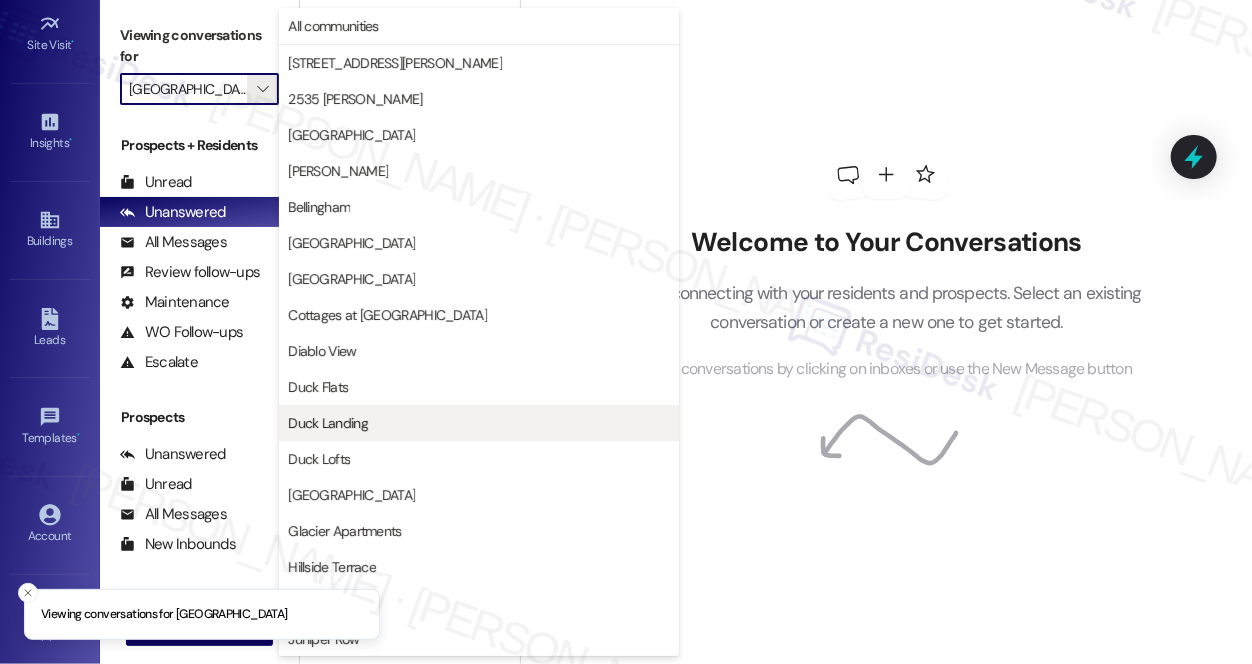 scroll, scrollTop: 325, scrollLeft: 0, axis: vertical 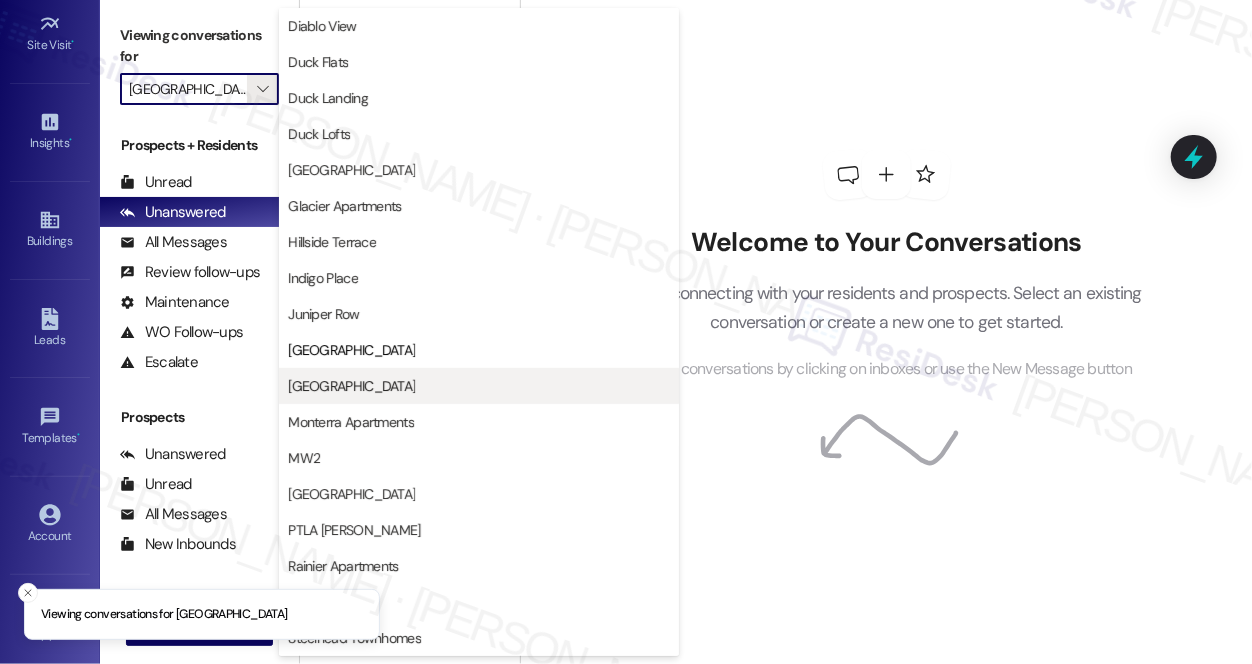 click on "[GEOGRAPHIC_DATA]" at bounding box center [479, 386] 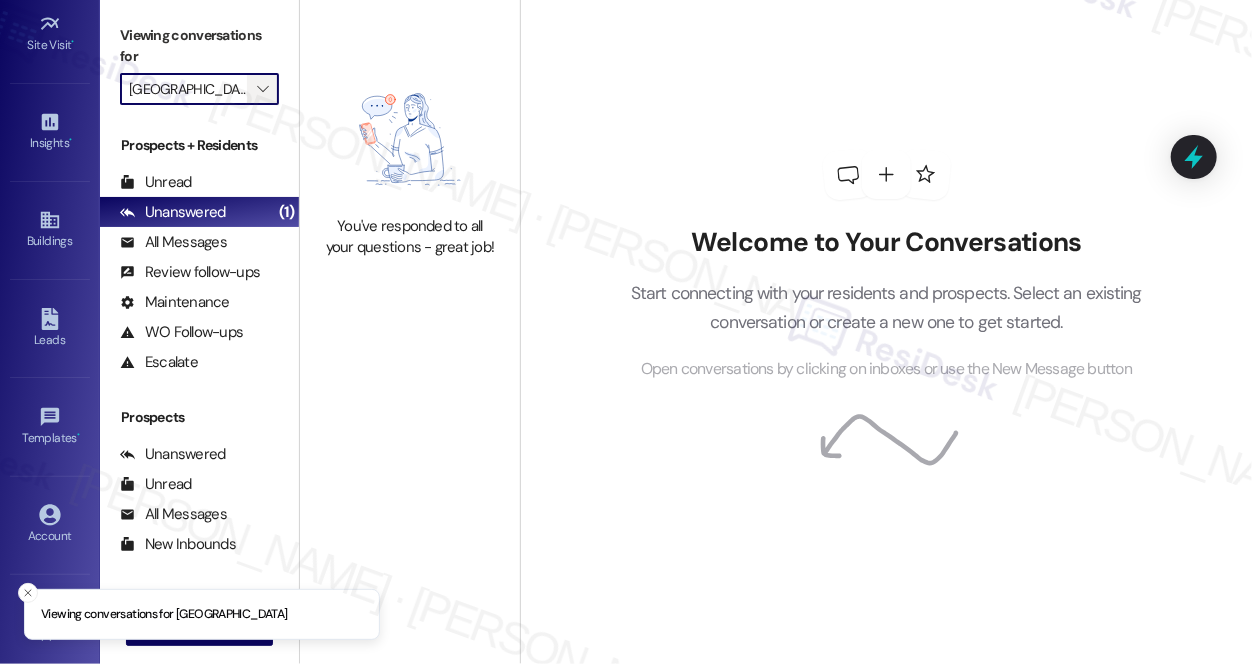 click on "" at bounding box center (263, 89) 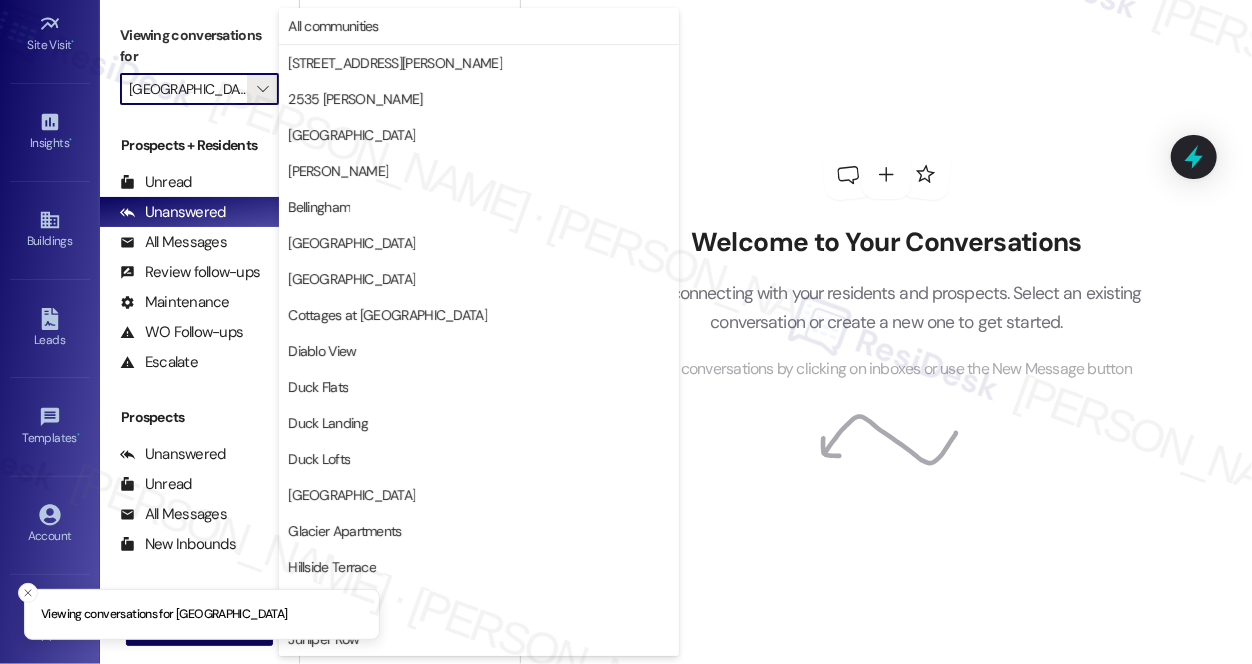 scroll, scrollTop: 685, scrollLeft: 0, axis: vertical 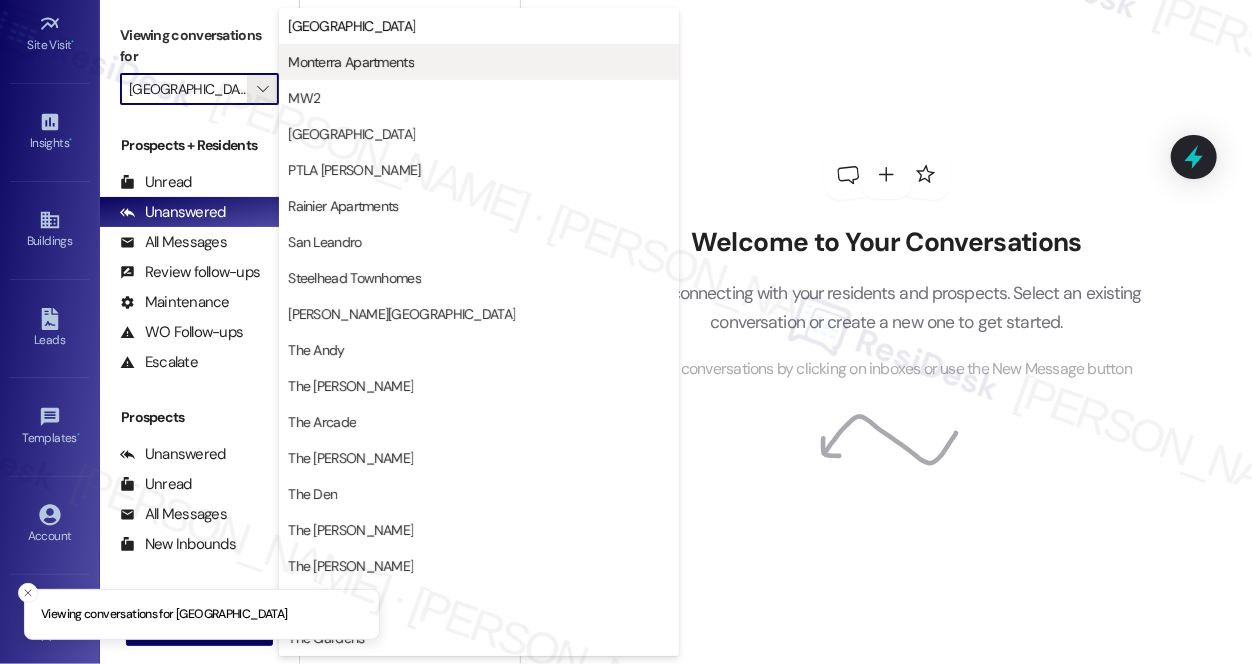click on "Monterra Apartments" at bounding box center (351, 62) 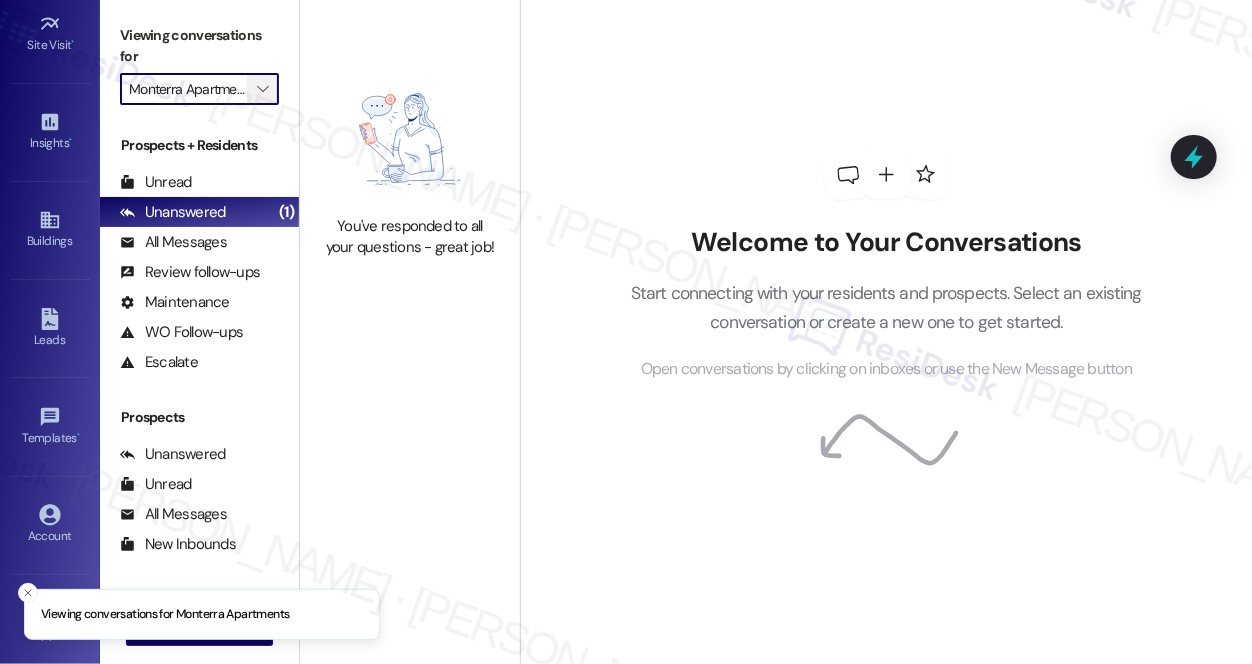 click on "" at bounding box center [262, 89] 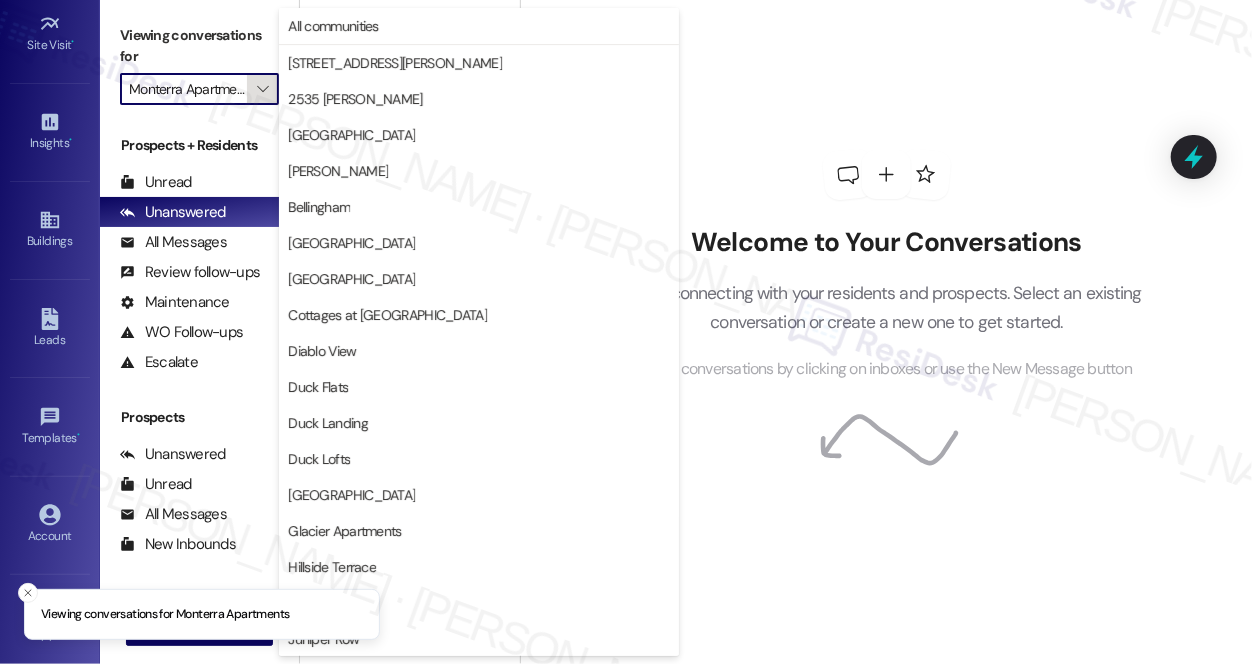 scroll, scrollTop: 0, scrollLeft: 8, axis: horizontal 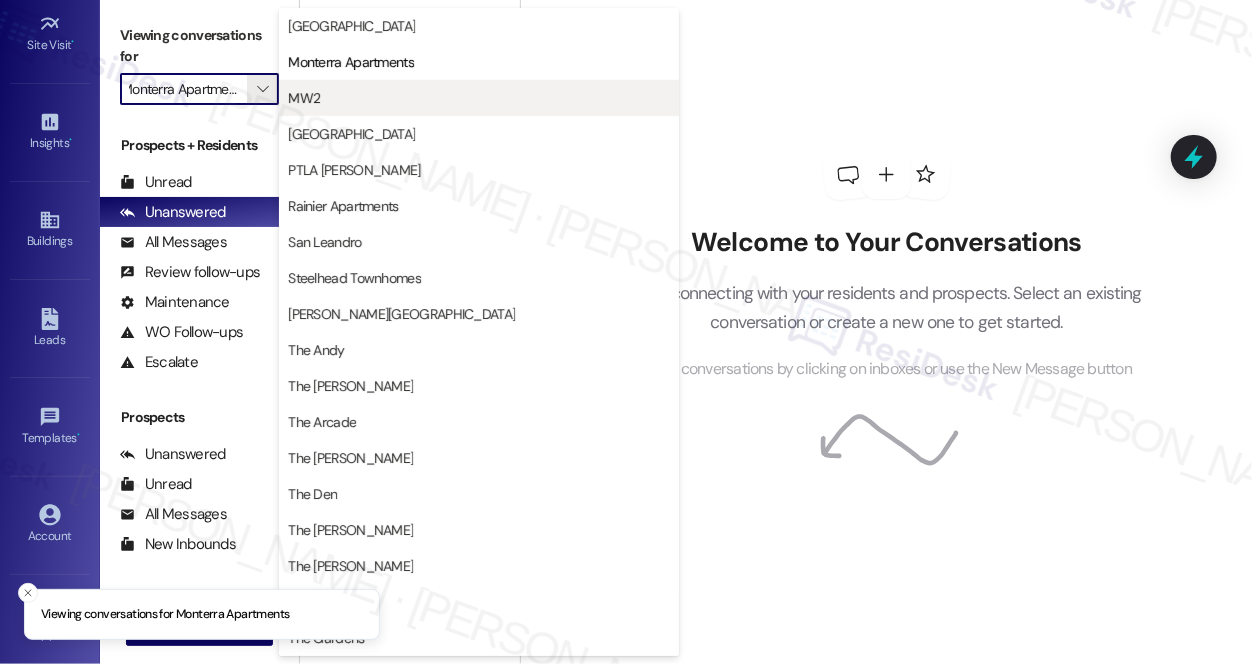 click on "MW2" at bounding box center (479, 98) 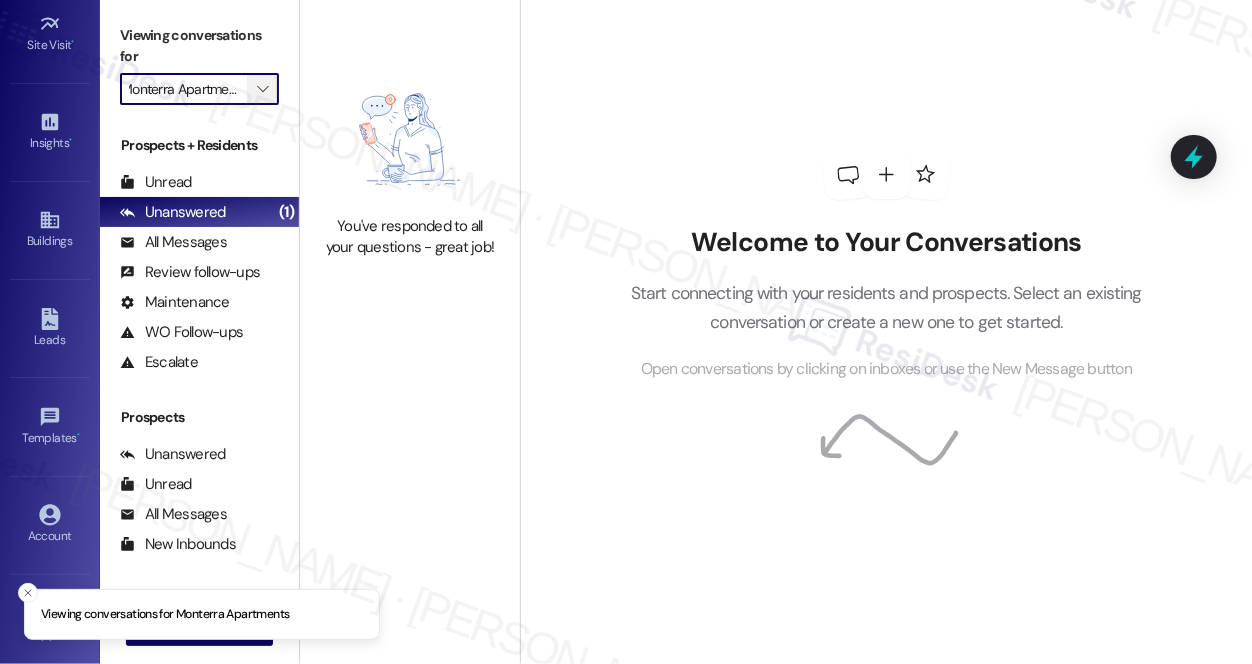 scroll, scrollTop: 0, scrollLeft: 0, axis: both 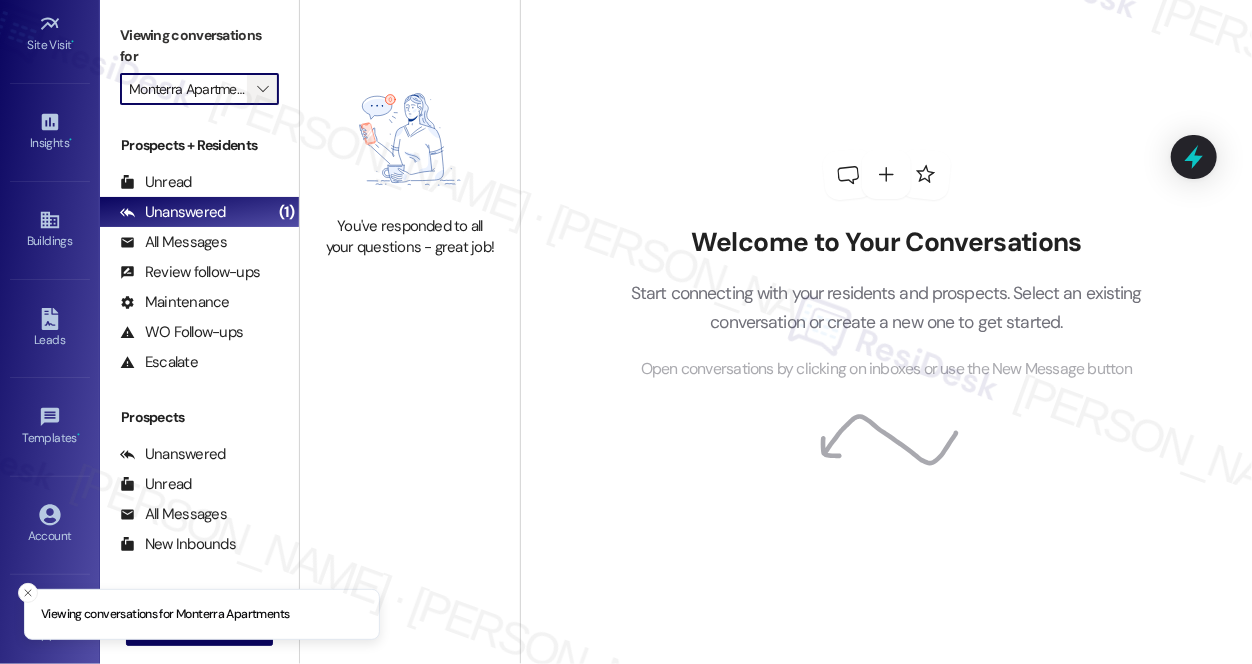click on "" at bounding box center [262, 89] 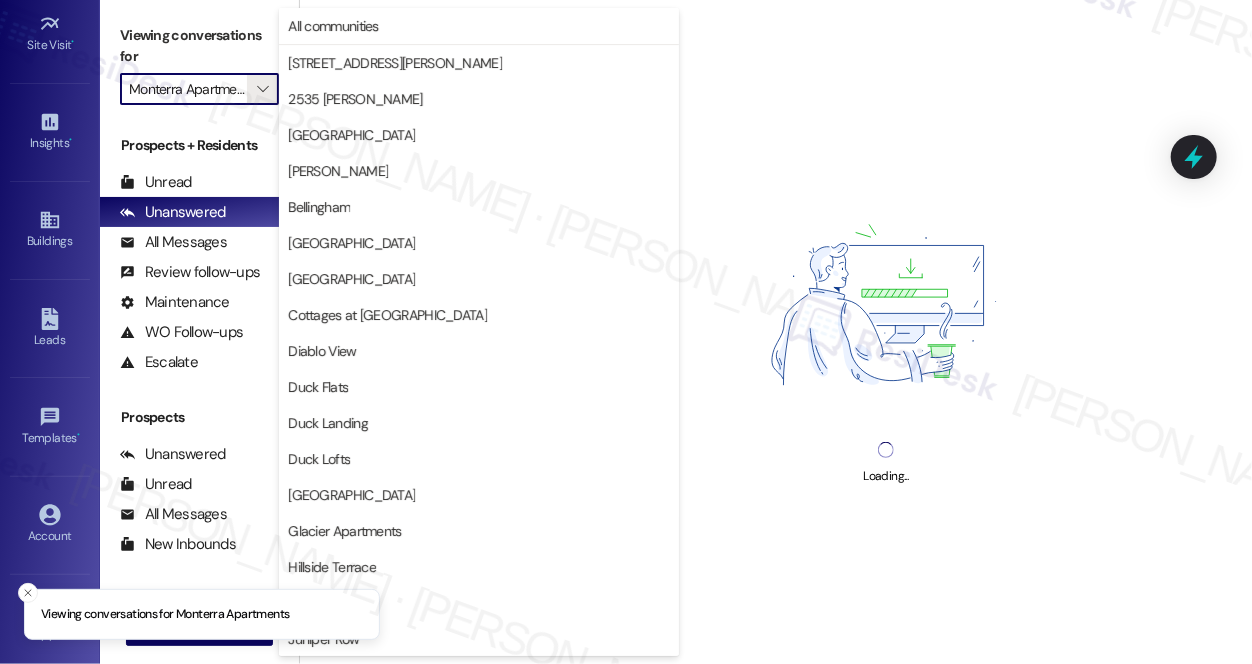 scroll, scrollTop: 685, scrollLeft: 0, axis: vertical 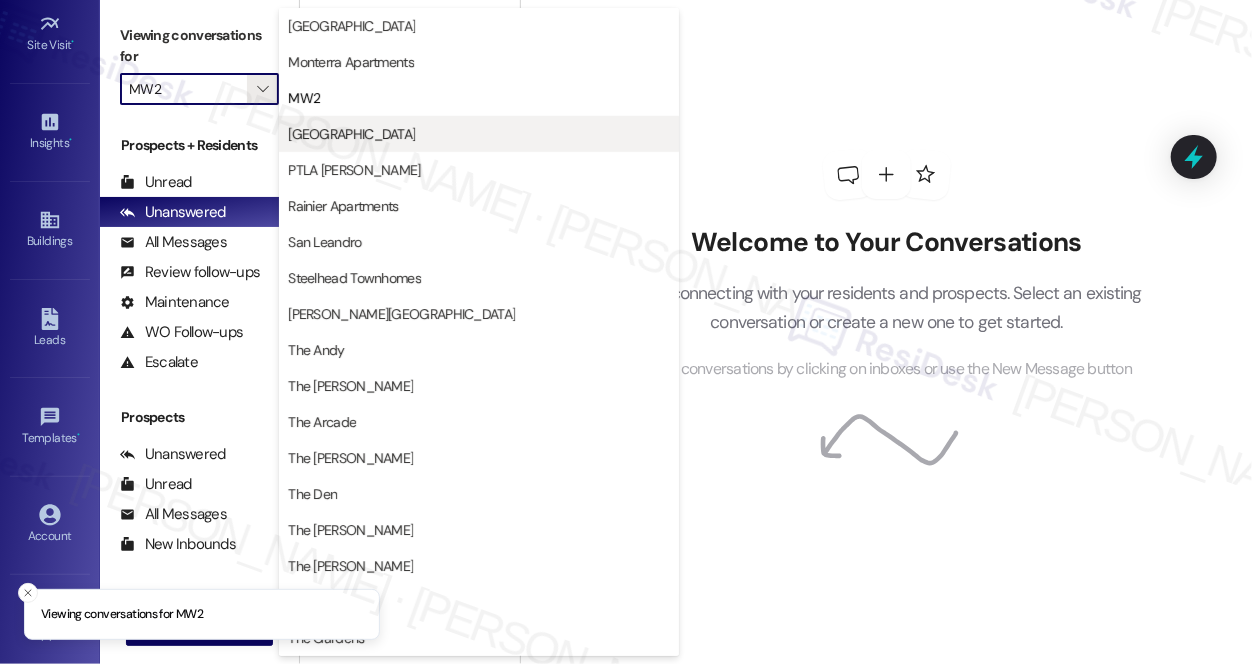 click on "[GEOGRAPHIC_DATA]" at bounding box center (479, 134) 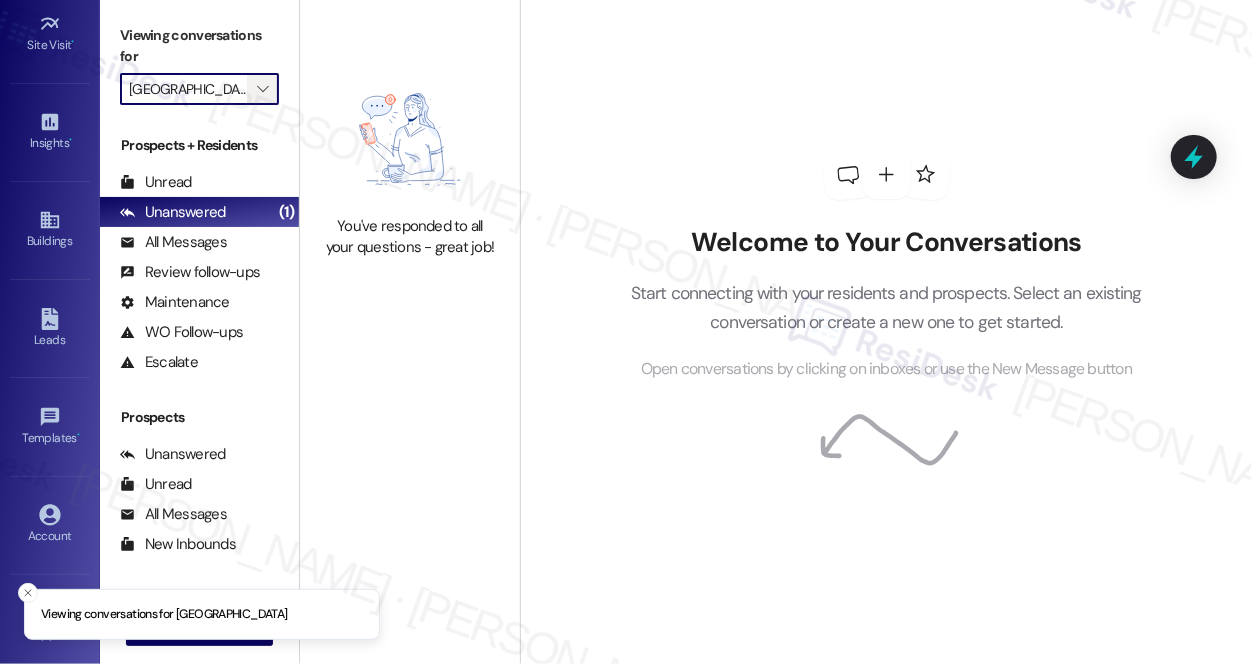 click on "" at bounding box center [262, 89] 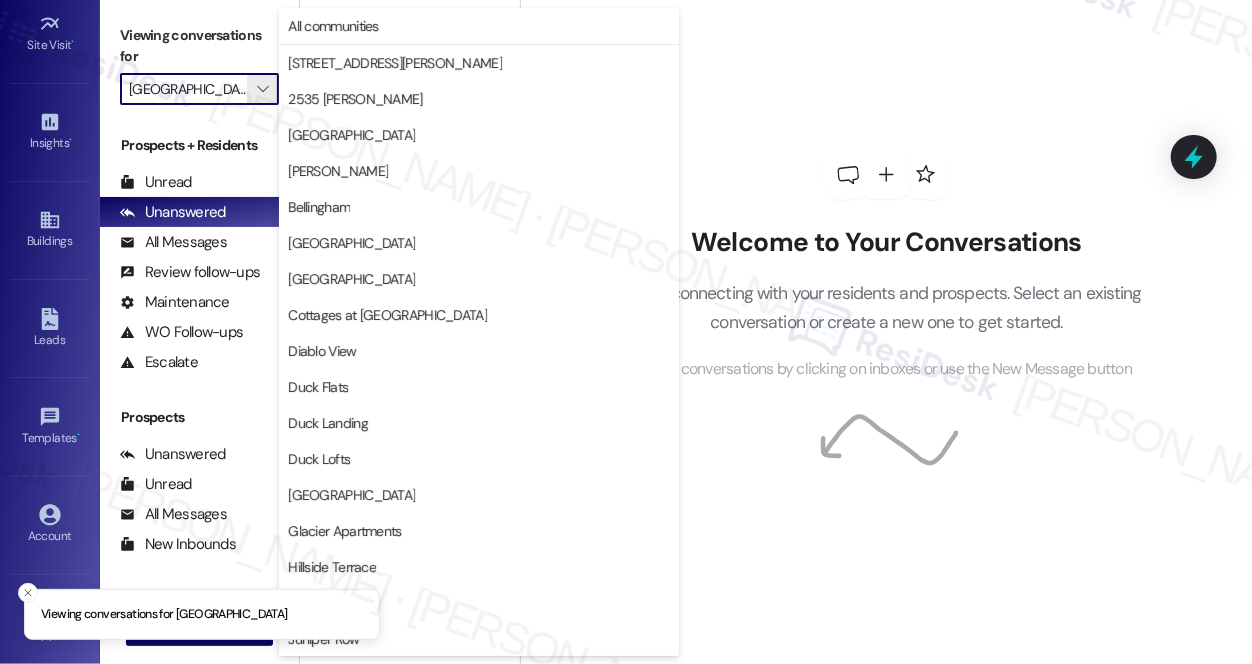 scroll, scrollTop: 685, scrollLeft: 0, axis: vertical 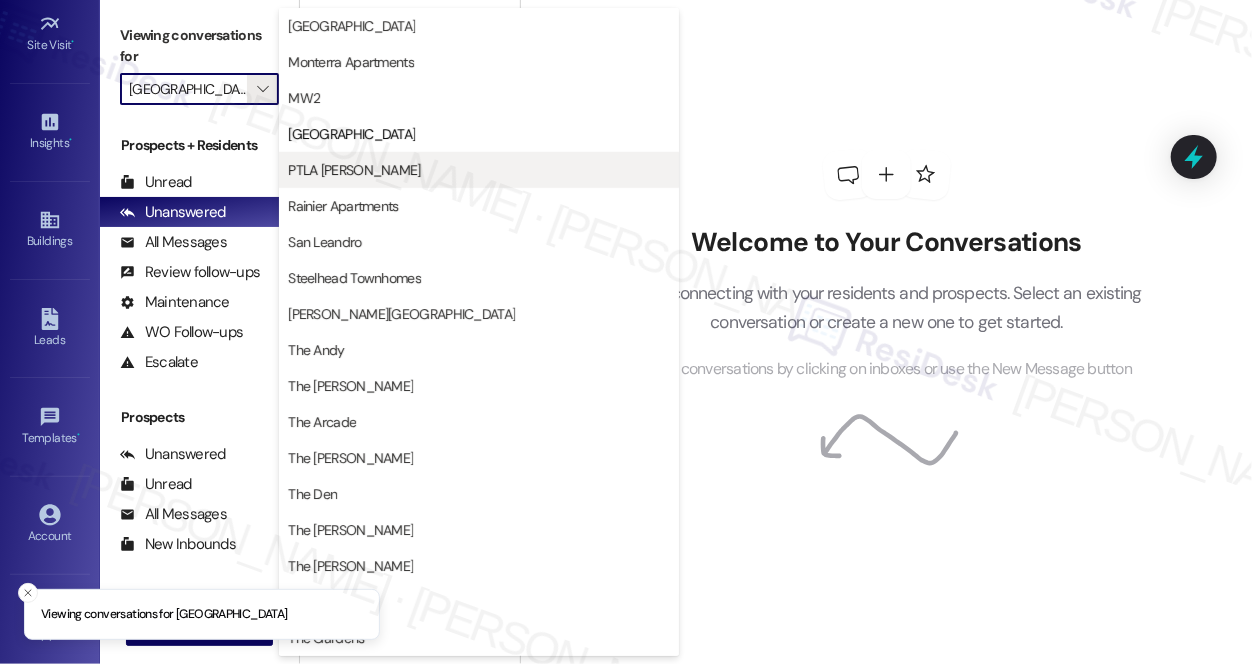 click on "PTLA [PERSON_NAME]" at bounding box center (479, 170) 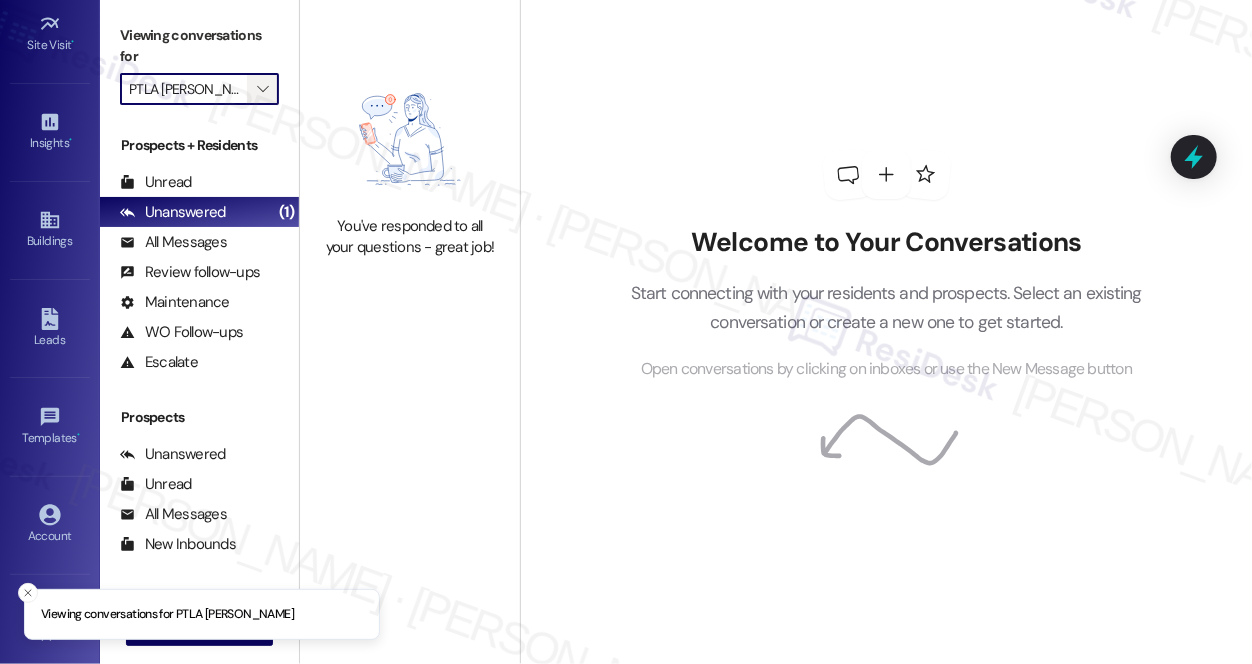 click on "" at bounding box center [262, 89] 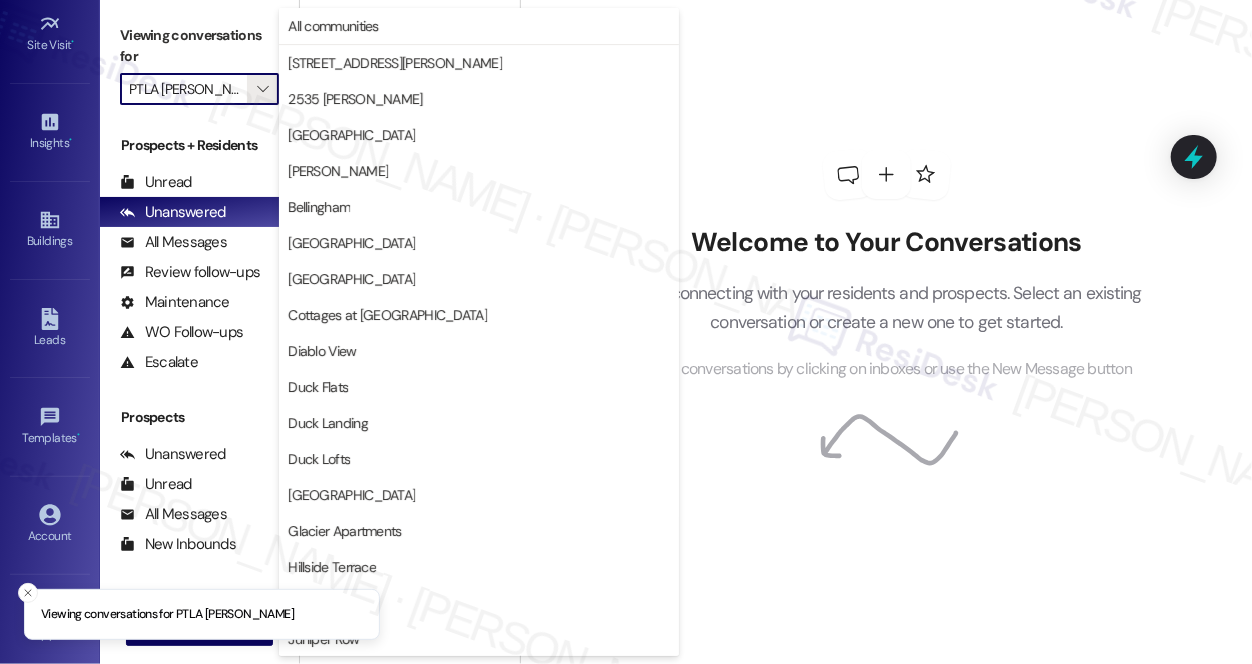 scroll, scrollTop: 685, scrollLeft: 0, axis: vertical 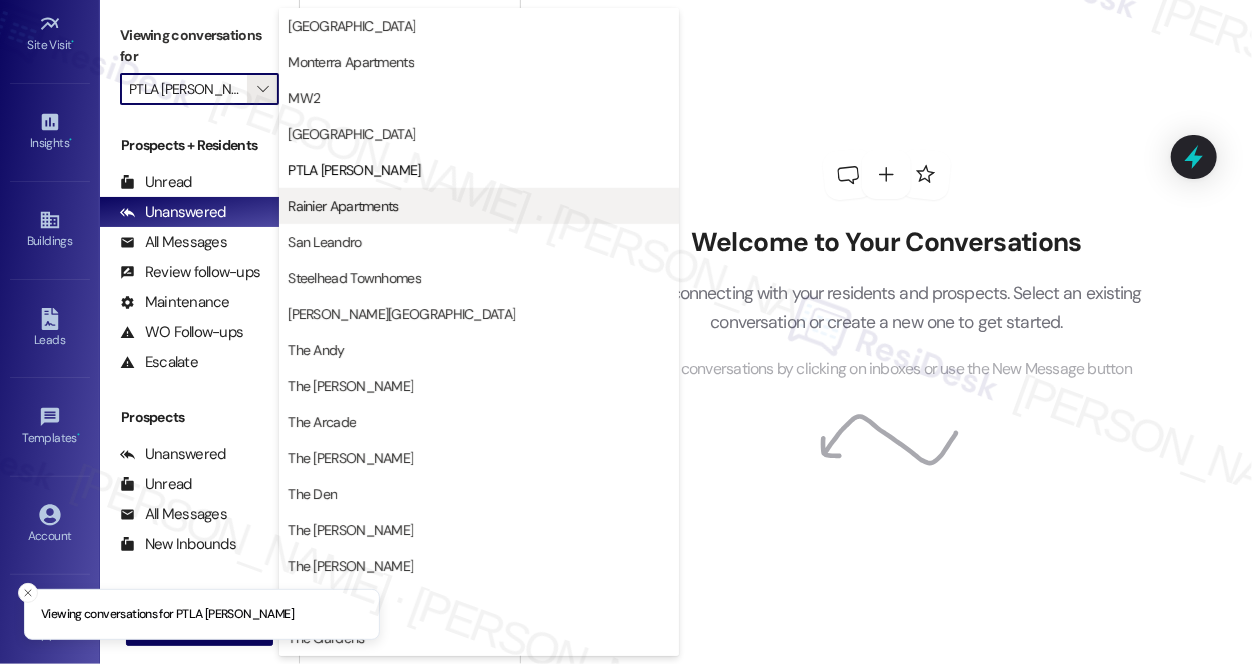 click on "Rainier Apartments" at bounding box center (343, 206) 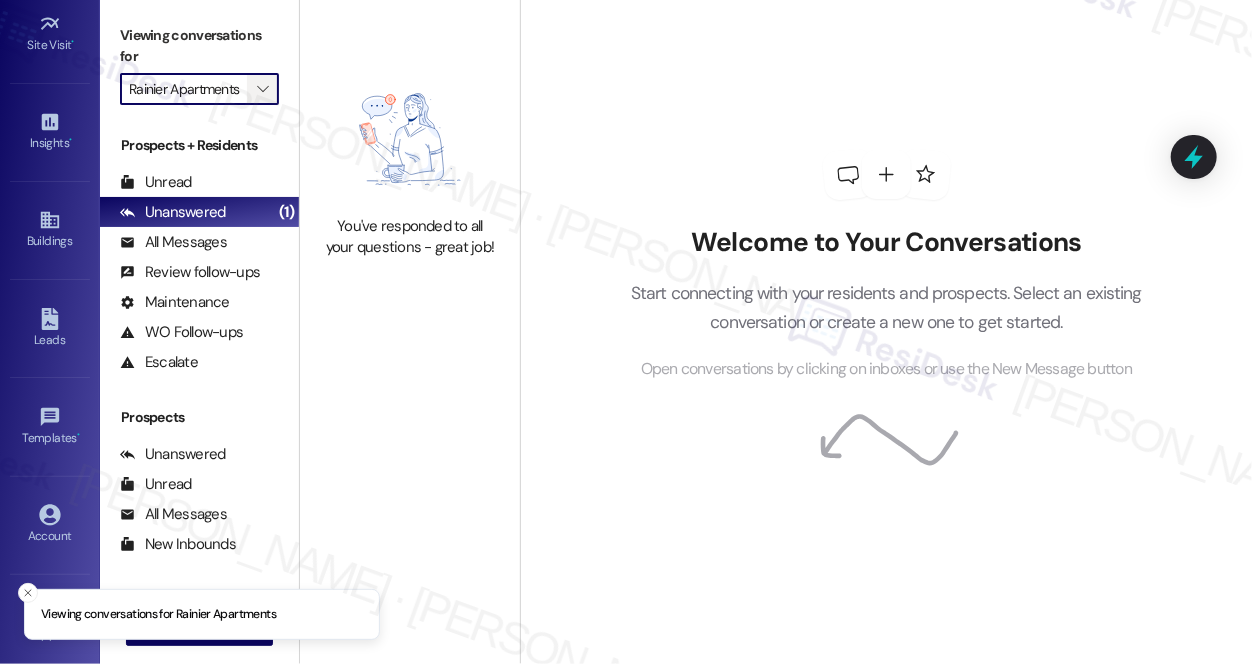 click on "" at bounding box center (262, 89) 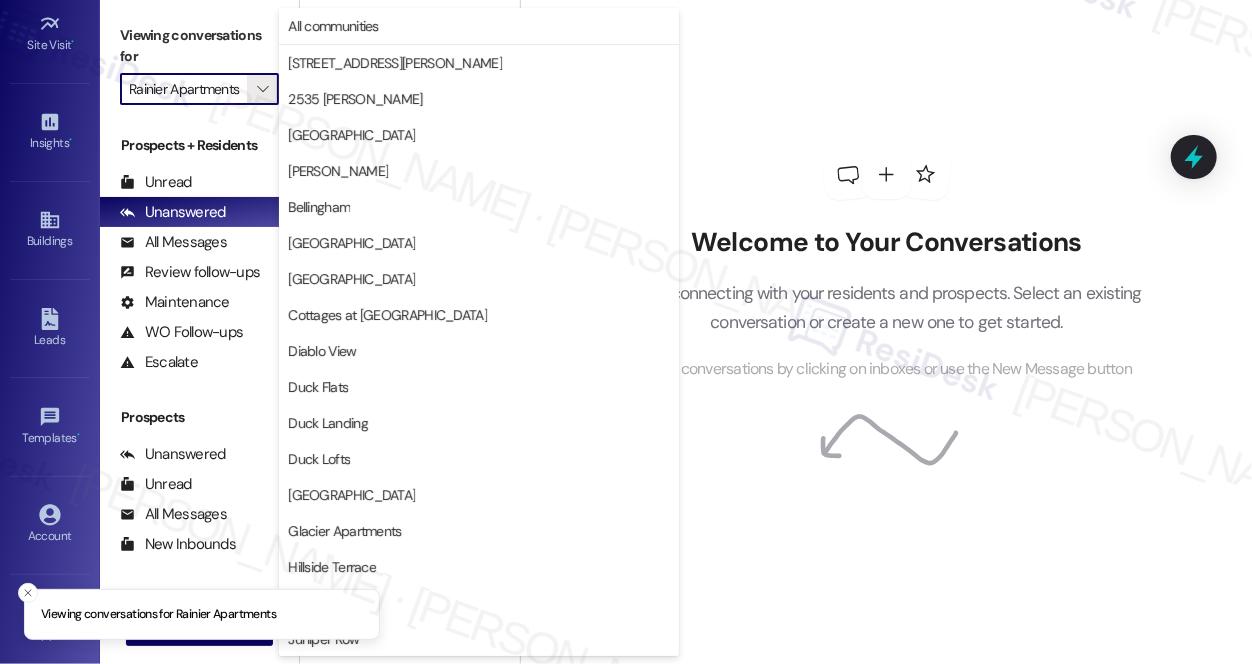 scroll, scrollTop: 685, scrollLeft: 0, axis: vertical 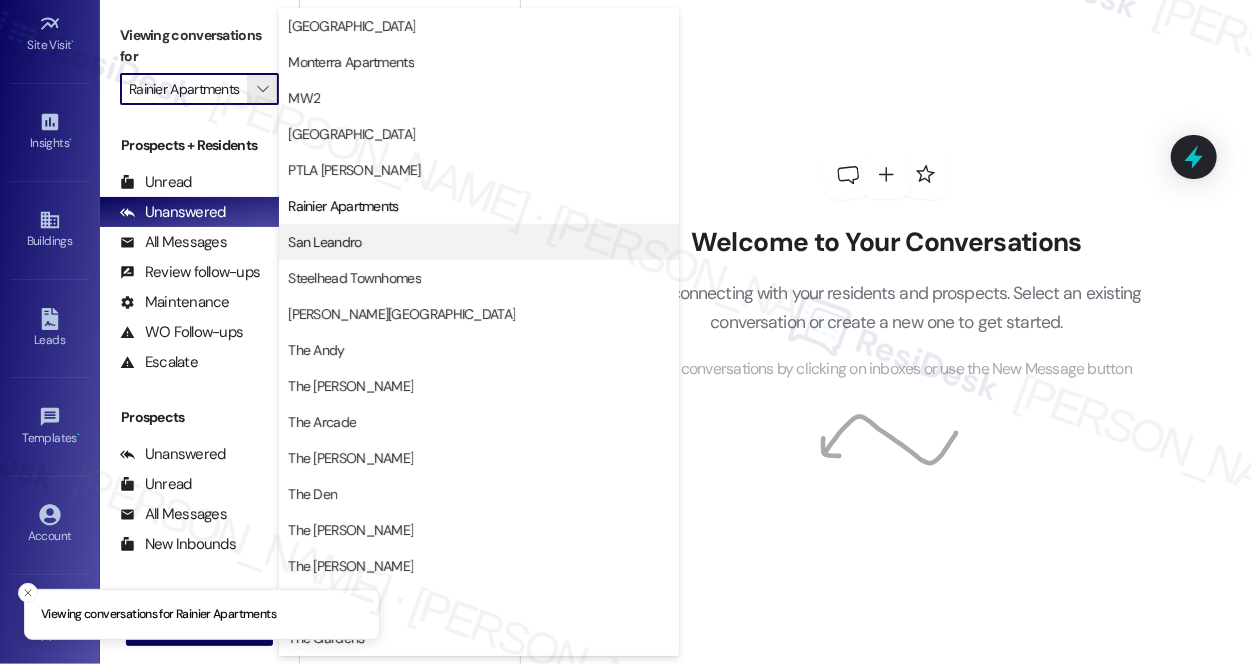click on "San Leandro" at bounding box center (324, 242) 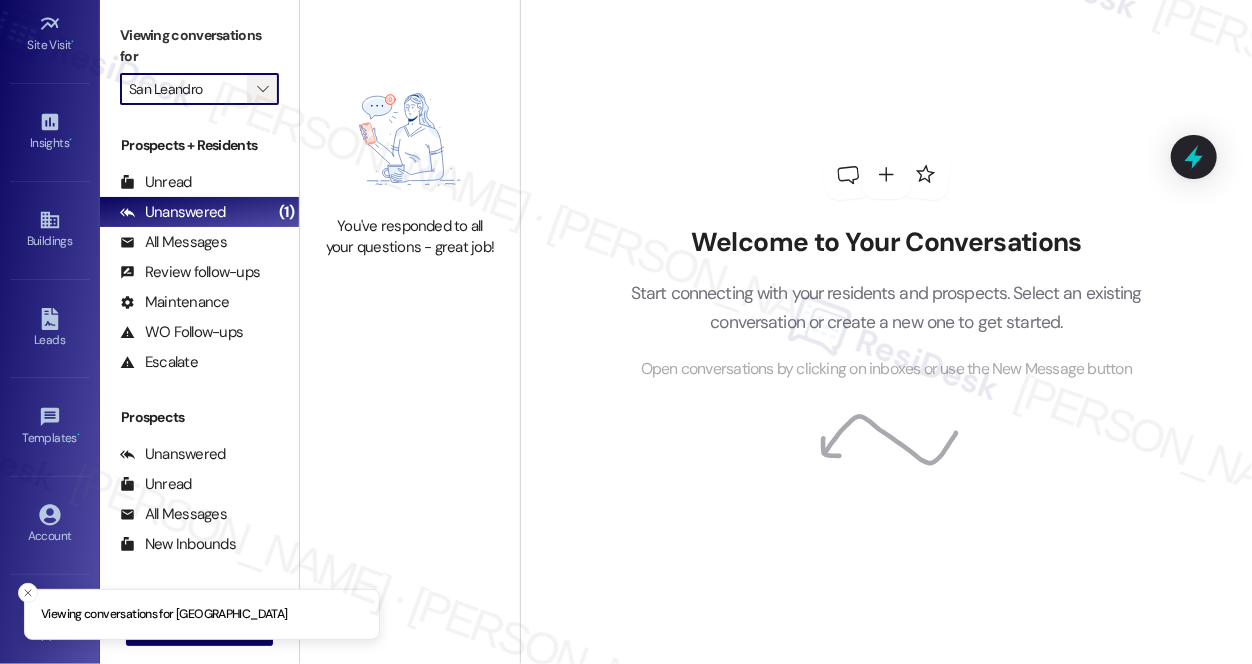 click on "" at bounding box center (262, 89) 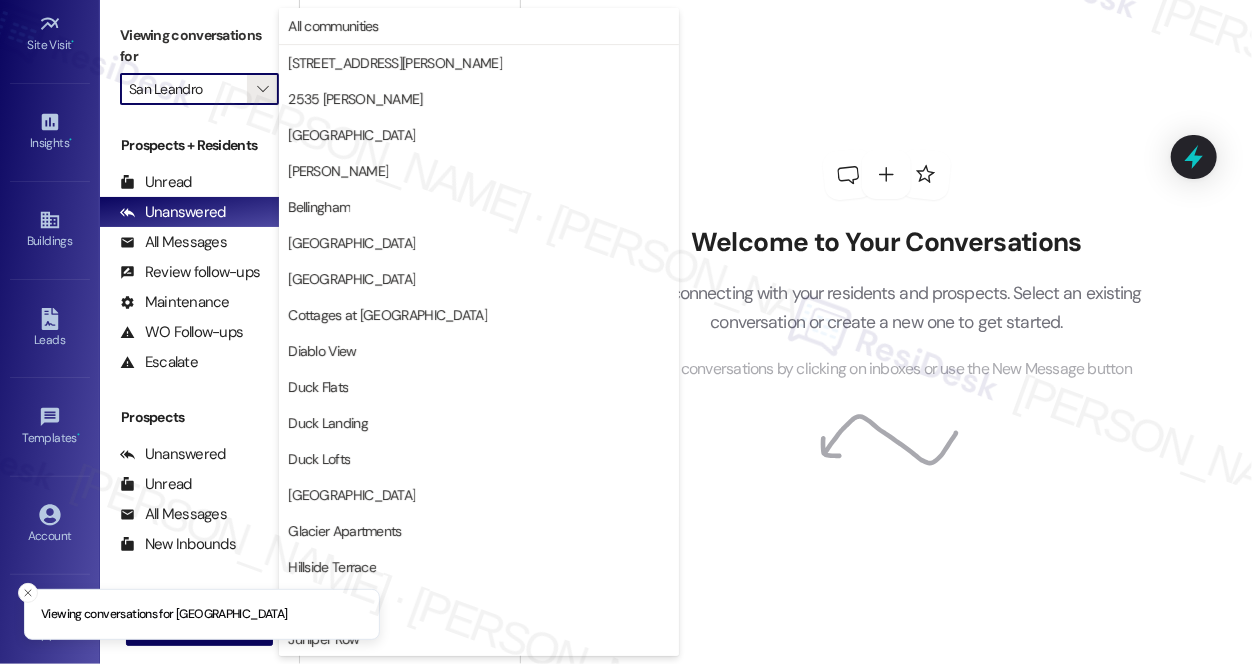 scroll, scrollTop: 685, scrollLeft: 0, axis: vertical 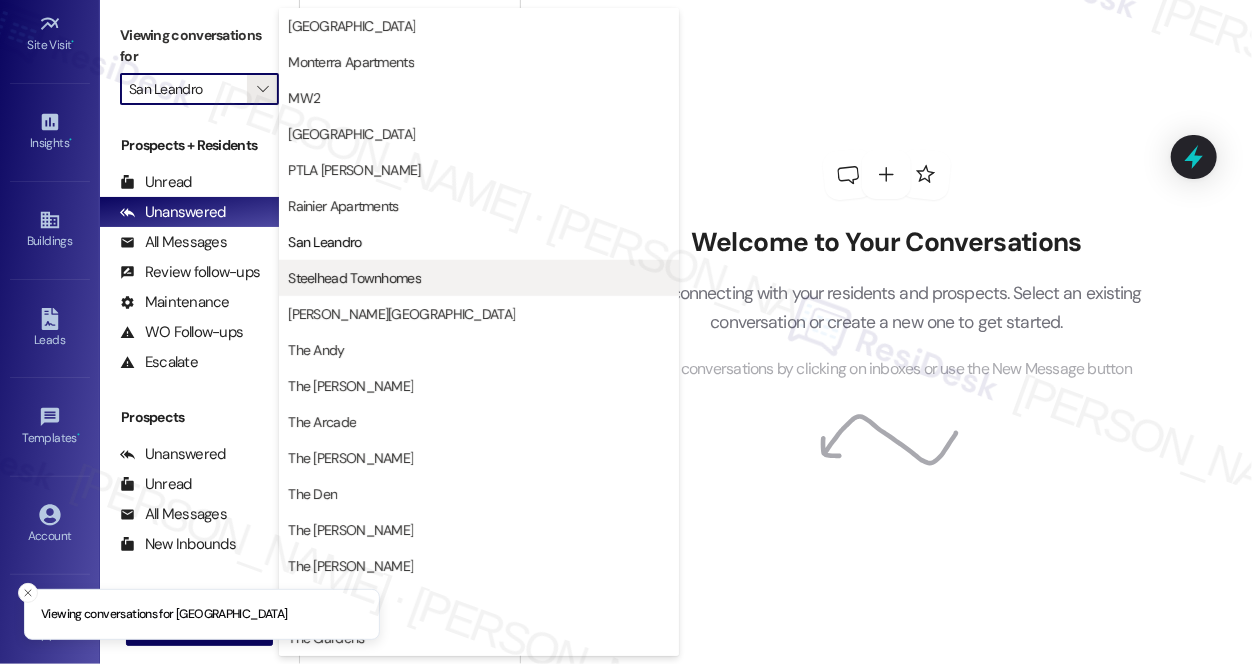 click on "Steelhead Townhomes" at bounding box center (479, 278) 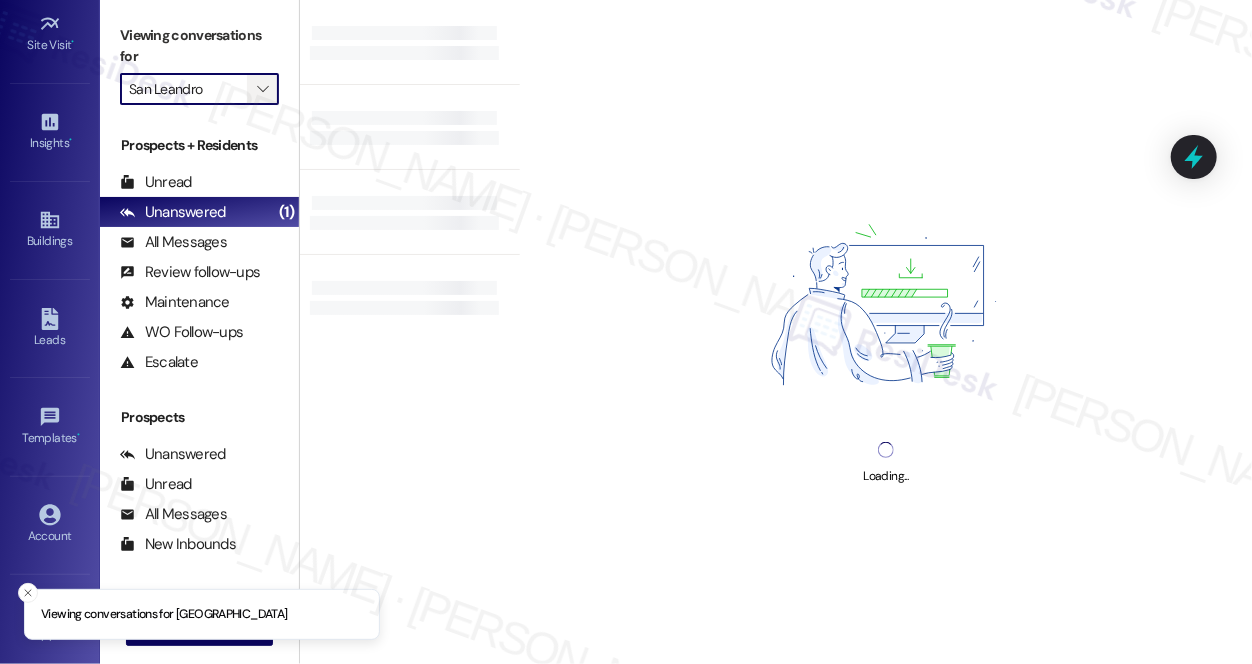 click on "" at bounding box center [262, 89] 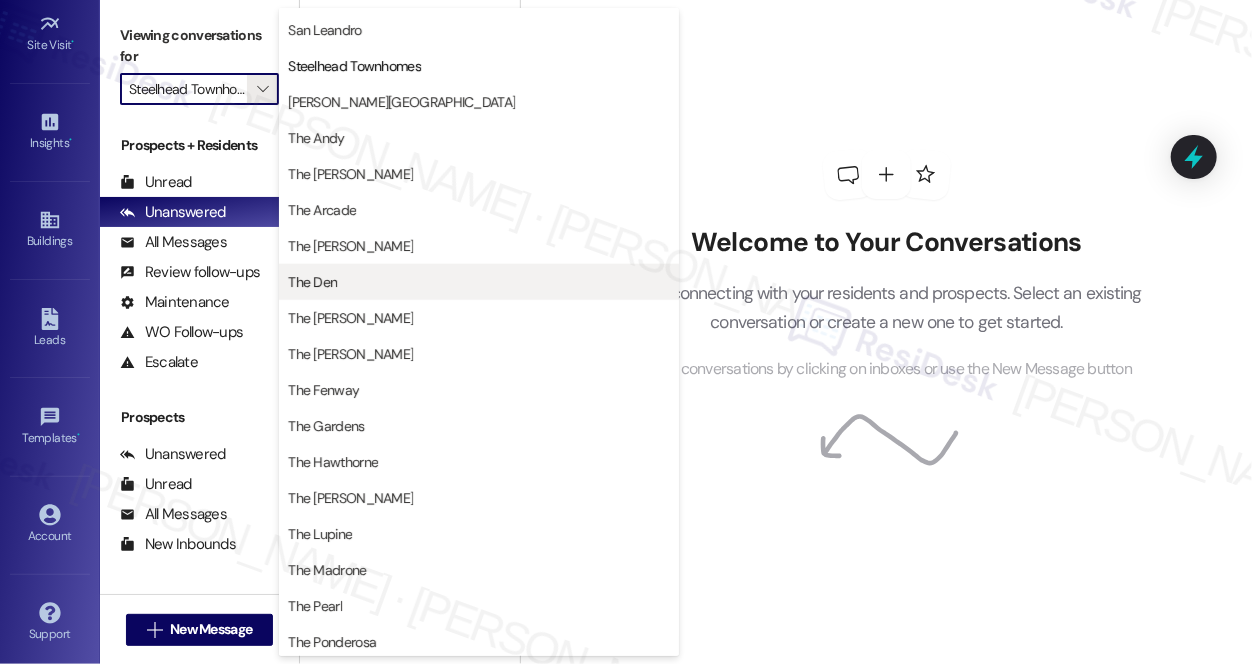 scroll, scrollTop: 715, scrollLeft: 0, axis: vertical 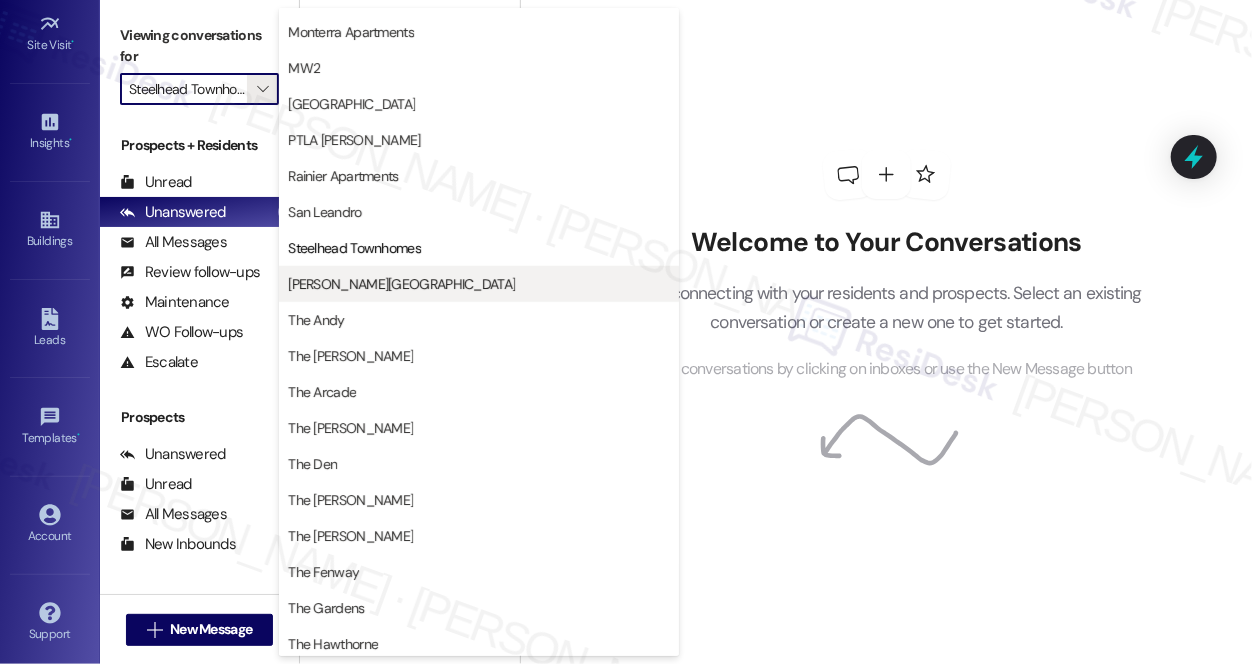 click on "[PERSON_NAME][GEOGRAPHIC_DATA]" at bounding box center [401, 284] 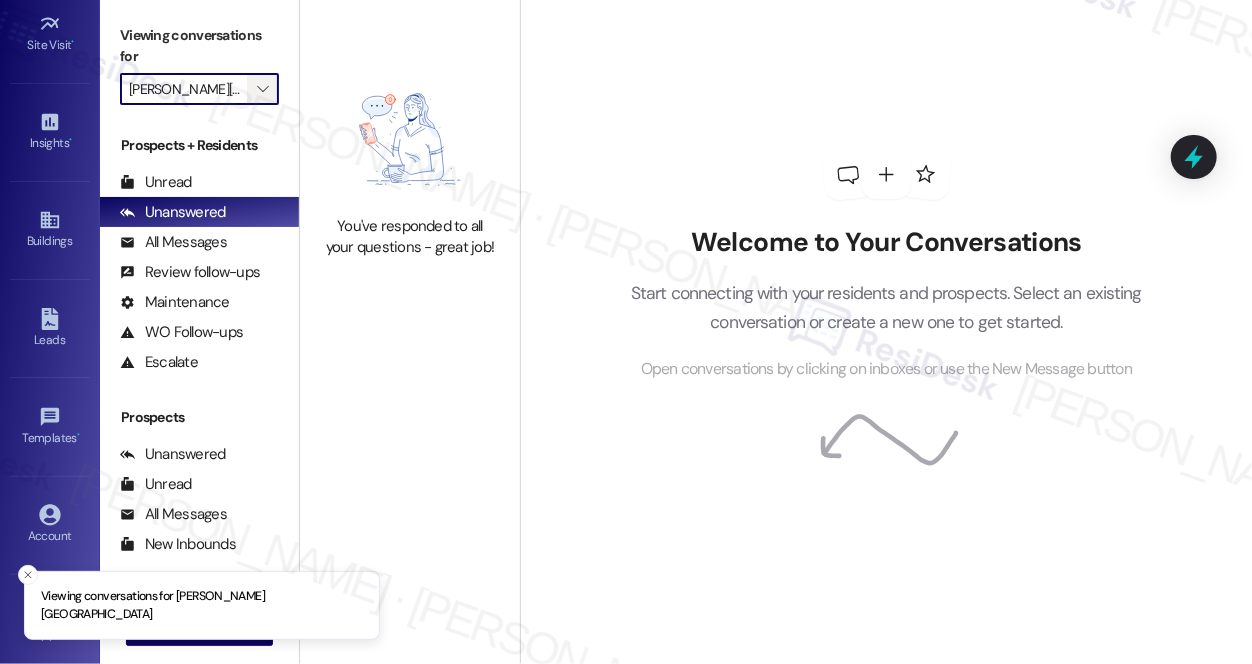 click on "" at bounding box center [262, 89] 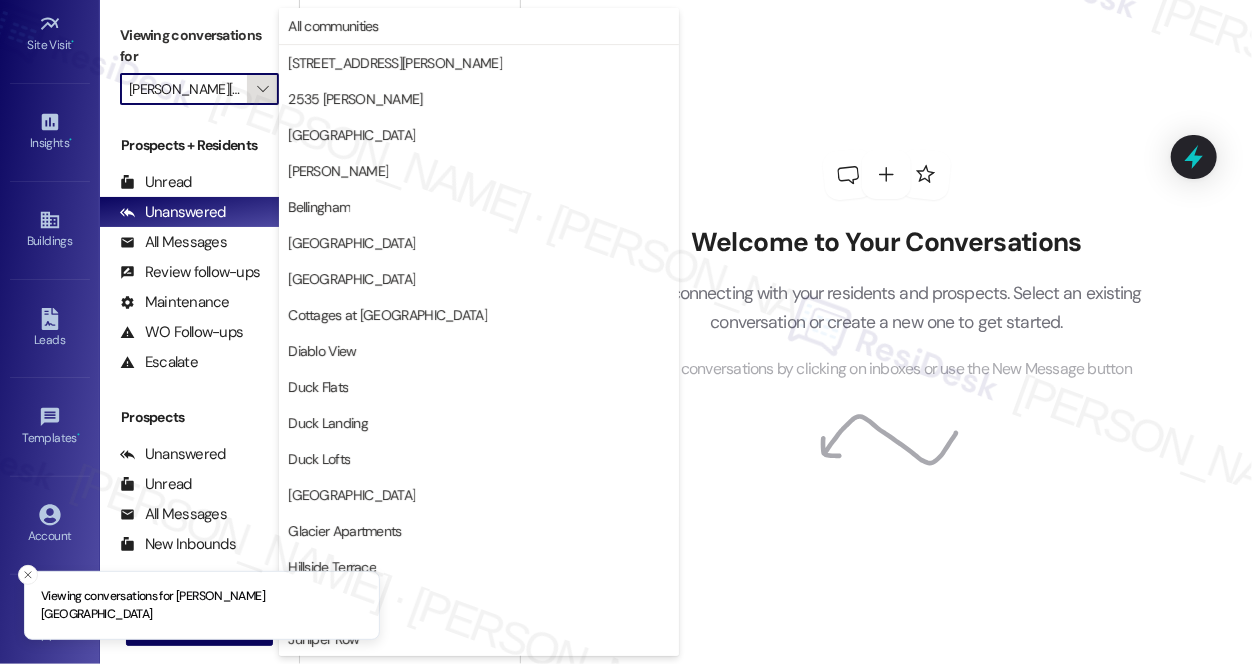 scroll, scrollTop: 685, scrollLeft: 0, axis: vertical 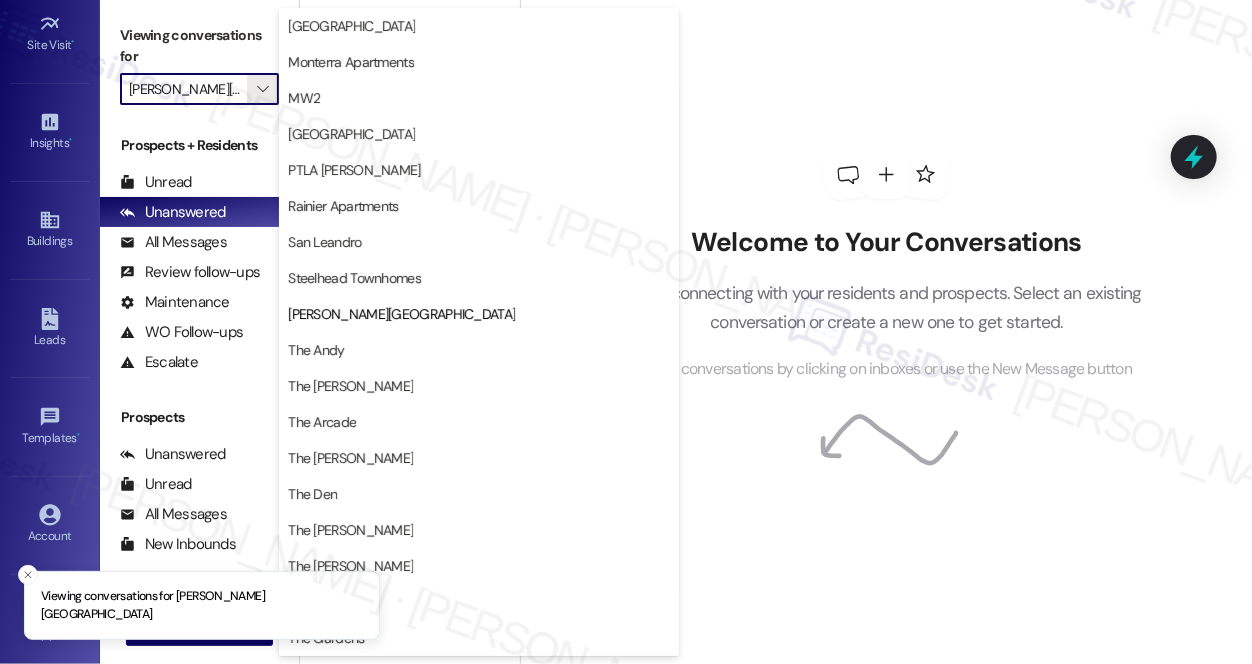 click on "The Andy" at bounding box center (479, 350) 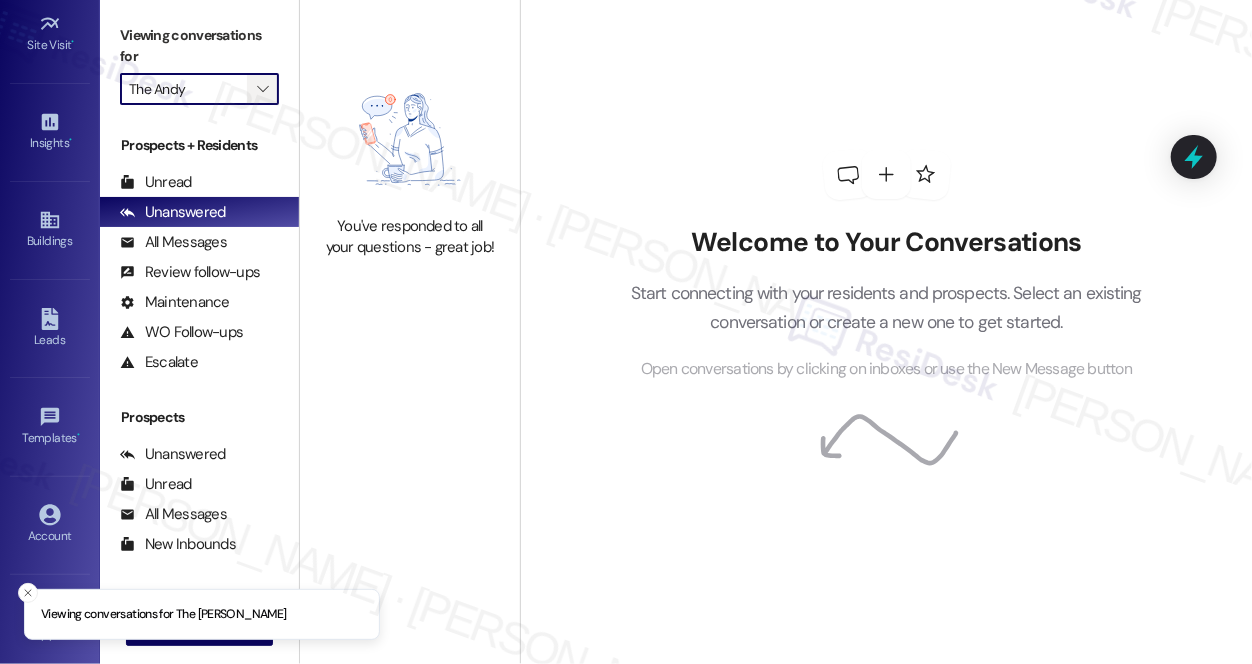 click on "" at bounding box center [262, 89] 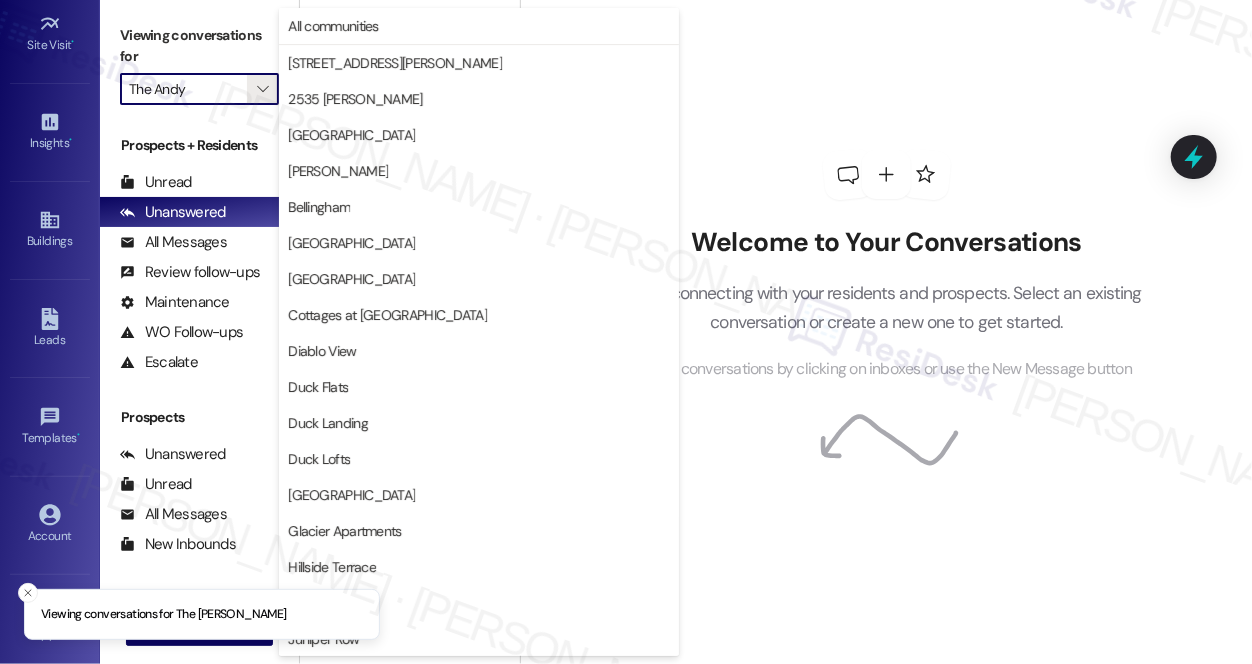 scroll, scrollTop: 685, scrollLeft: 0, axis: vertical 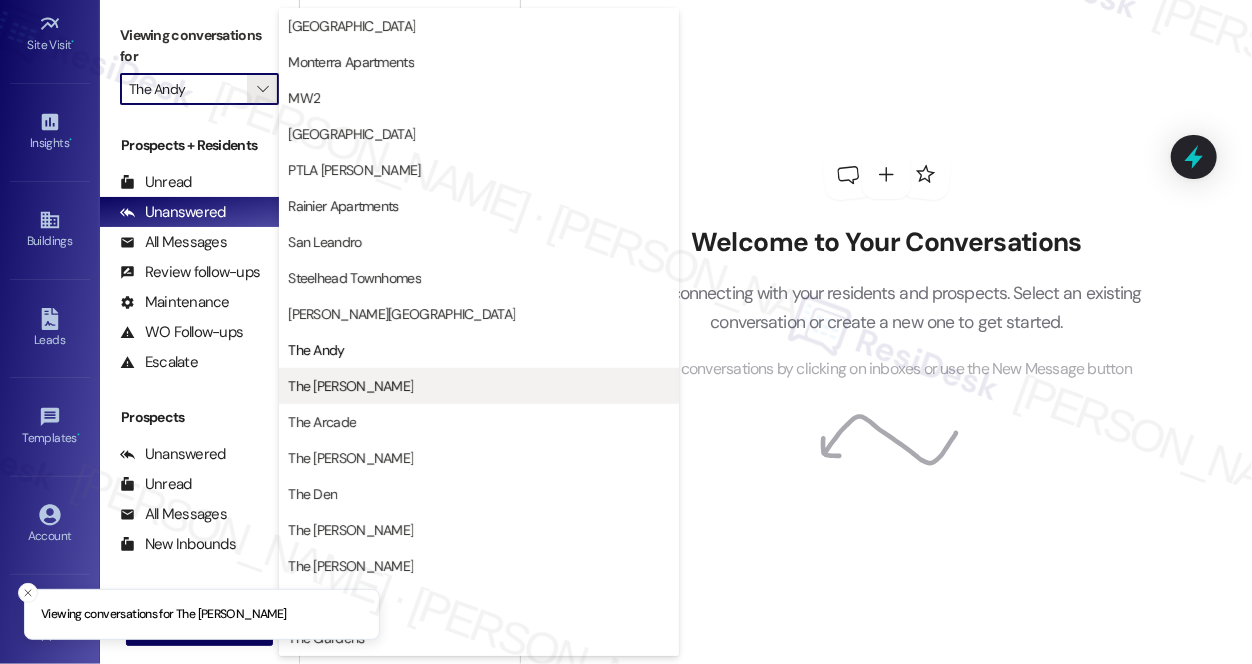 click on "The [PERSON_NAME]" at bounding box center (479, 386) 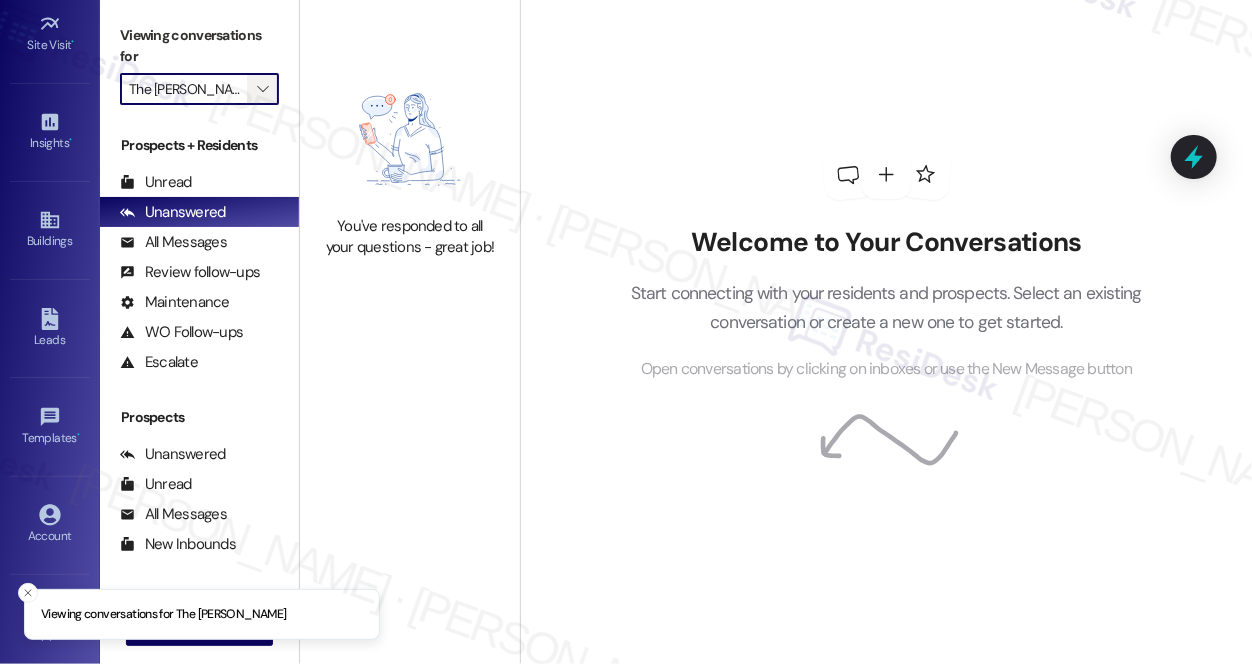 click on "" at bounding box center (262, 89) 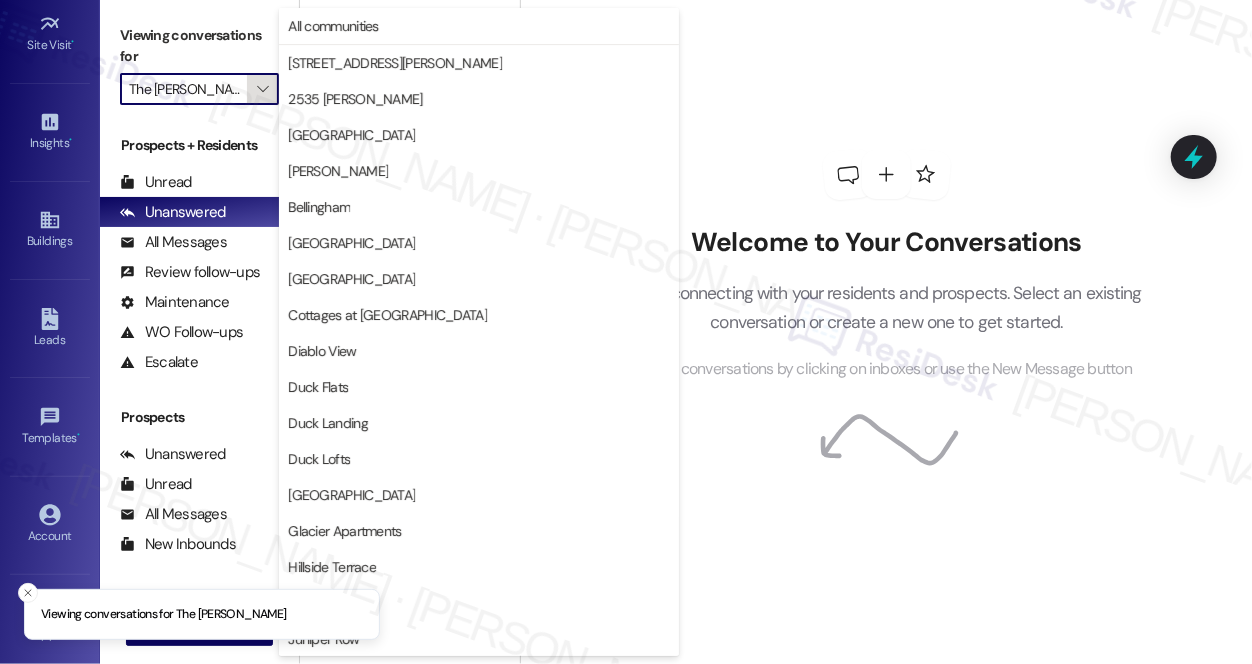 scroll, scrollTop: 1045, scrollLeft: 0, axis: vertical 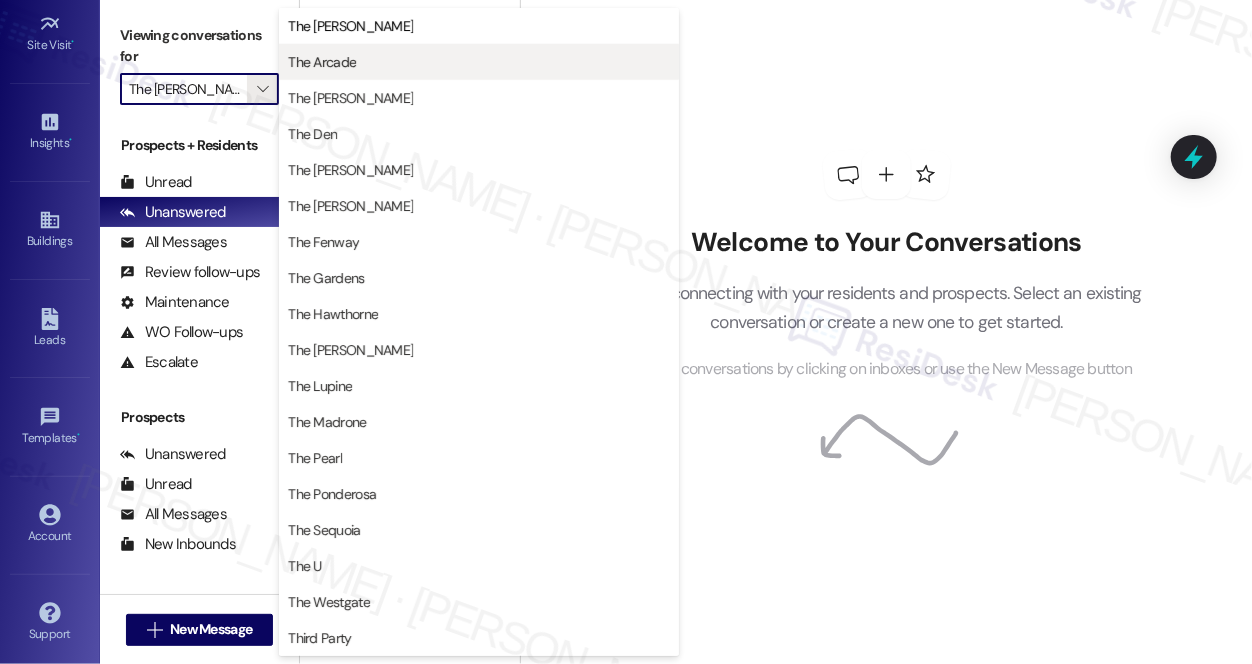 click on "The Arcade" at bounding box center [322, 62] 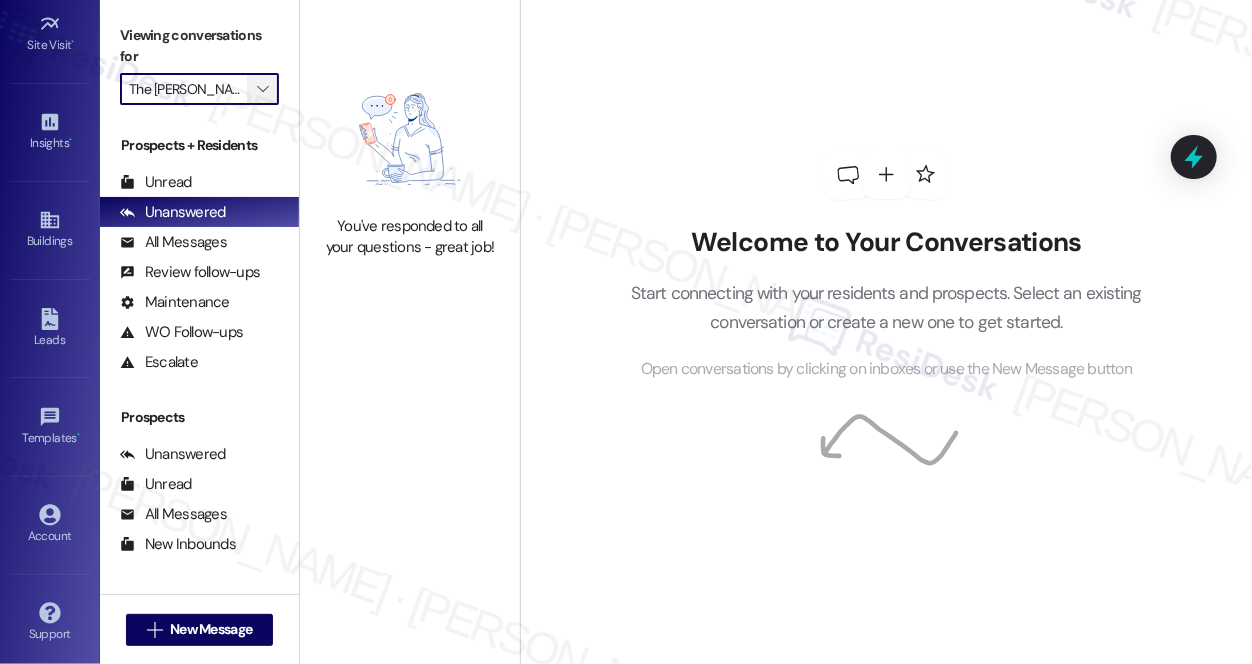 click on "" at bounding box center [262, 89] 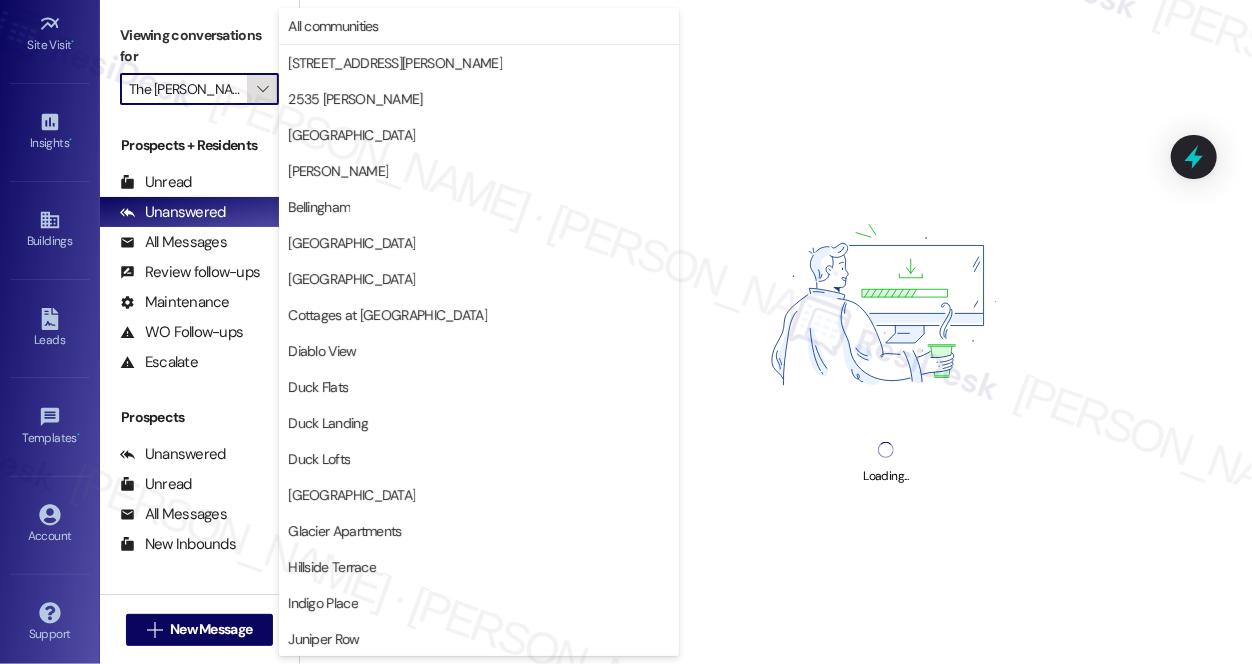 scroll, scrollTop: 1045, scrollLeft: 0, axis: vertical 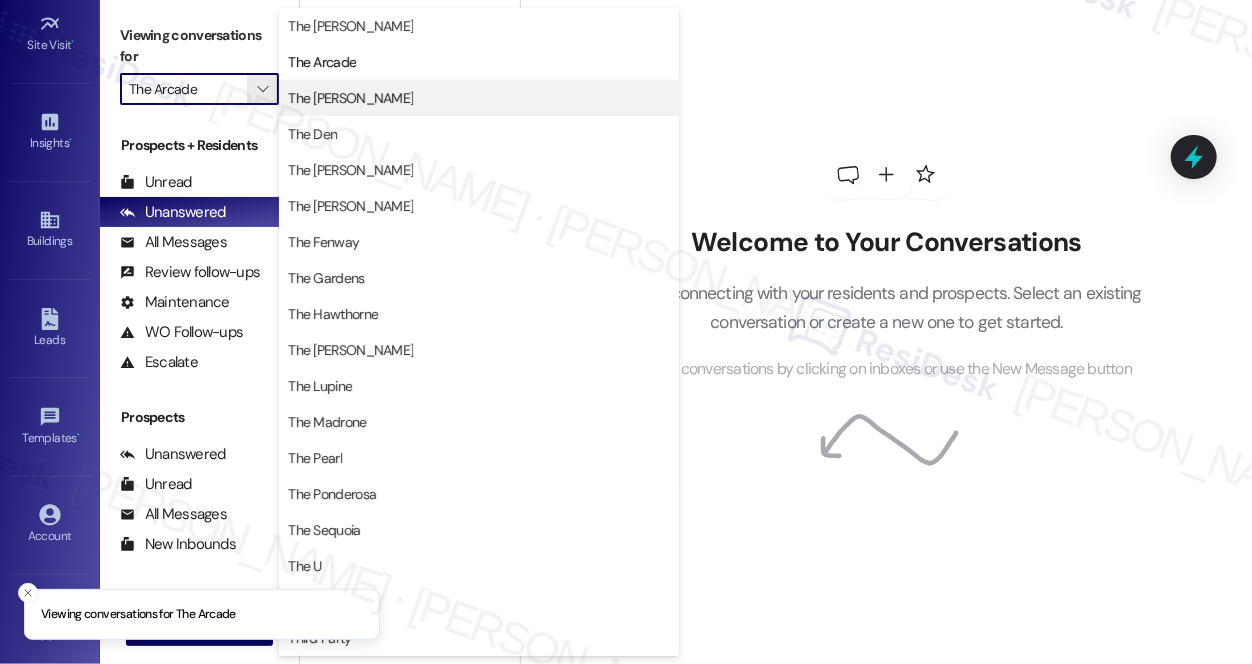 click on "The [PERSON_NAME]" at bounding box center (350, 98) 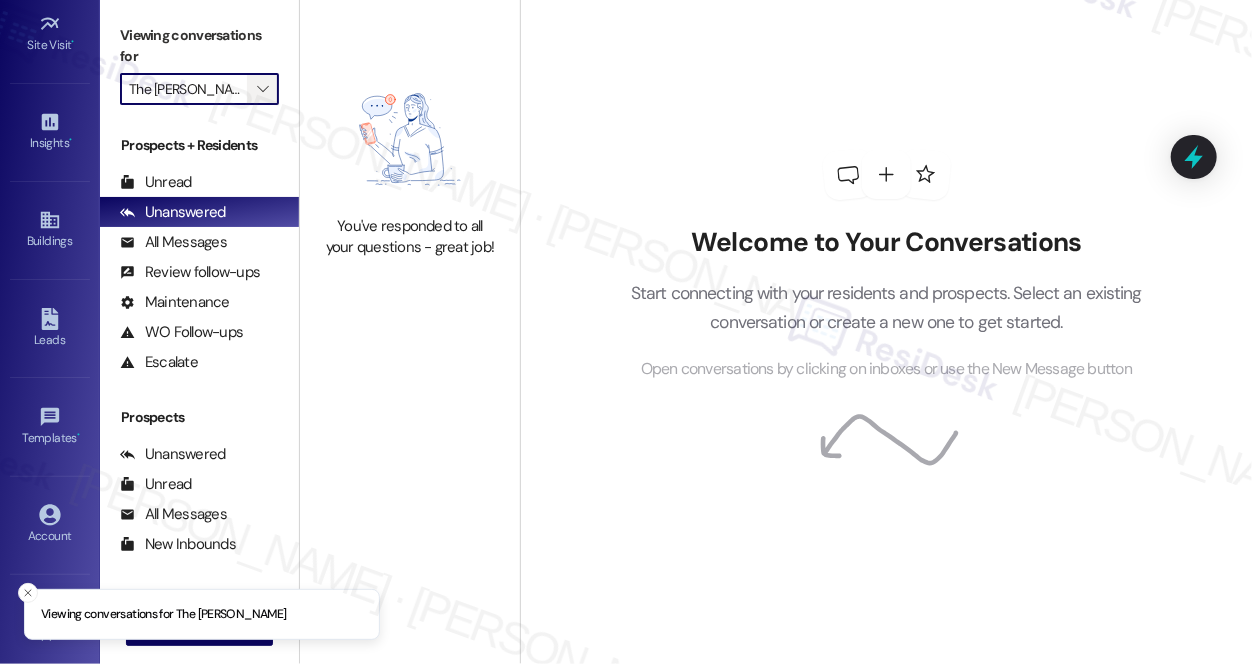 click on "" at bounding box center (262, 89) 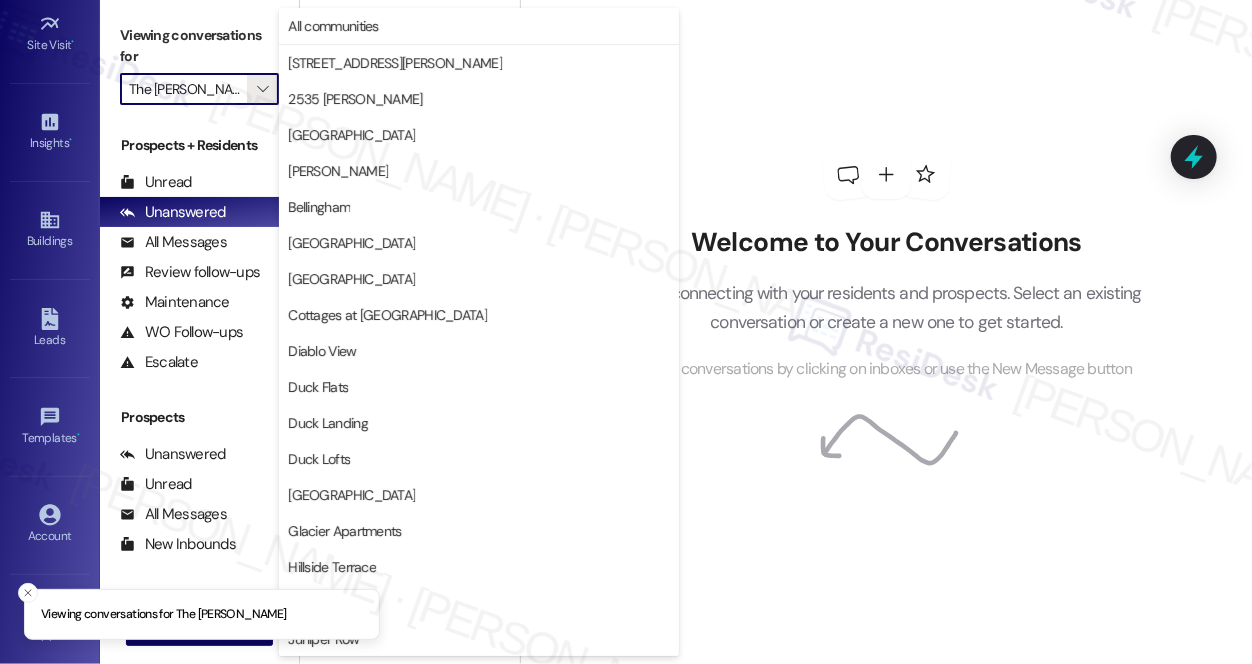 scroll, scrollTop: 1045, scrollLeft: 0, axis: vertical 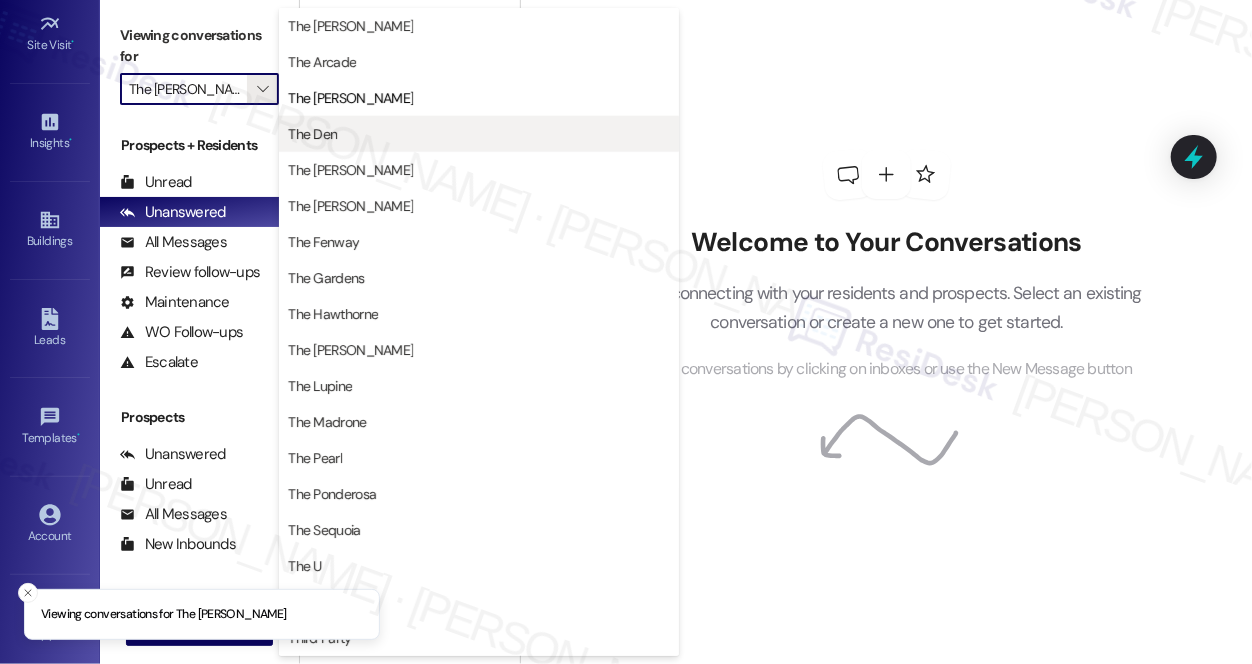 click on "The Den" at bounding box center [479, 134] 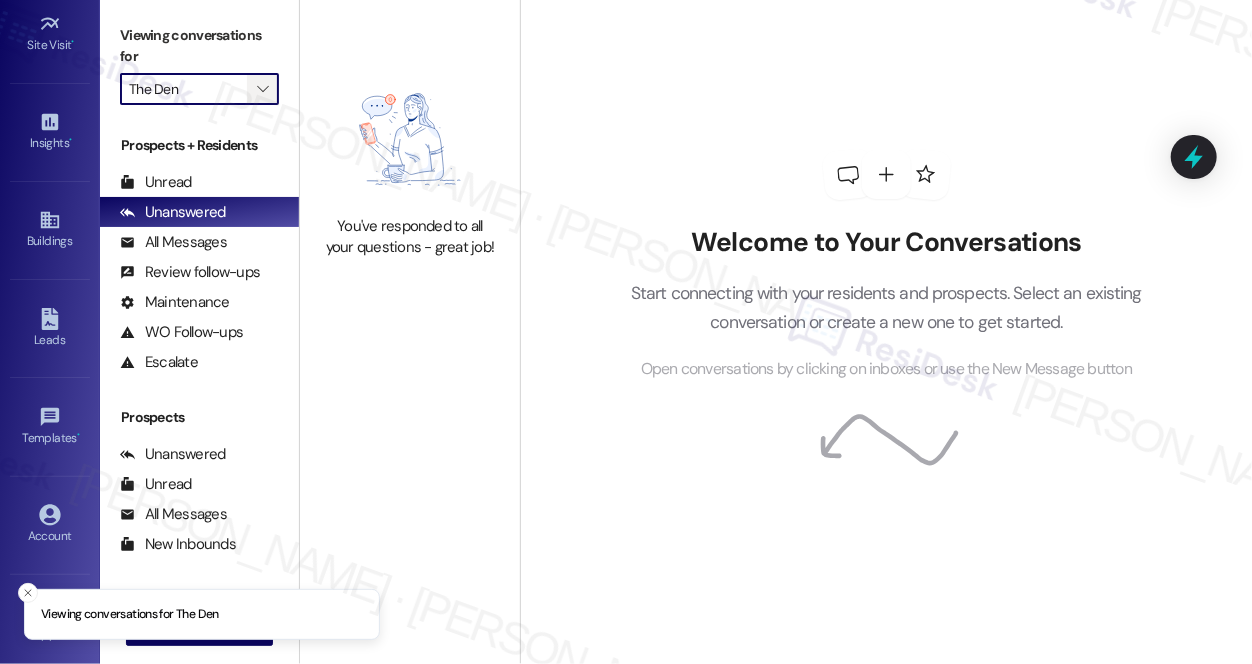 click on "" at bounding box center [262, 89] 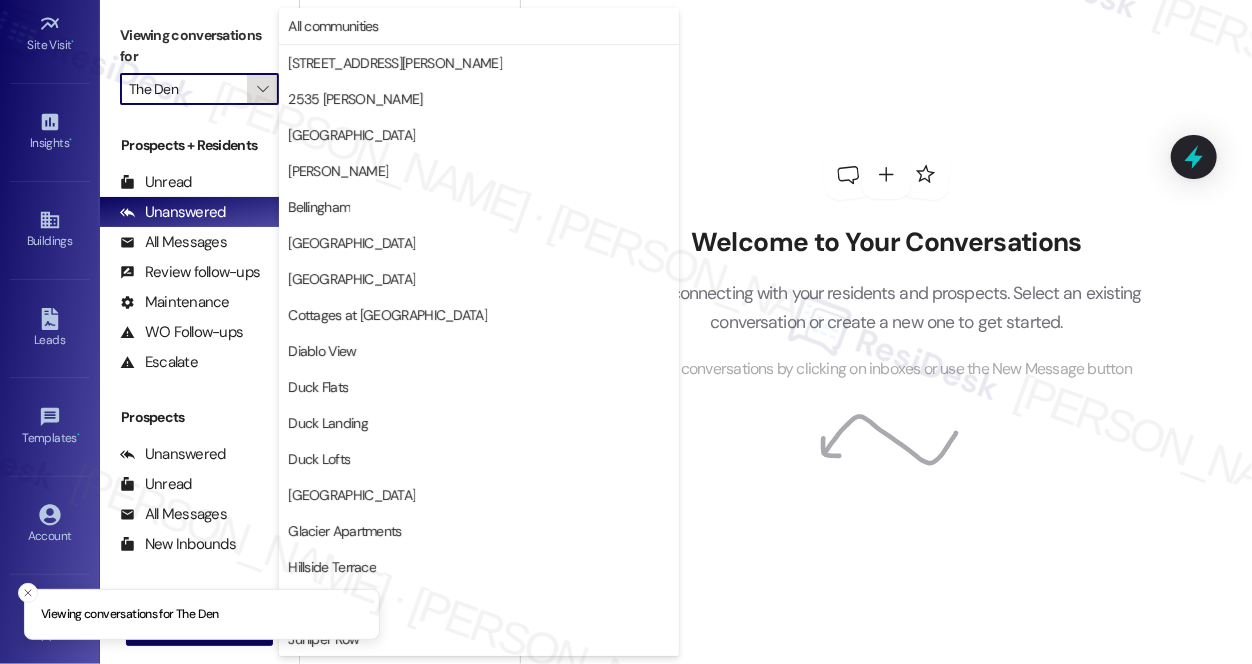 scroll, scrollTop: 1045, scrollLeft: 0, axis: vertical 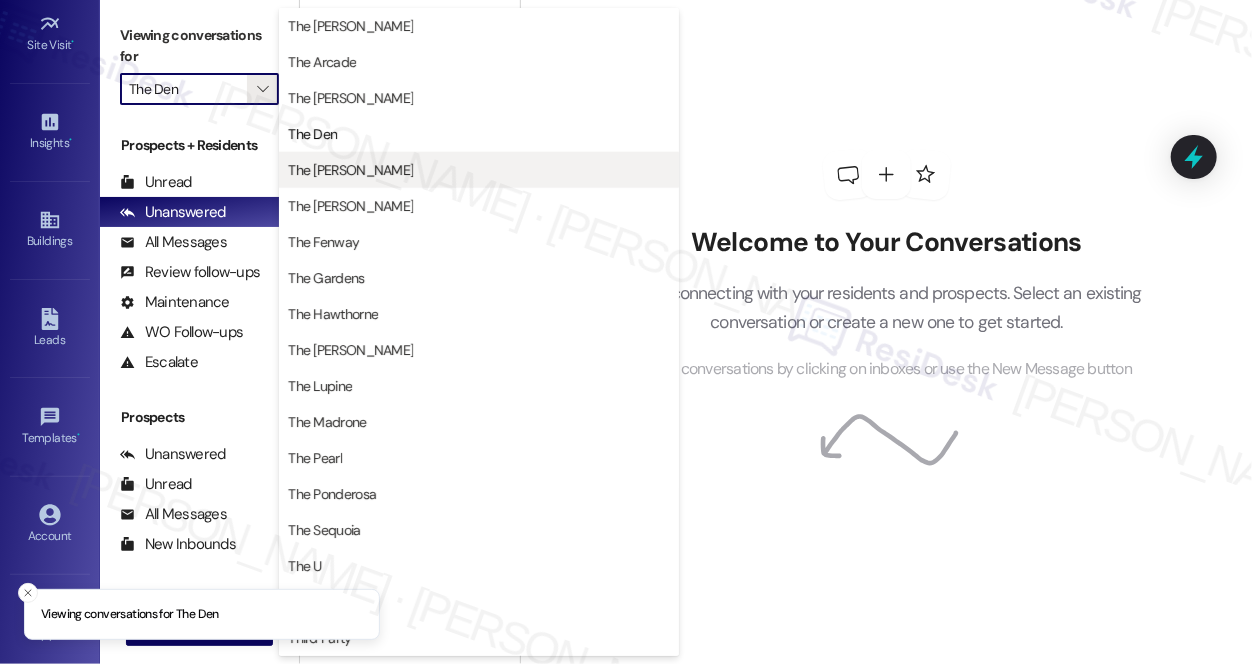 click on "The [PERSON_NAME]" at bounding box center [479, 170] 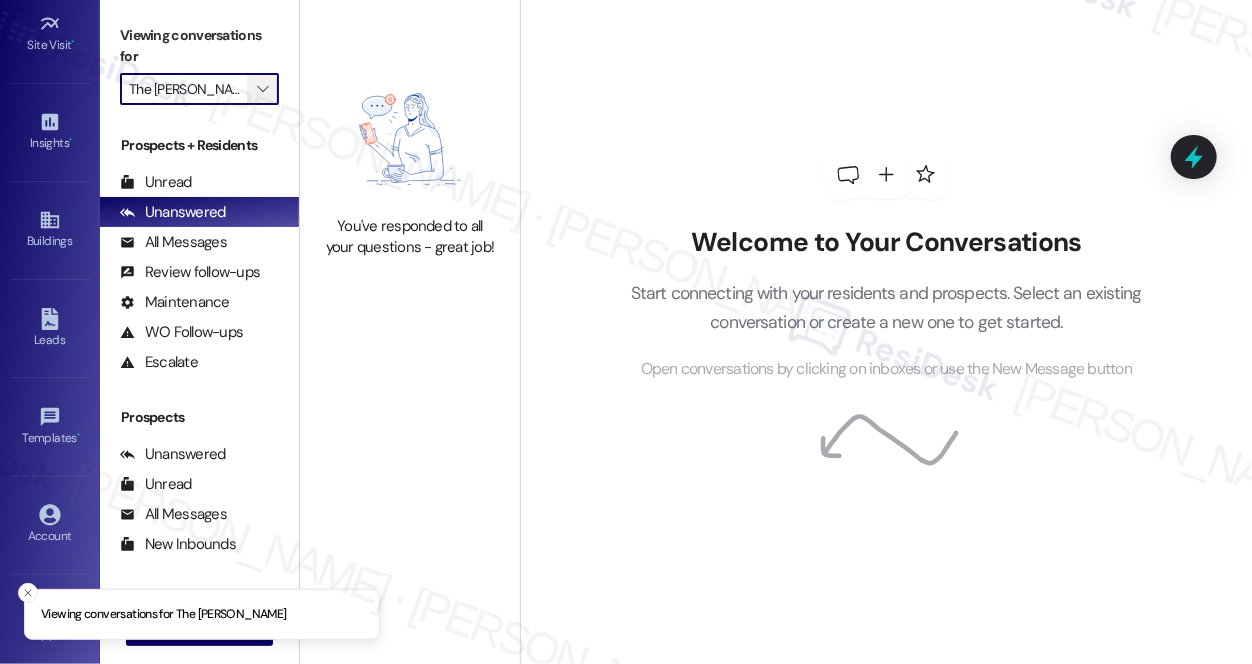 click on "" at bounding box center [262, 89] 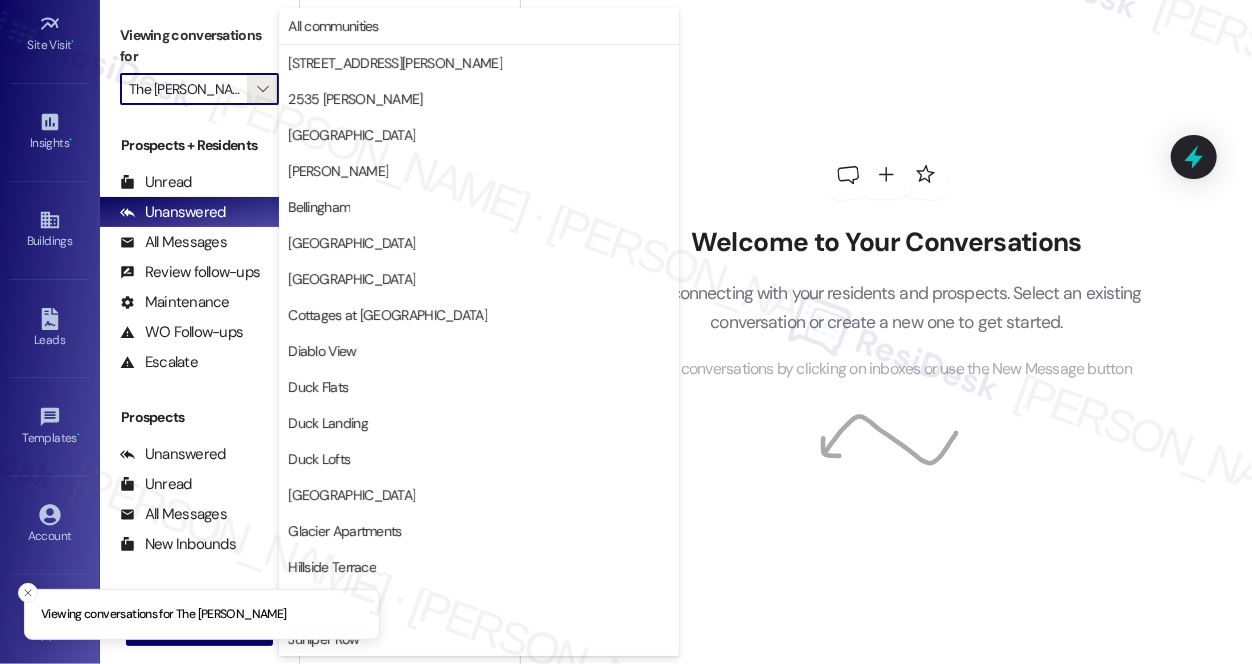 scroll, scrollTop: 1045, scrollLeft: 0, axis: vertical 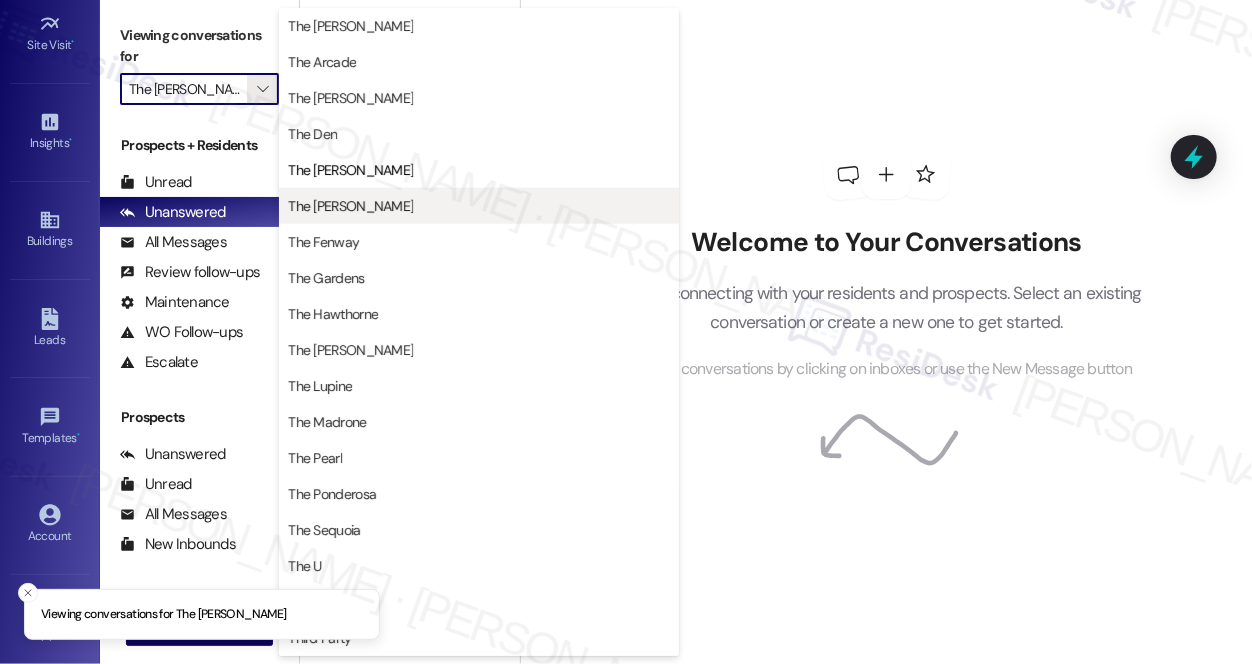 click on "The [PERSON_NAME]" at bounding box center (479, 206) 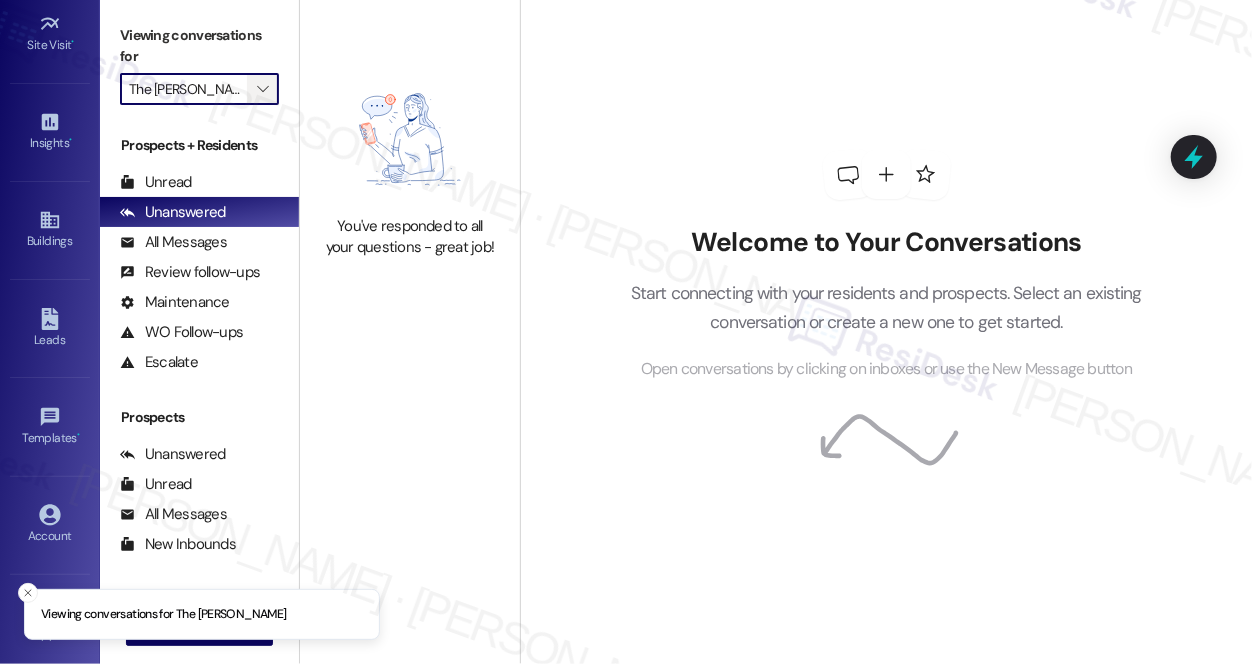 click on "" at bounding box center (262, 89) 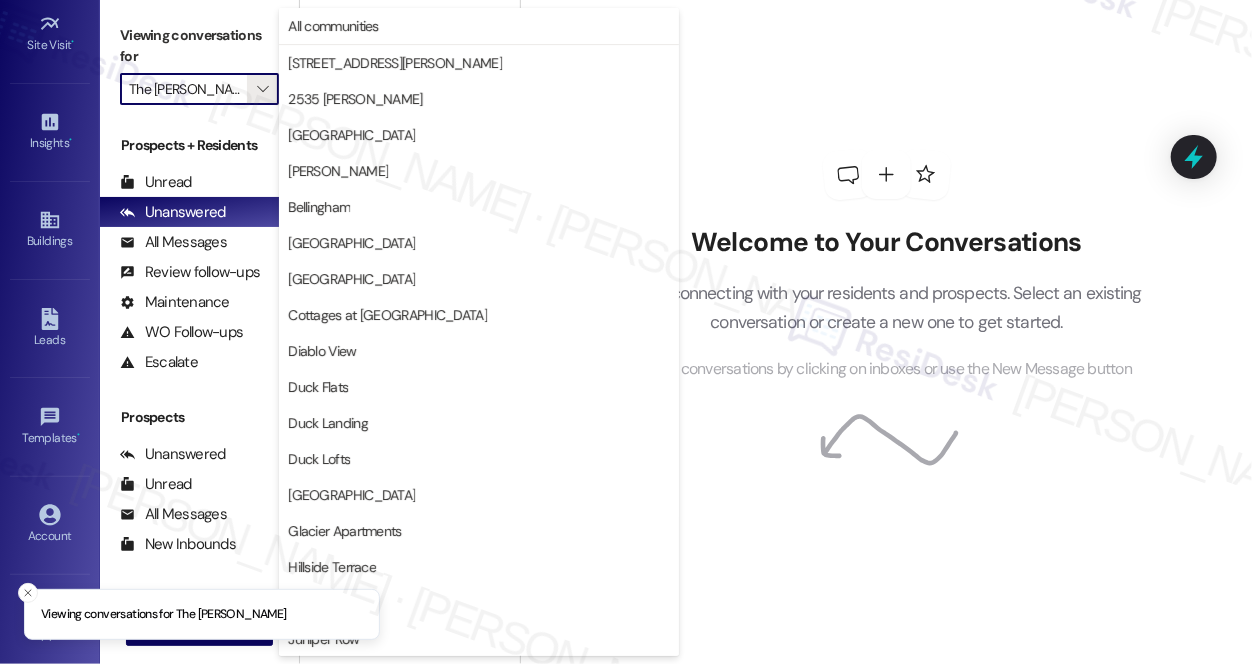 scroll, scrollTop: 1045, scrollLeft: 0, axis: vertical 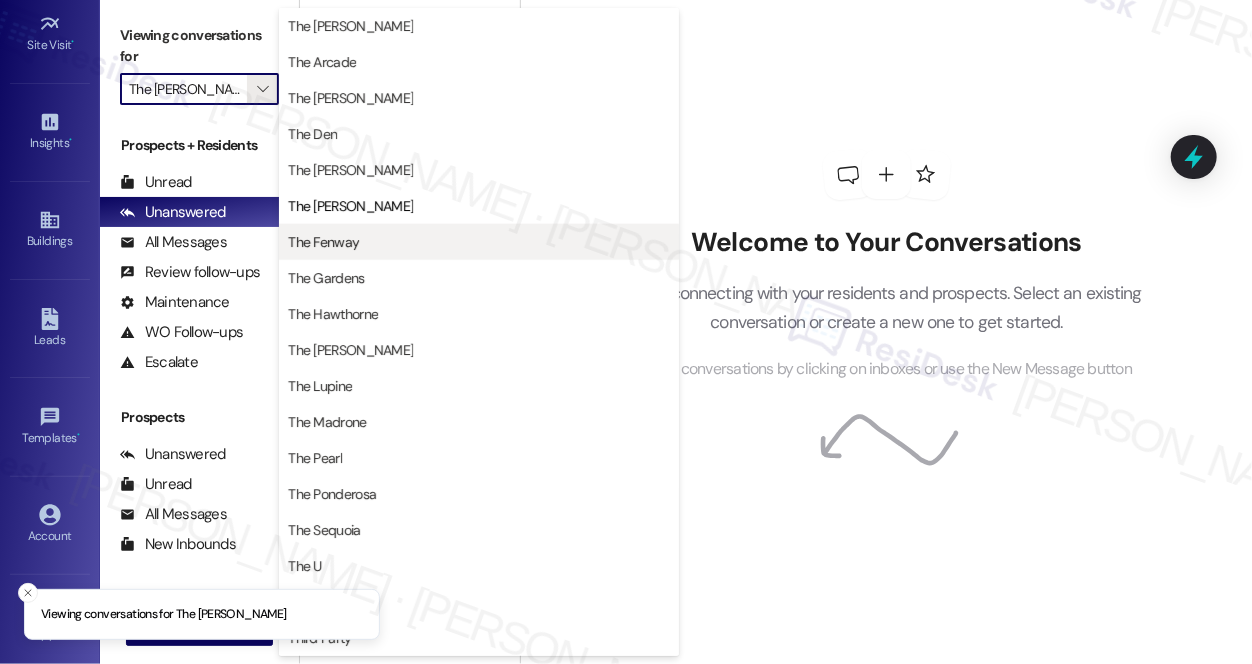 click on "The Fenway" at bounding box center [479, 242] 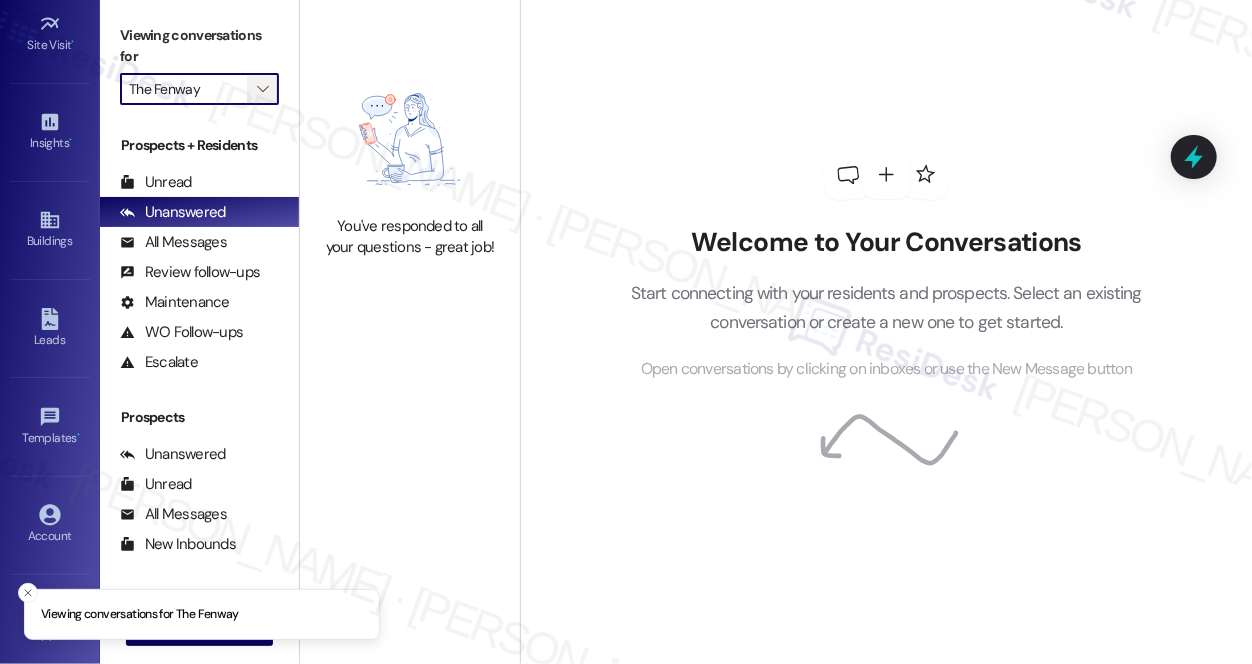 click on "" at bounding box center [263, 89] 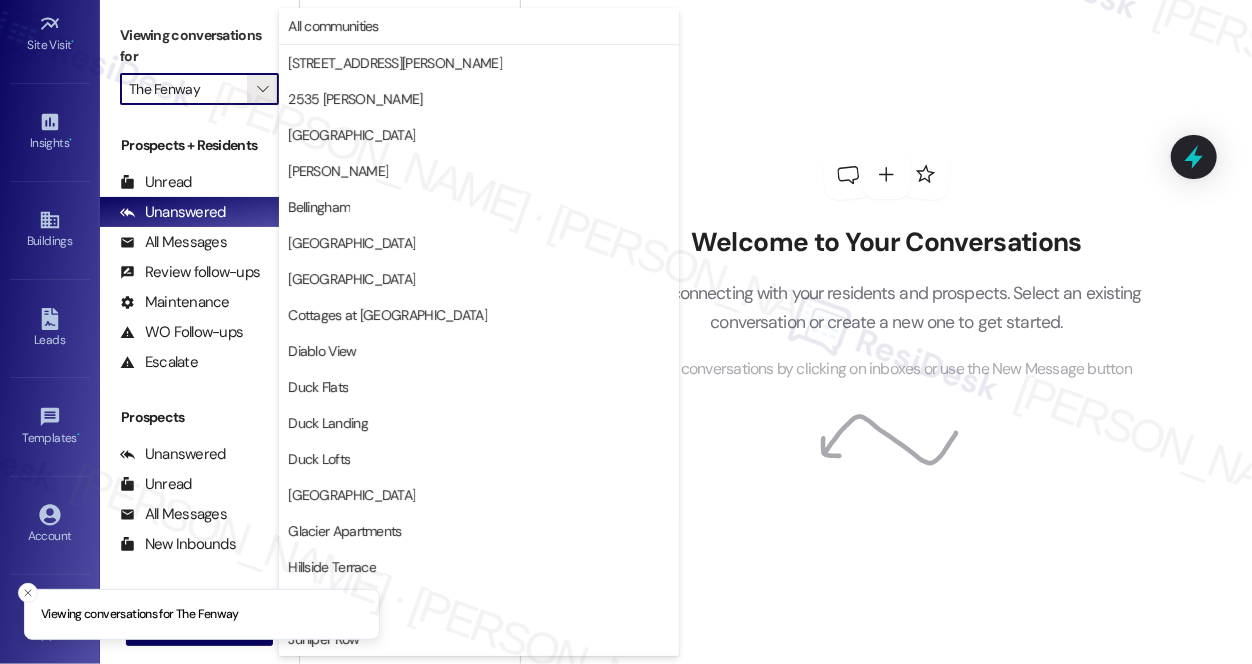 scroll, scrollTop: 1045, scrollLeft: 0, axis: vertical 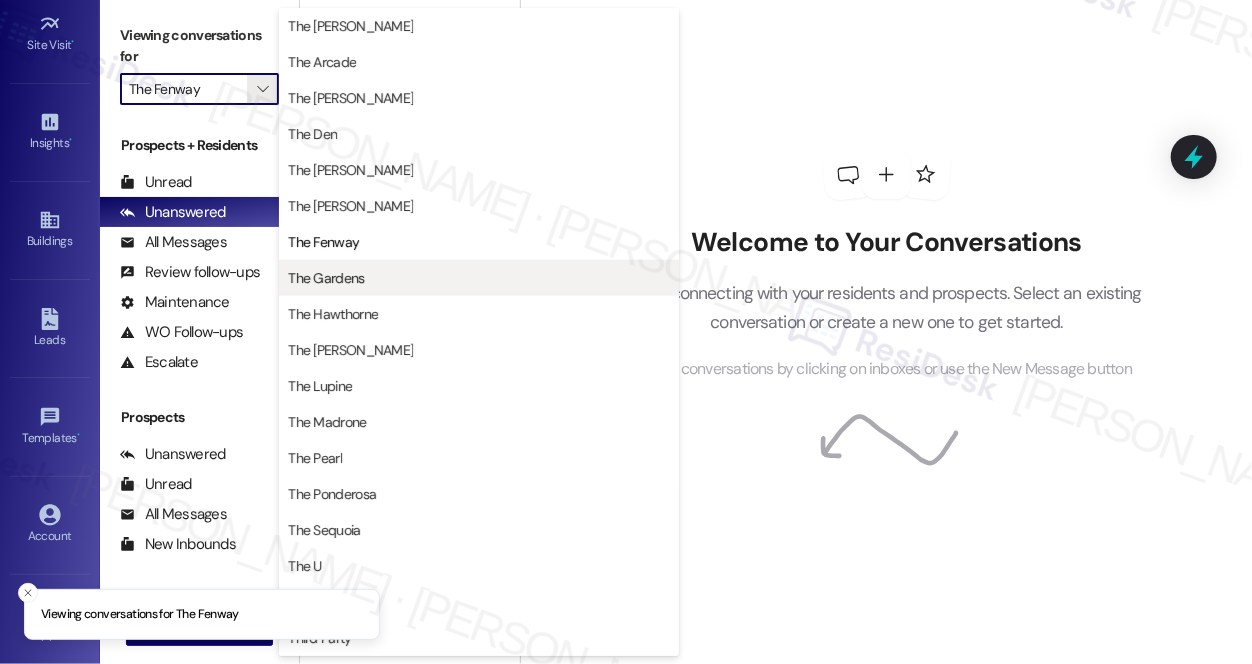 click on "The Gardens" at bounding box center [479, 278] 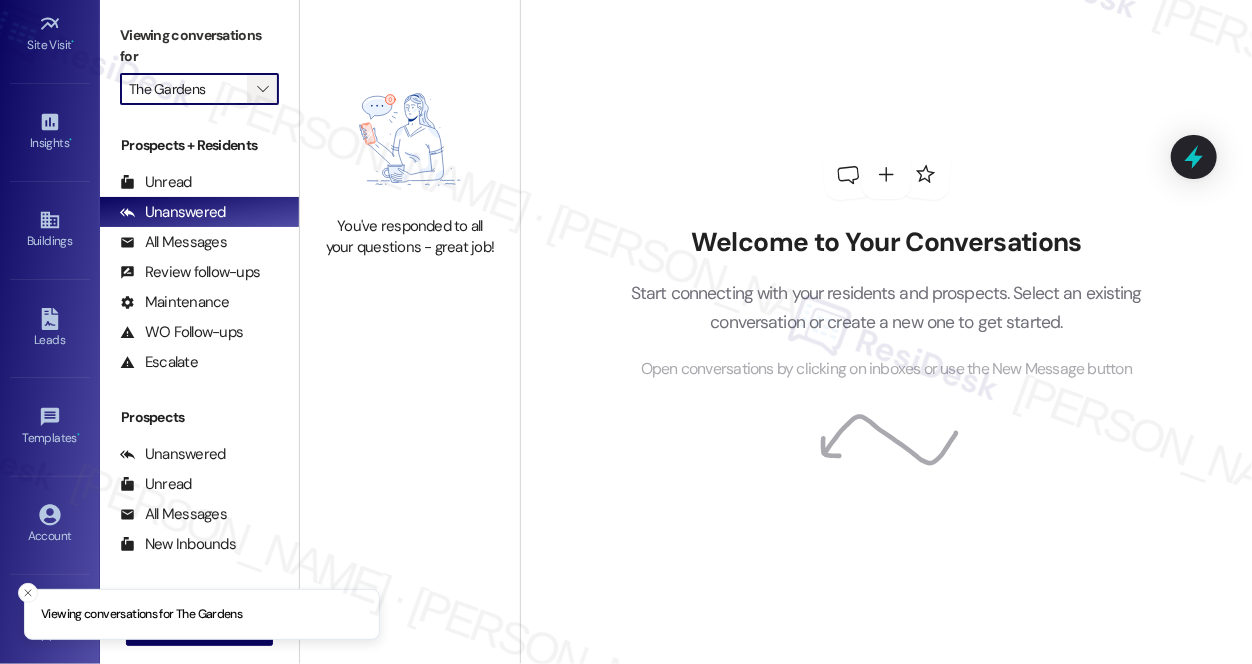 click on "" at bounding box center (262, 89) 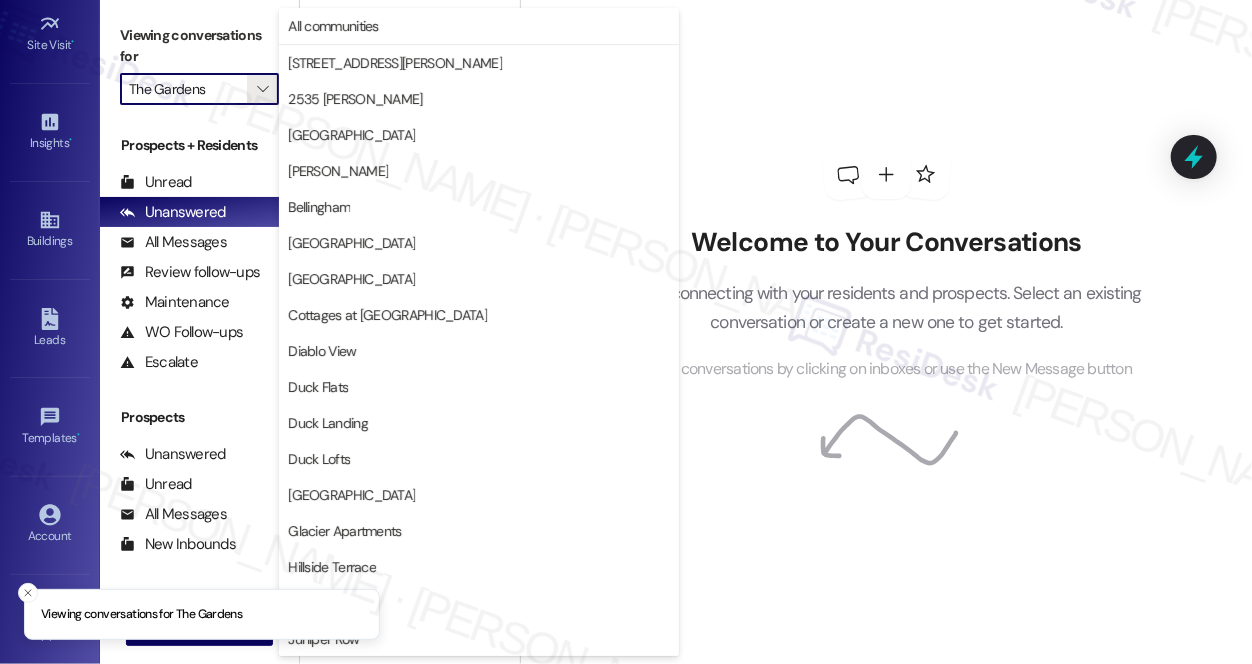 scroll, scrollTop: 1045, scrollLeft: 0, axis: vertical 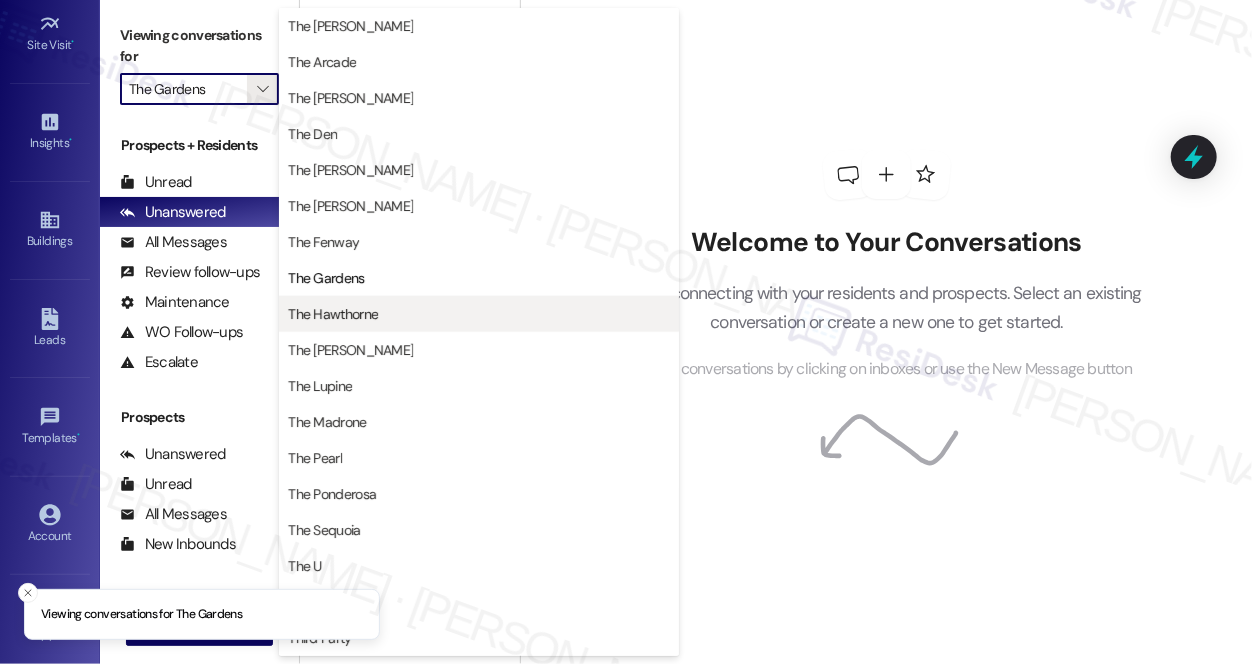 click on "The Hawthorne" at bounding box center (479, 314) 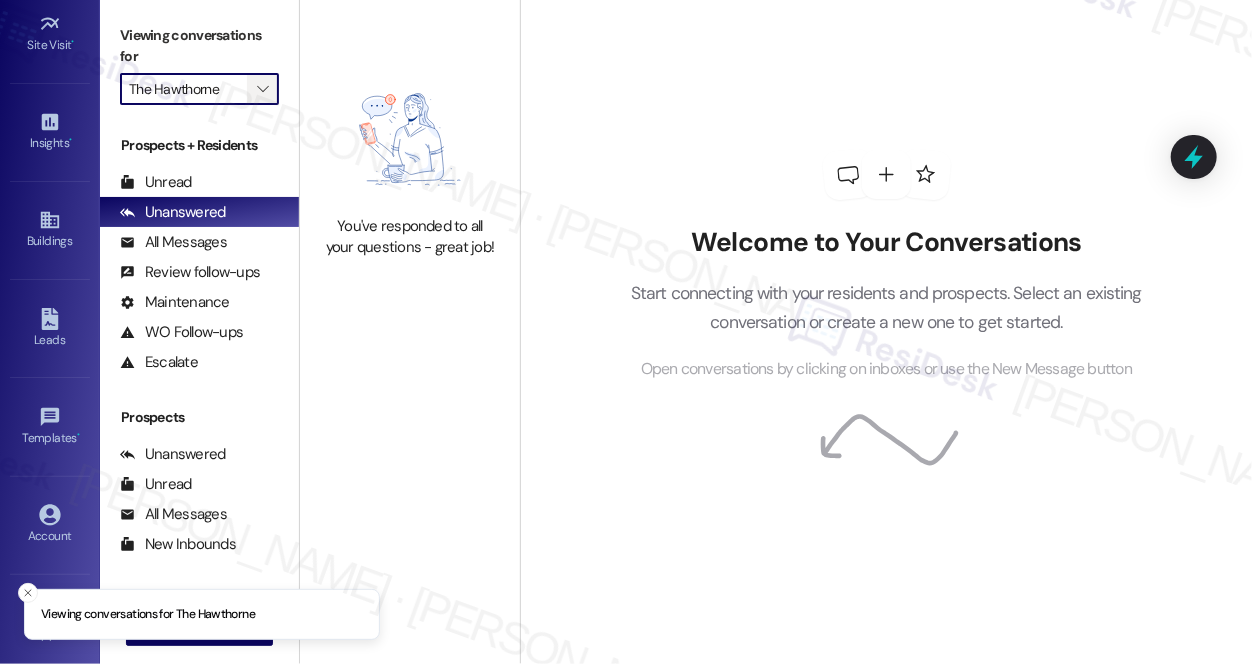 click on "" at bounding box center [262, 89] 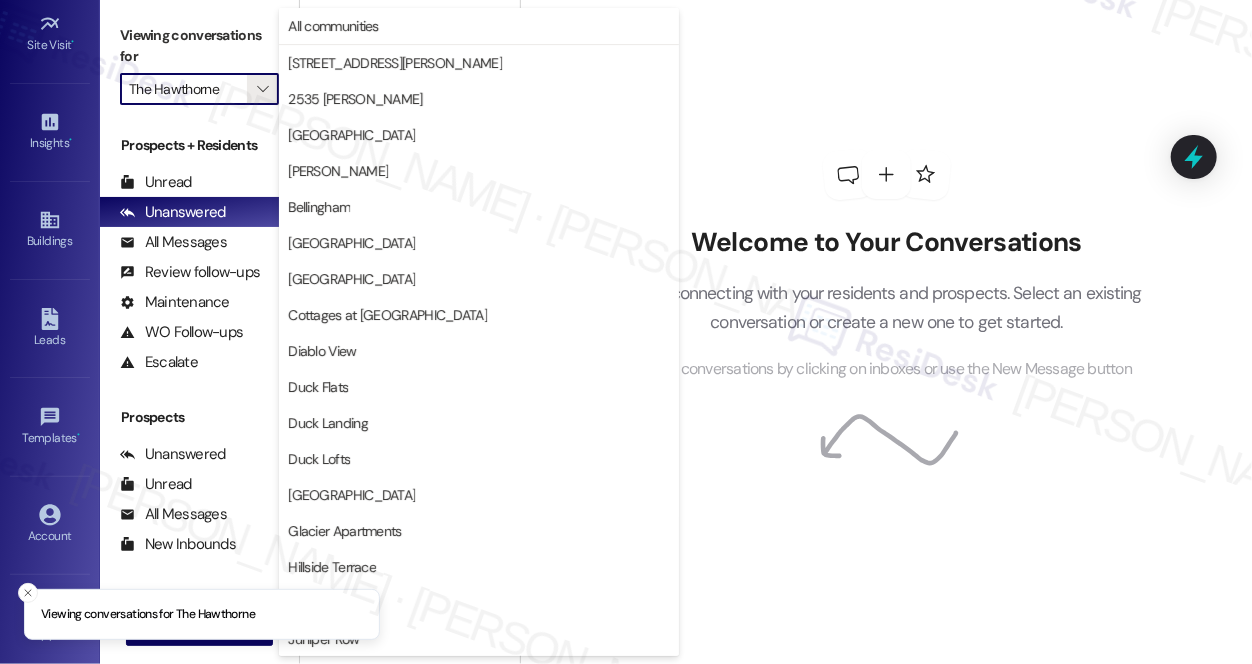 scroll, scrollTop: 1045, scrollLeft: 0, axis: vertical 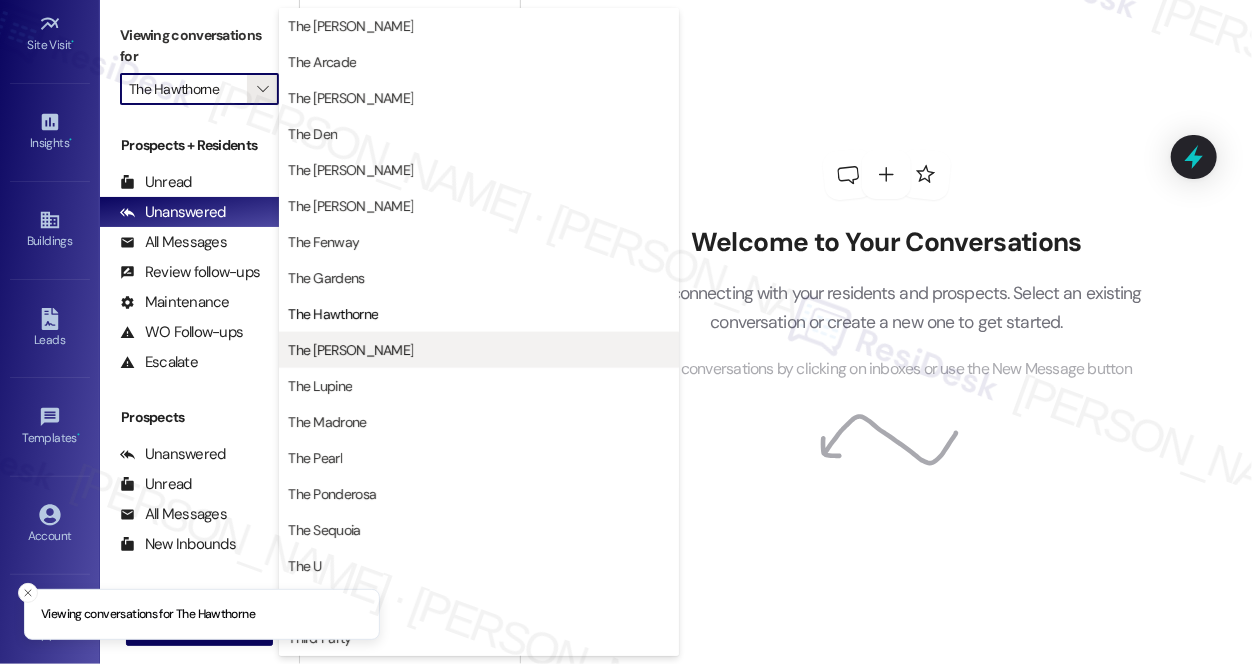 click on "The [PERSON_NAME]" at bounding box center (350, 350) 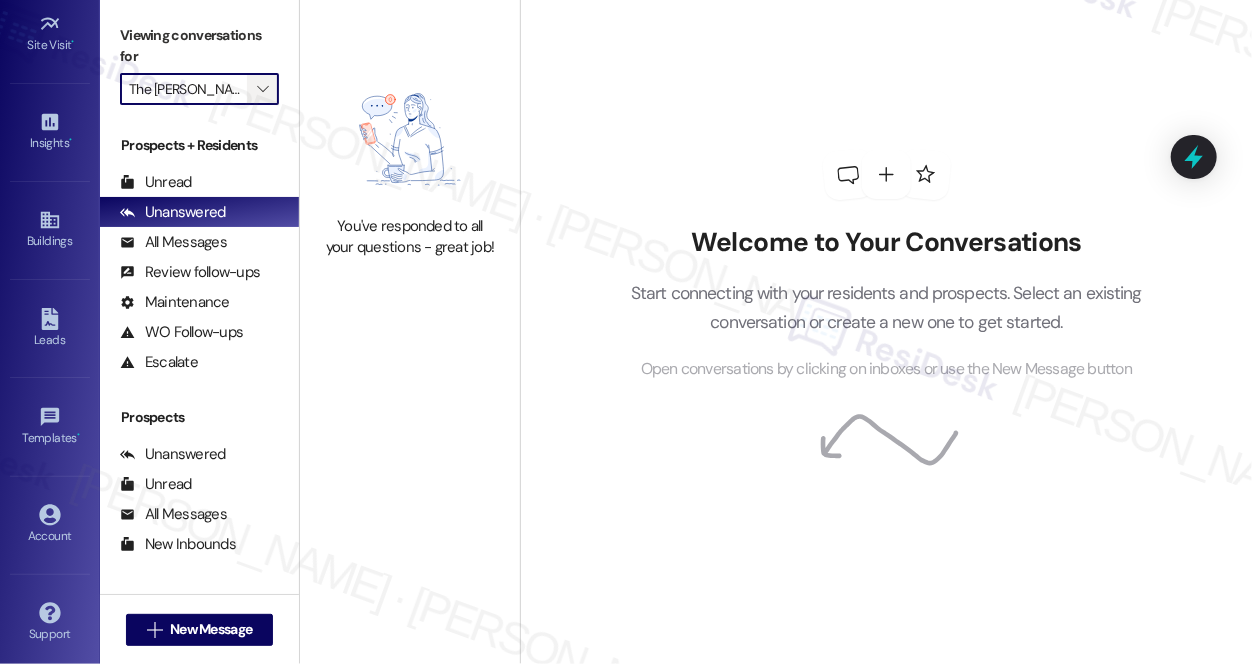 click on "" at bounding box center [263, 89] 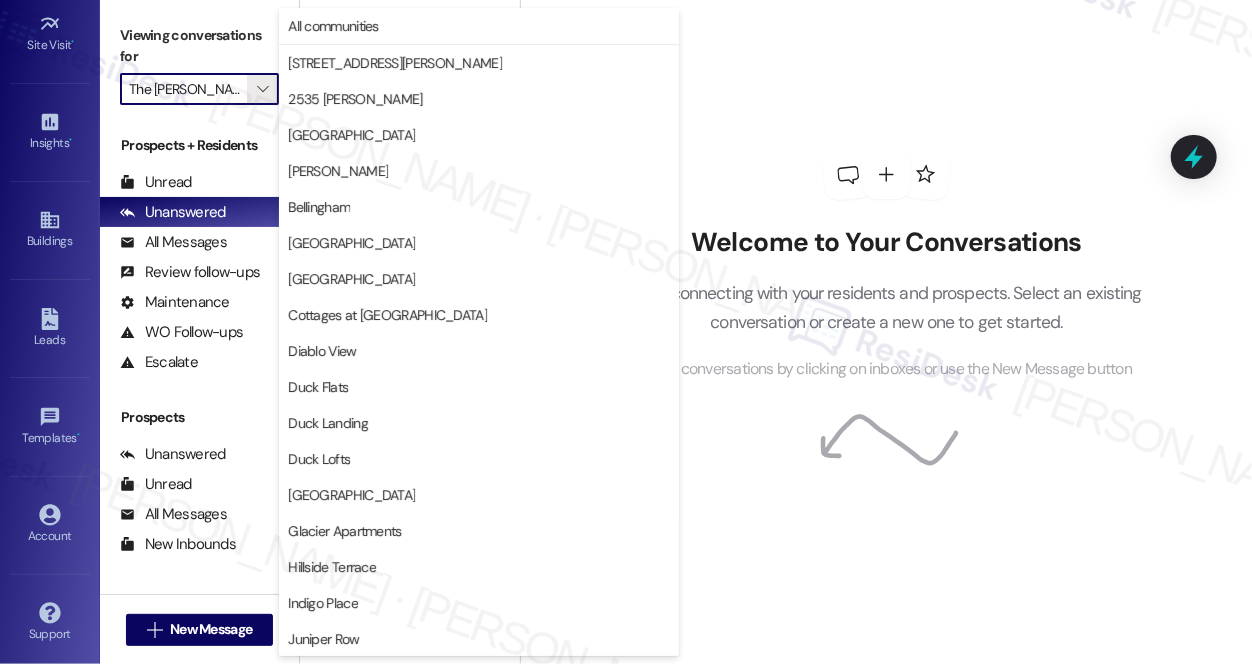 scroll, scrollTop: 1045, scrollLeft: 0, axis: vertical 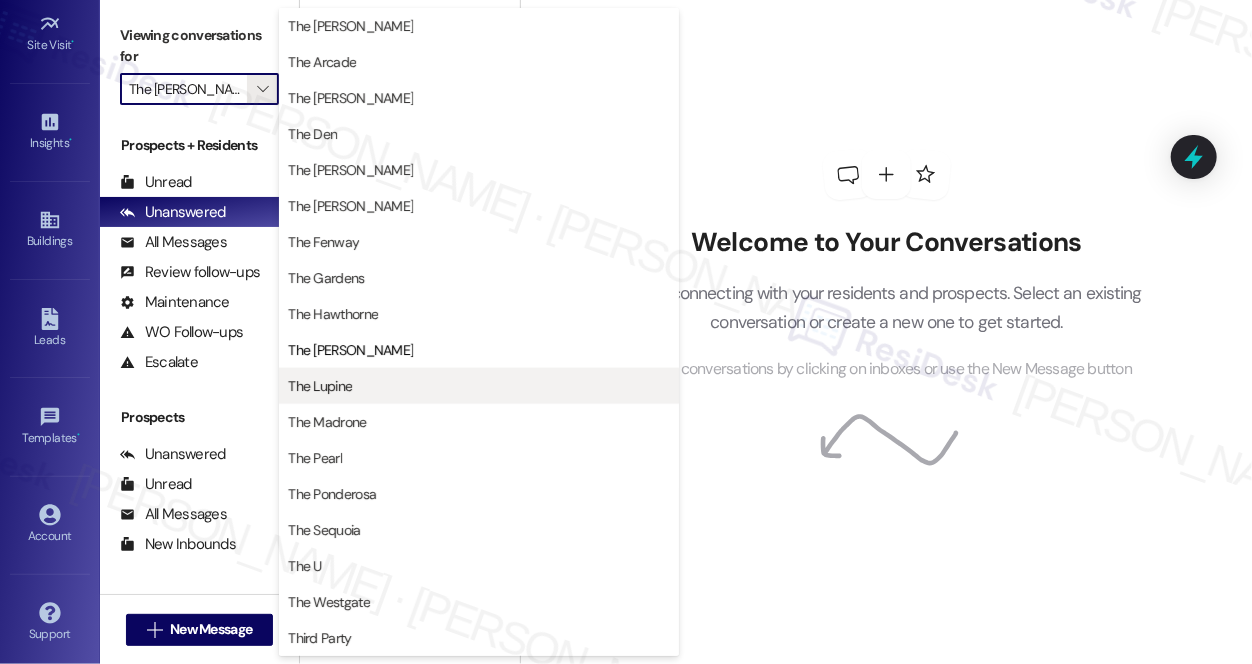 click on "The Lupine" at bounding box center [320, 386] 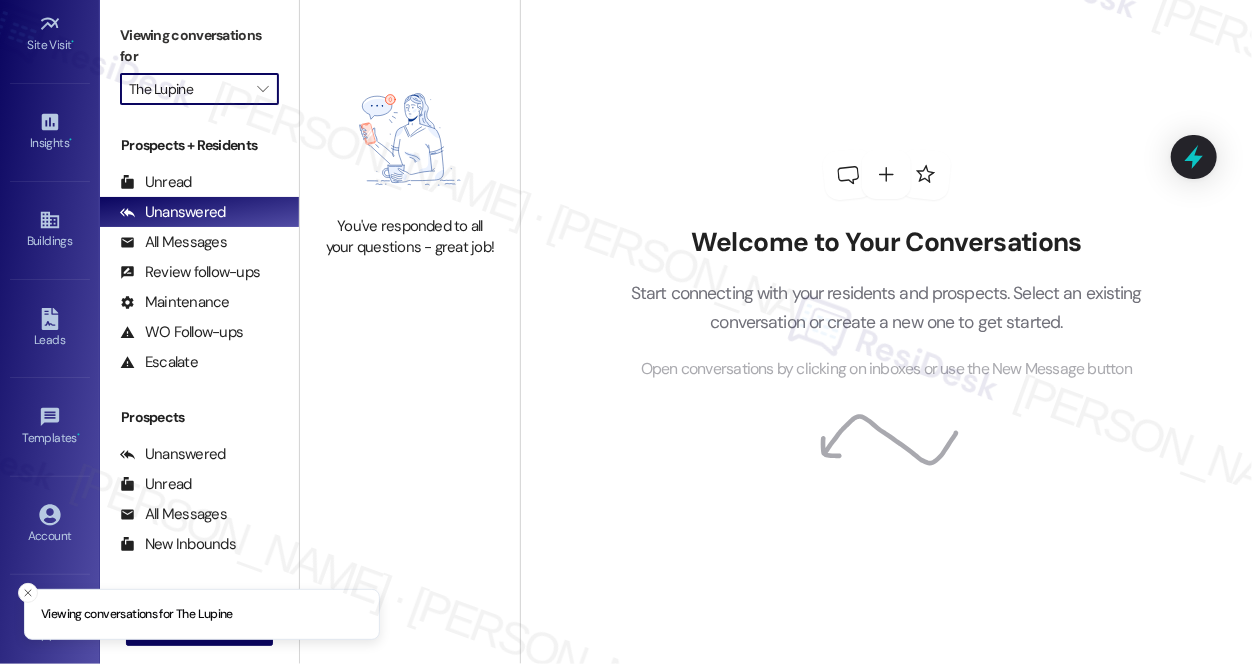 click on "The Lupine" at bounding box center [188, 89] 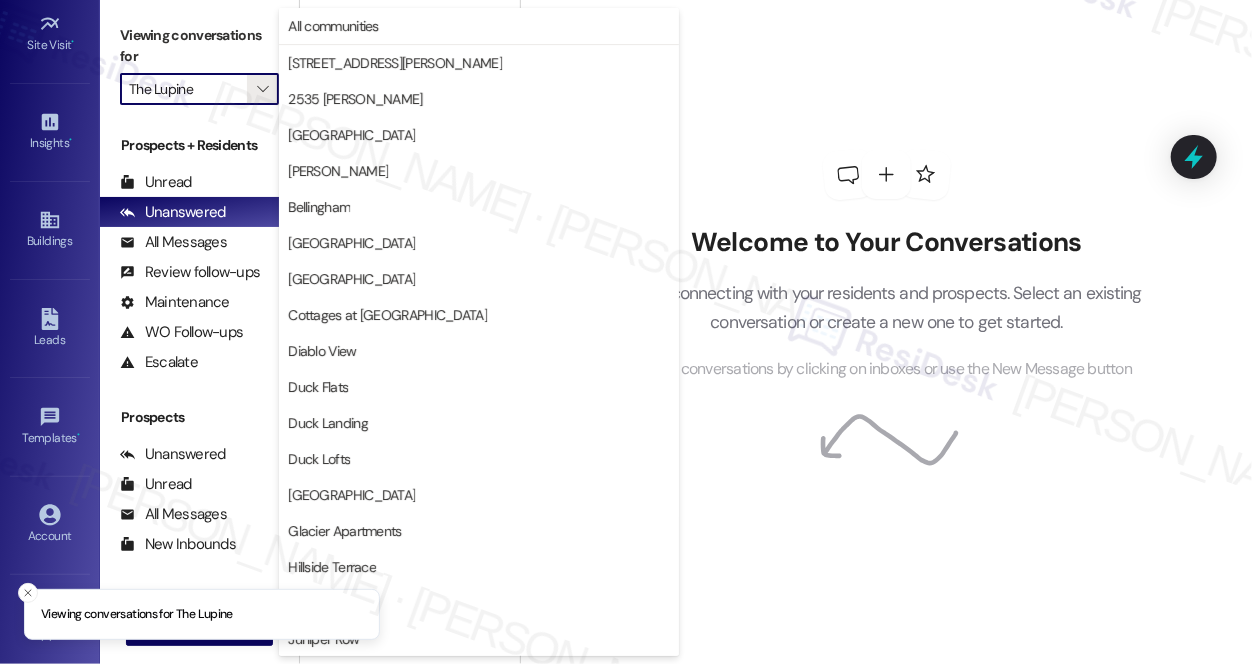 scroll, scrollTop: 1261, scrollLeft: 0, axis: vertical 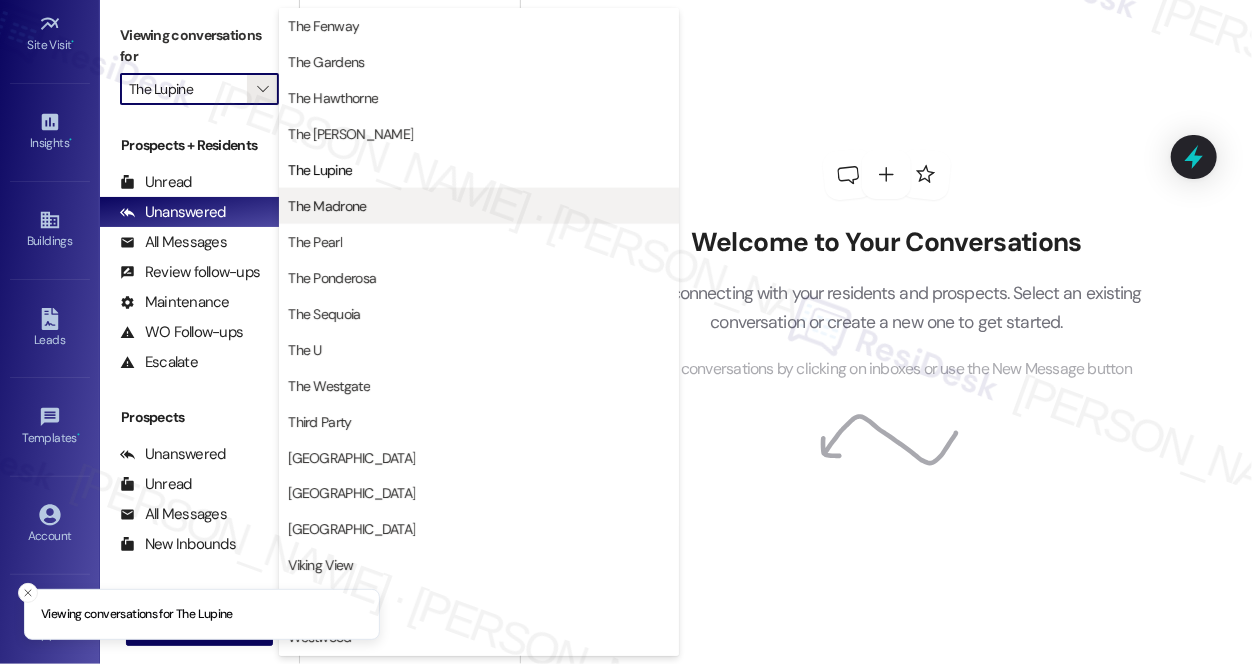 click on "The Madrone" at bounding box center [327, 206] 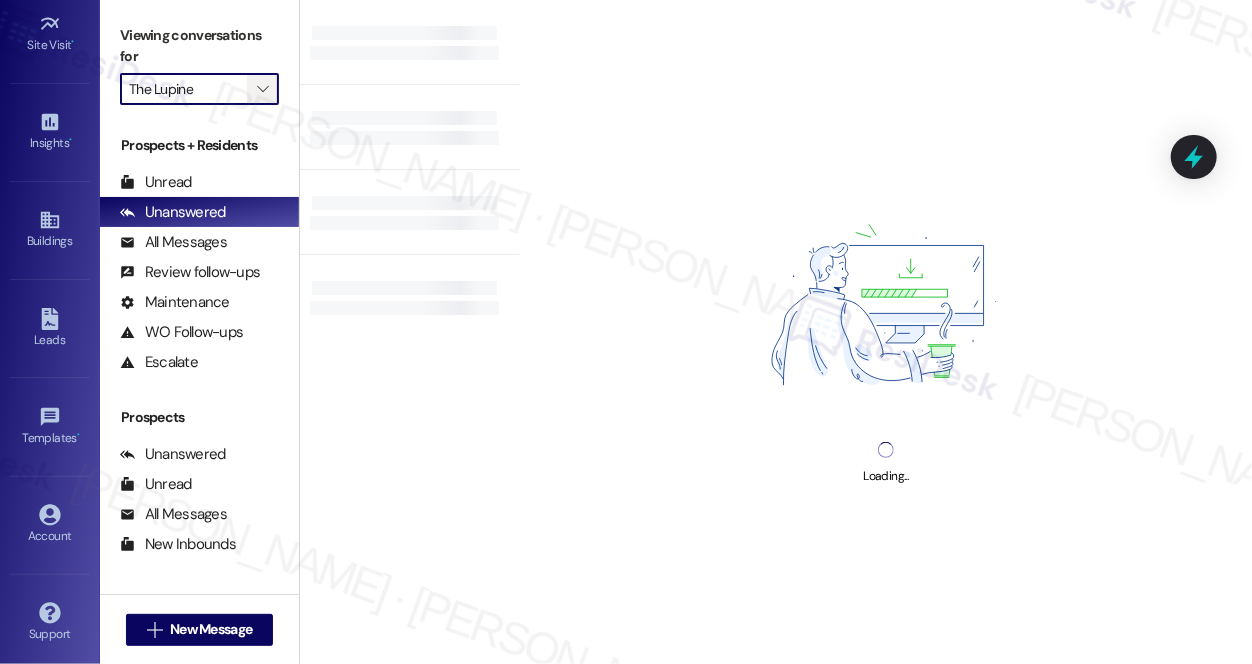 click on "" at bounding box center (262, 89) 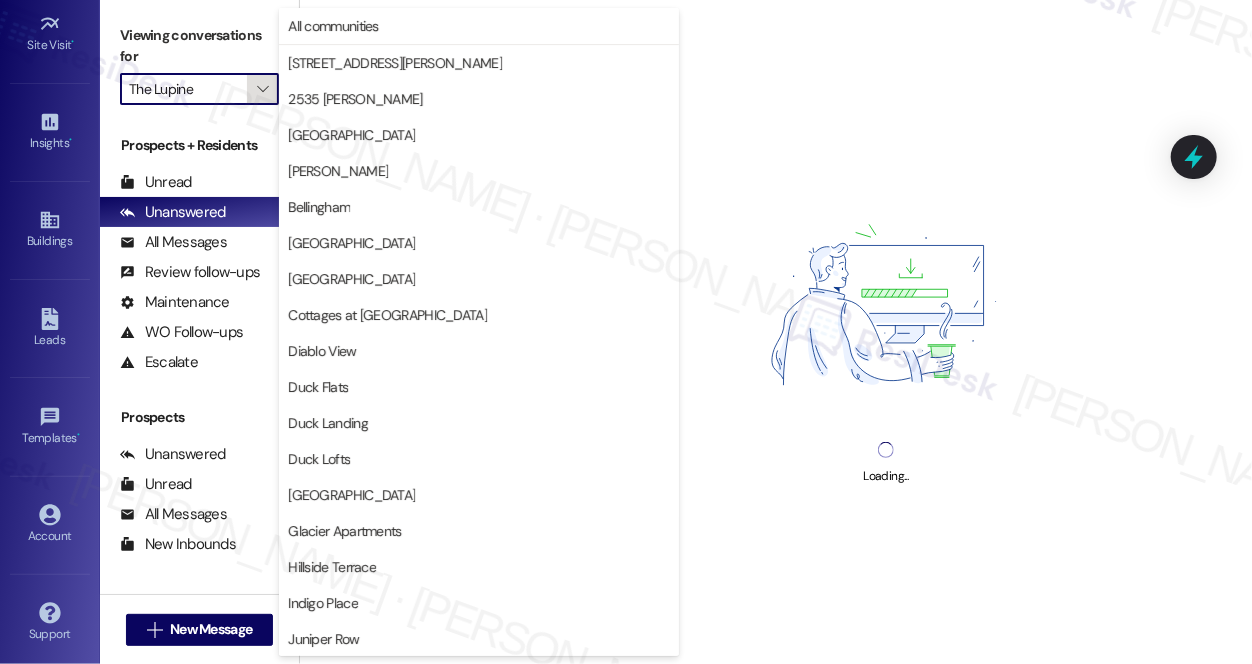 scroll, scrollTop: 1261, scrollLeft: 0, axis: vertical 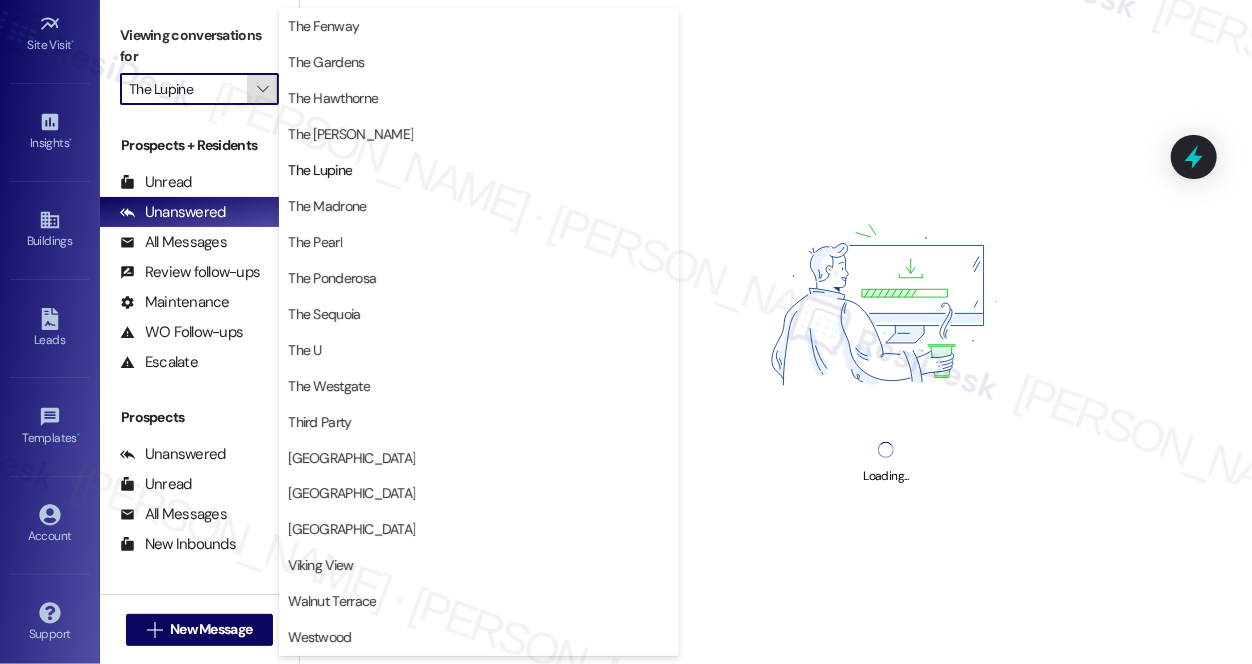click on "" at bounding box center (262, 89) 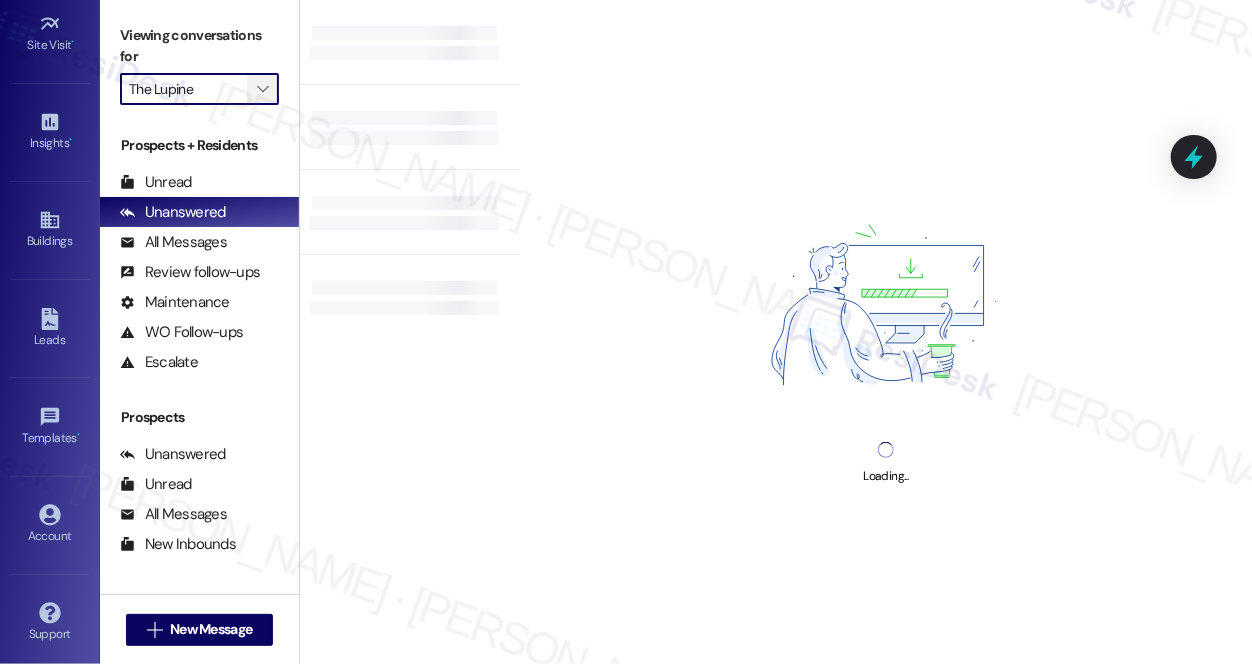 click on "" at bounding box center [262, 89] 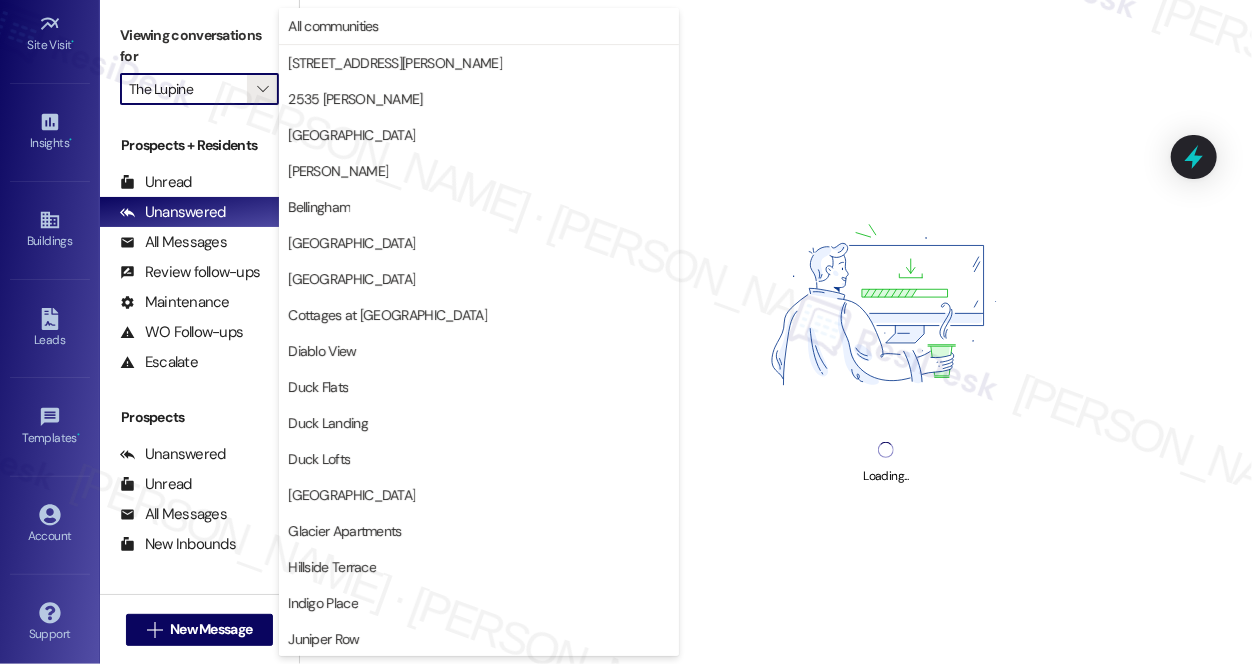 scroll, scrollTop: 1261, scrollLeft: 0, axis: vertical 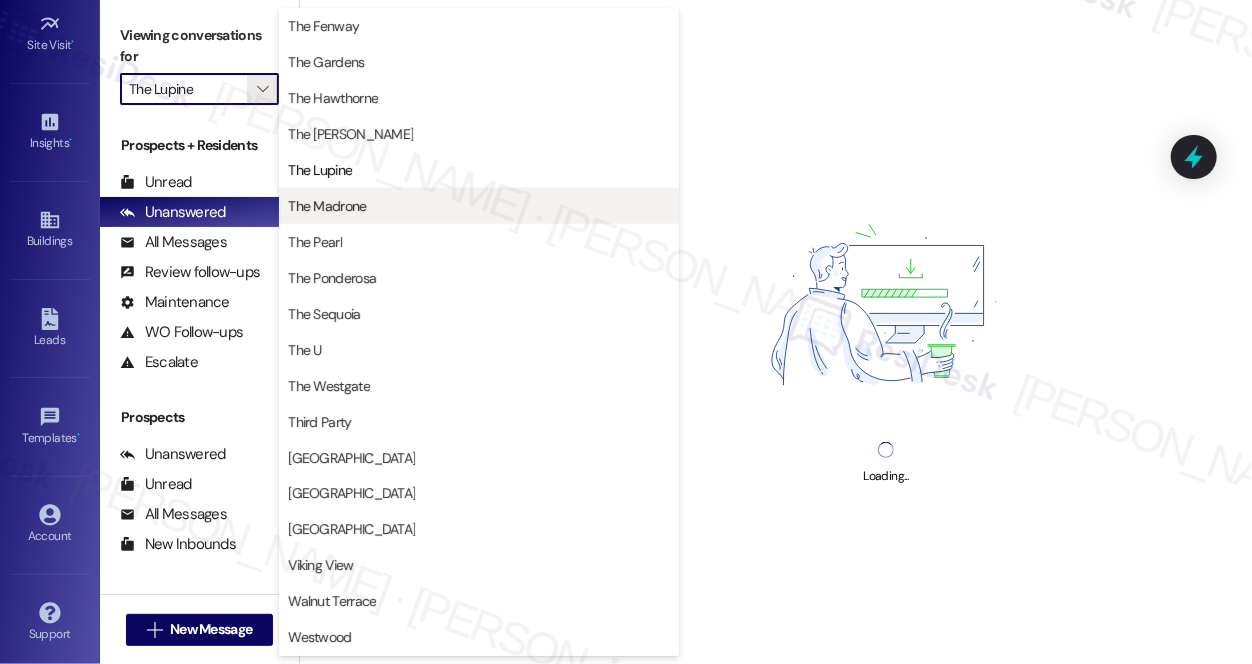 click on "The Madrone" at bounding box center (479, 206) 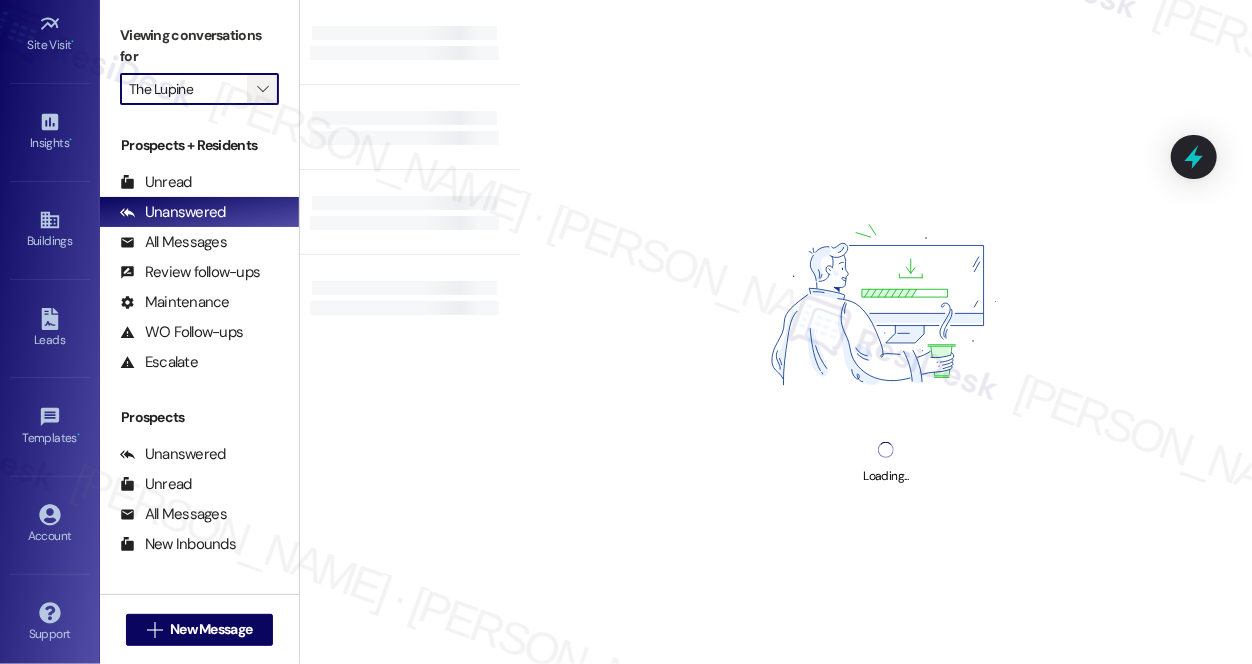 click on "" at bounding box center (262, 89) 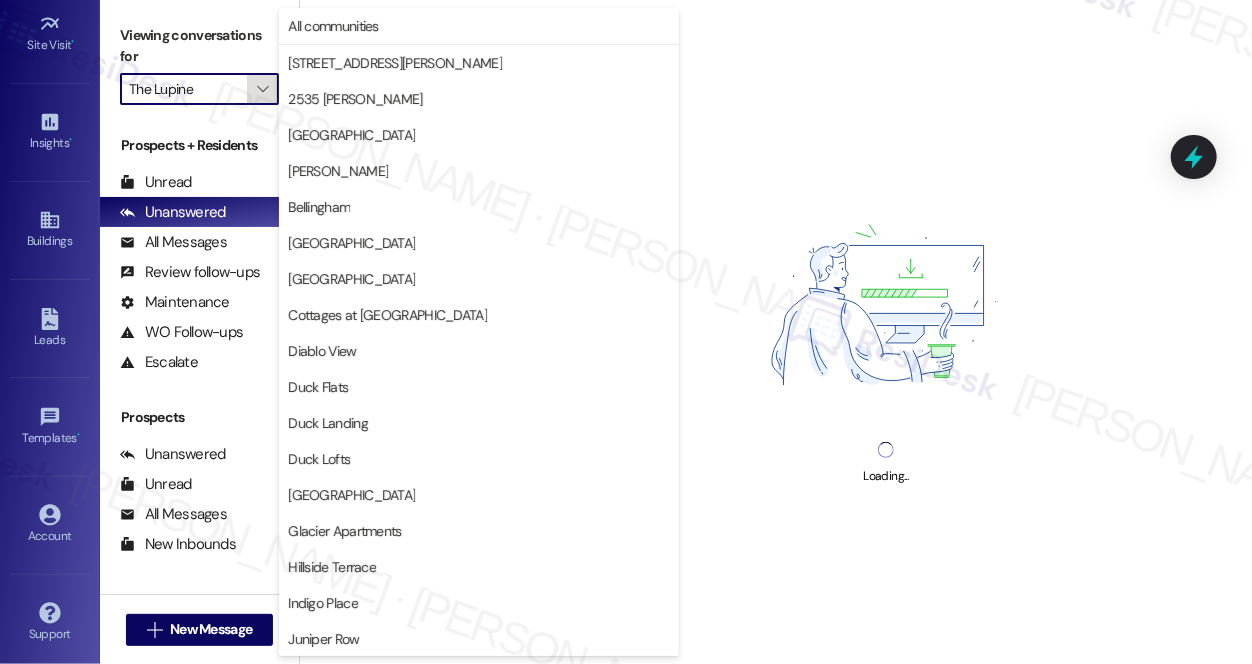 scroll, scrollTop: 1261, scrollLeft: 0, axis: vertical 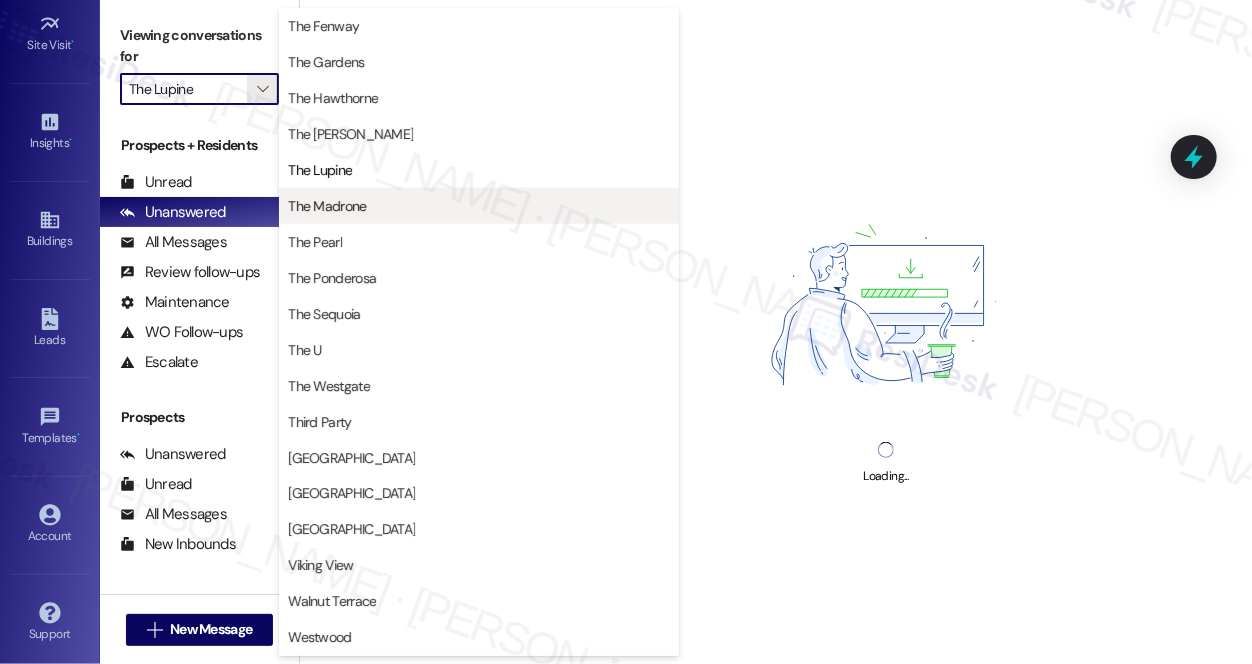 click on "The Madrone" at bounding box center [479, 206] 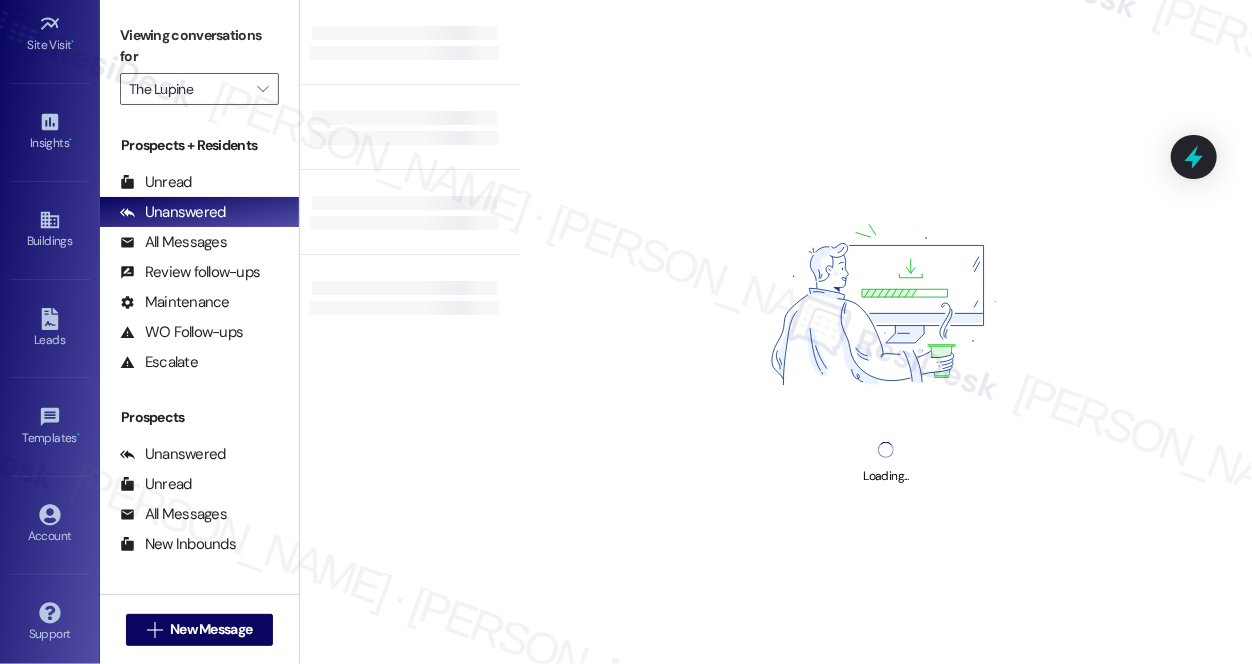 click on "Viewing conversations for" at bounding box center (199, 46) 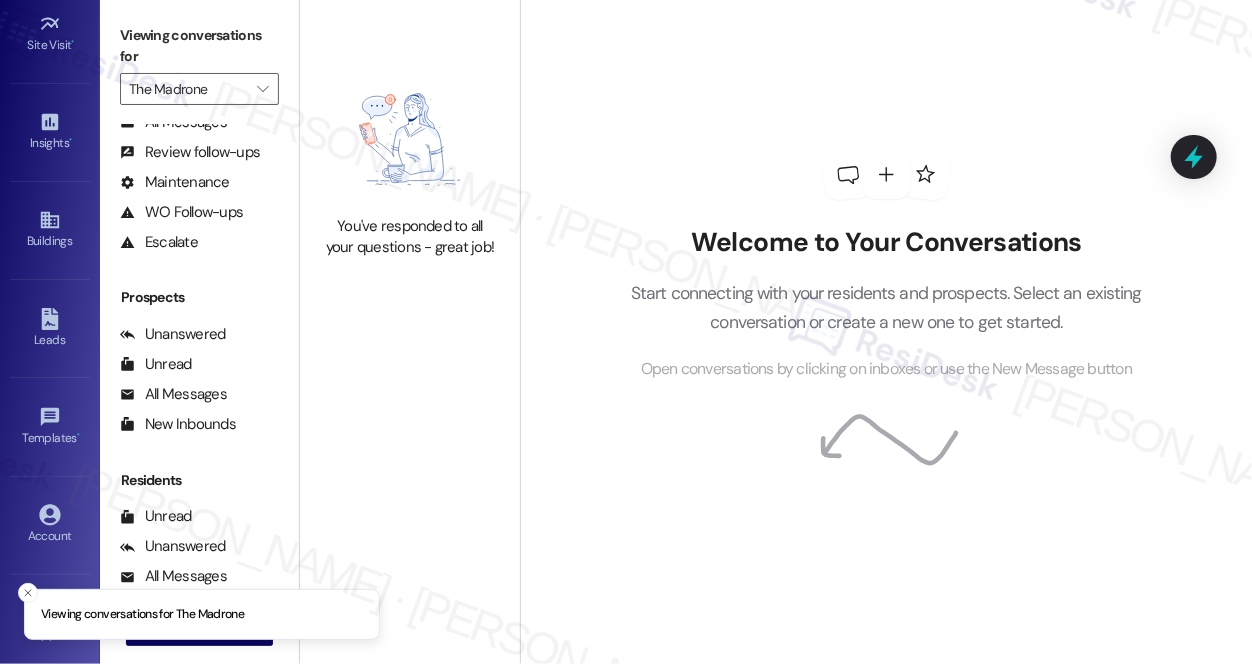 scroll, scrollTop: 238, scrollLeft: 0, axis: vertical 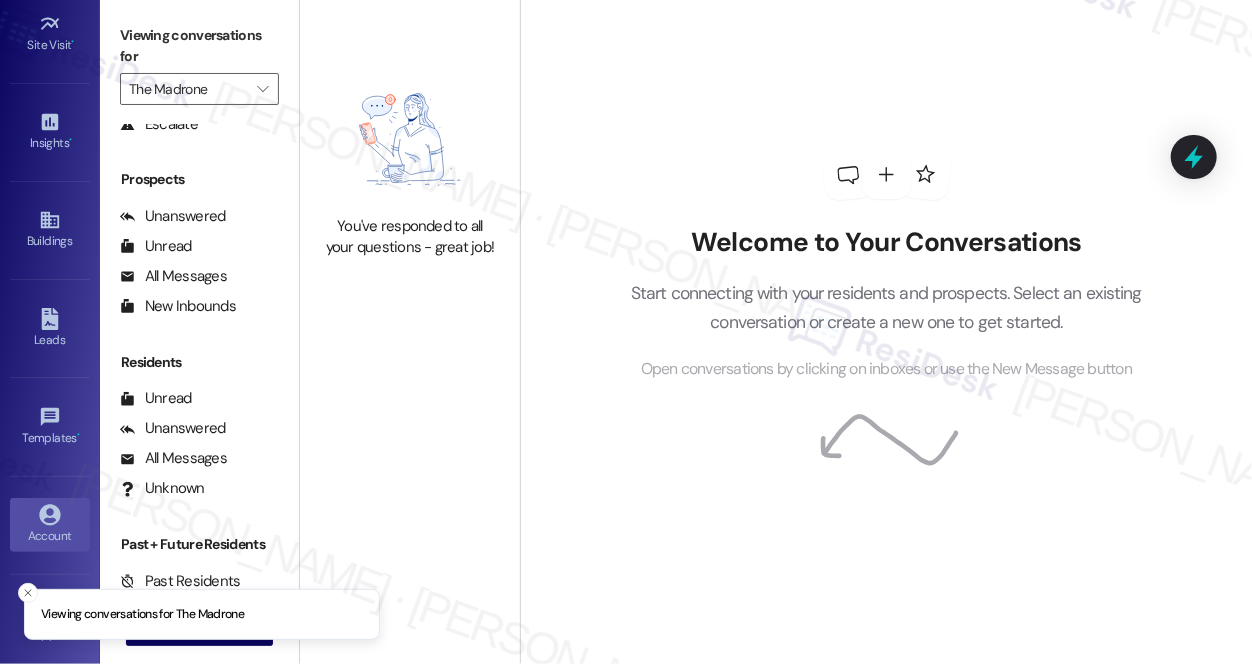 click 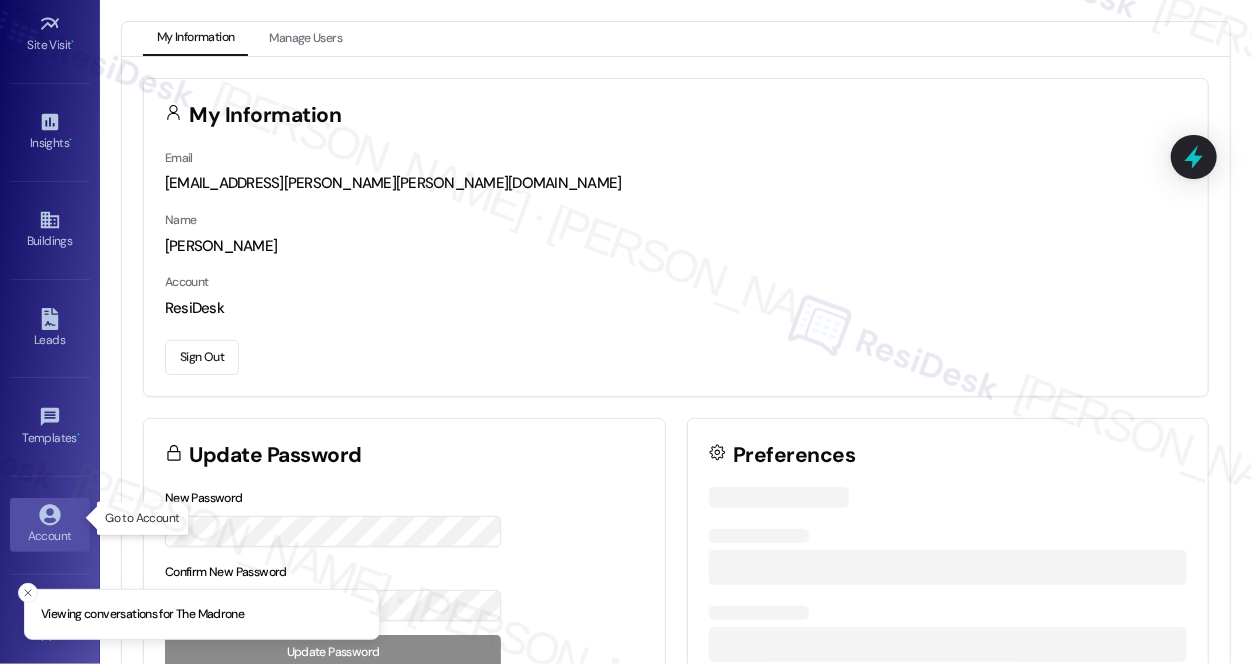 click on "Sign Out" at bounding box center (202, 357) 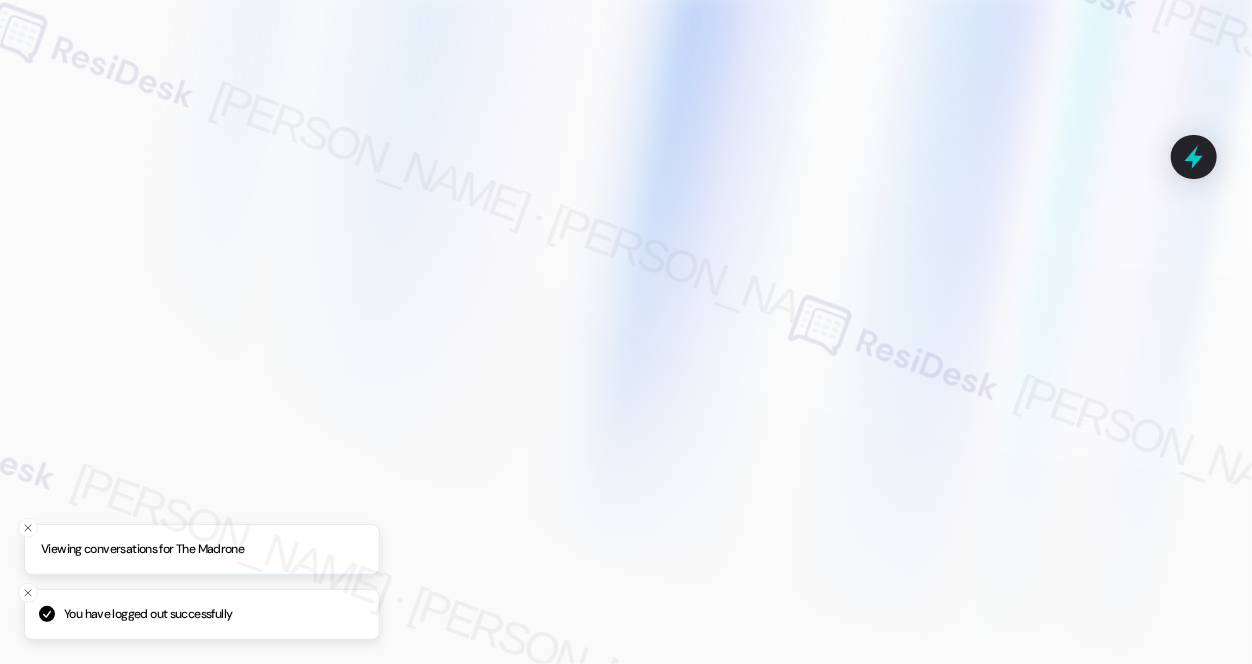 click at bounding box center [626, 338] 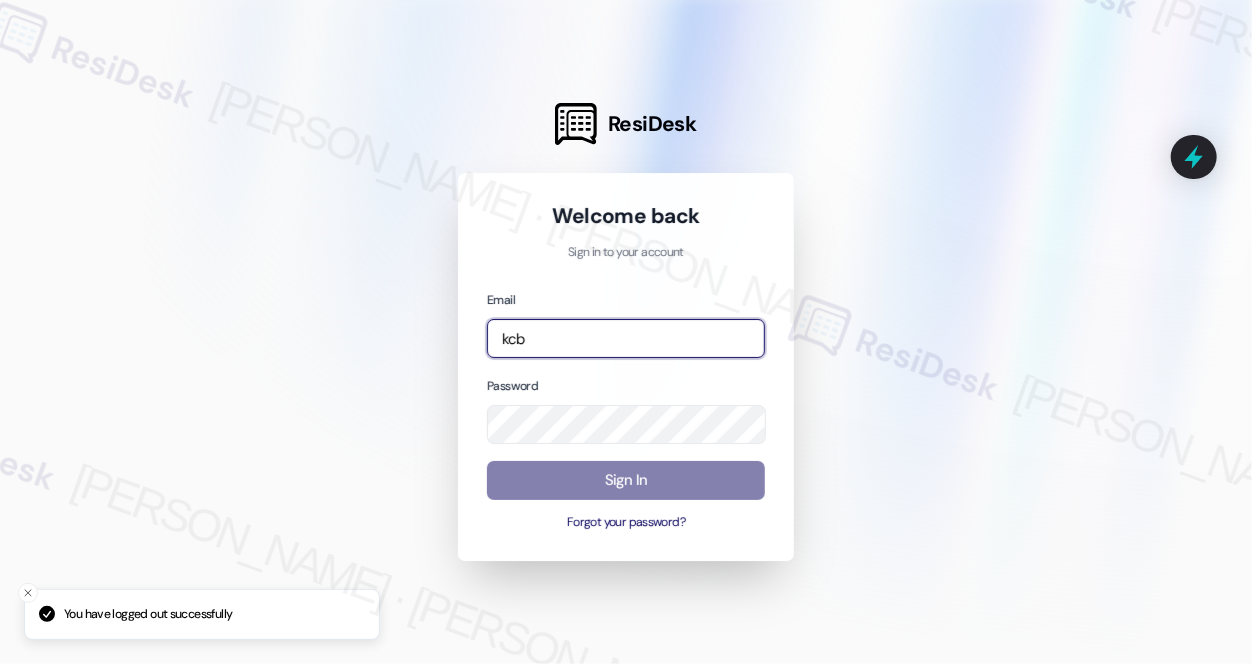 type on "automated-surveys-kcb_lincoln-[PERSON_NAME].[PERSON_NAME]@kcb_[DOMAIN_NAME]" 